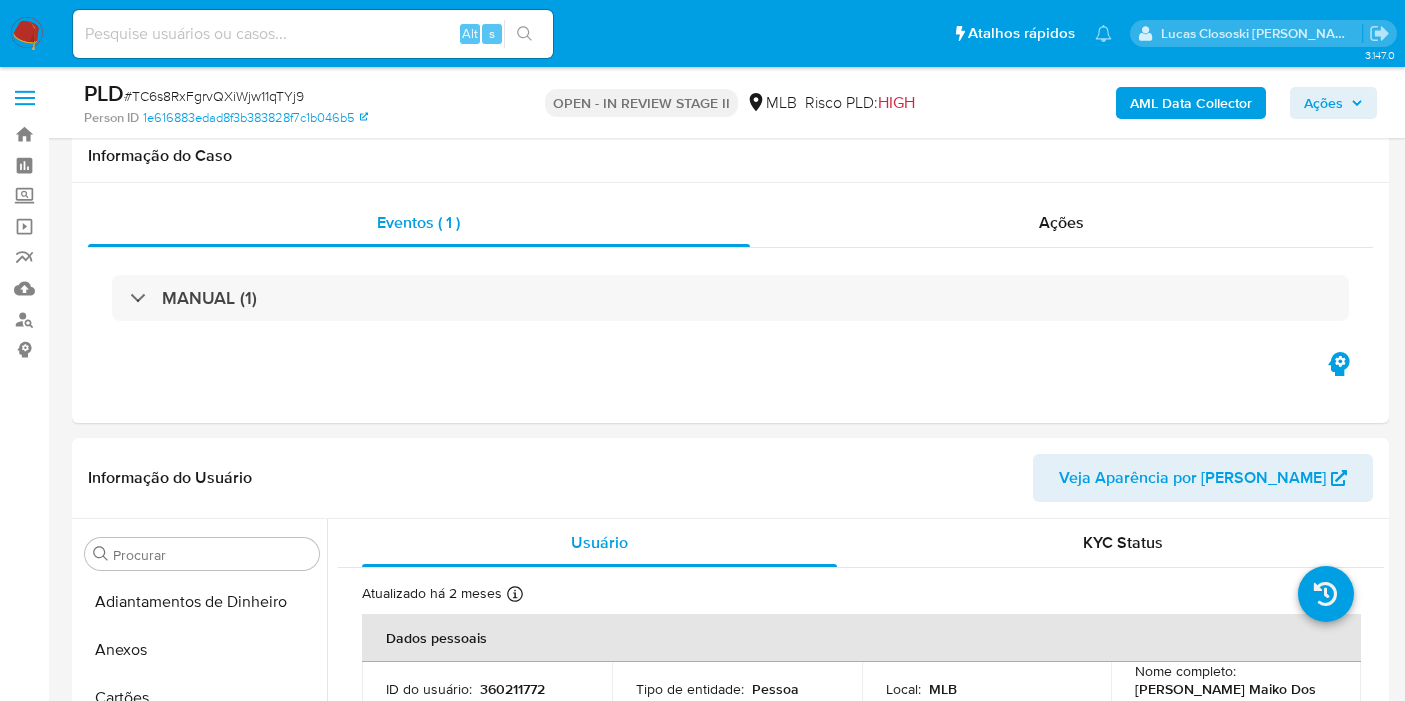 scroll, scrollTop: 2555, scrollLeft: 0, axis: vertical 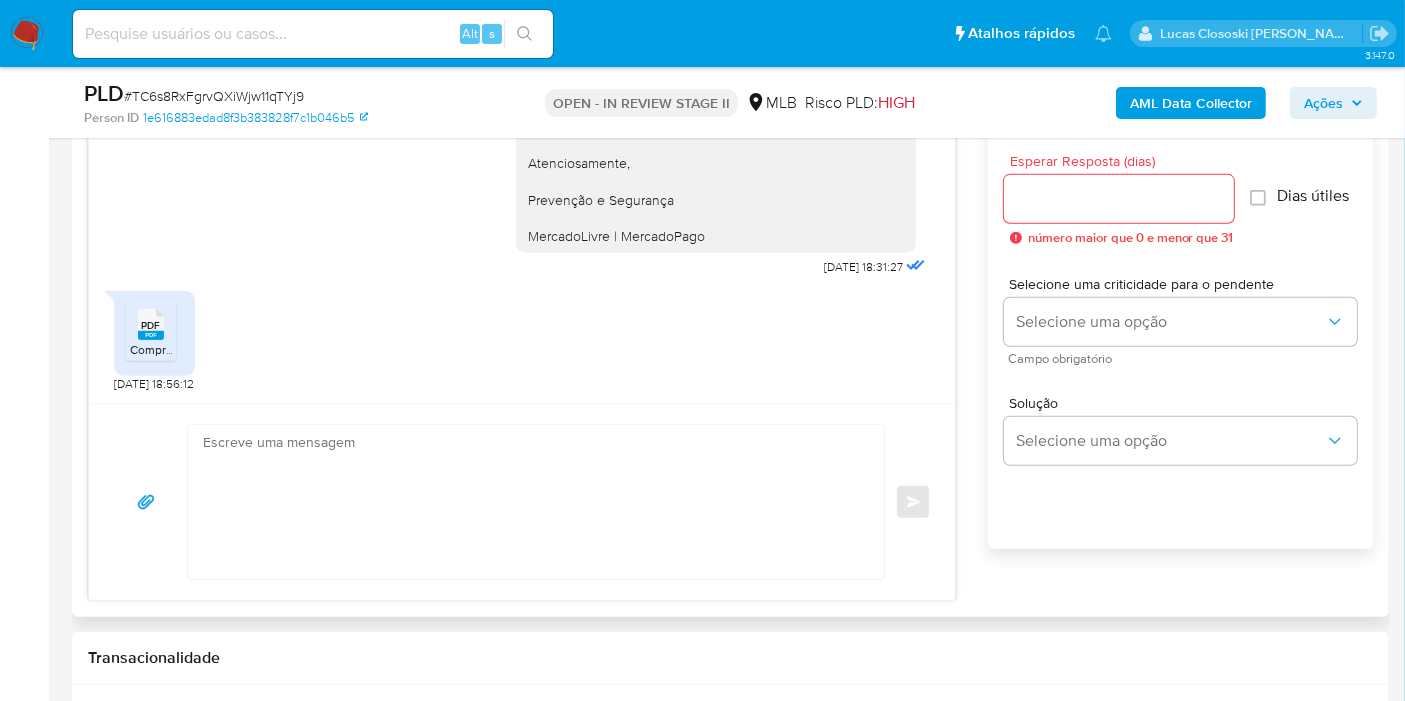 click on "PDF" at bounding box center (151, 325) 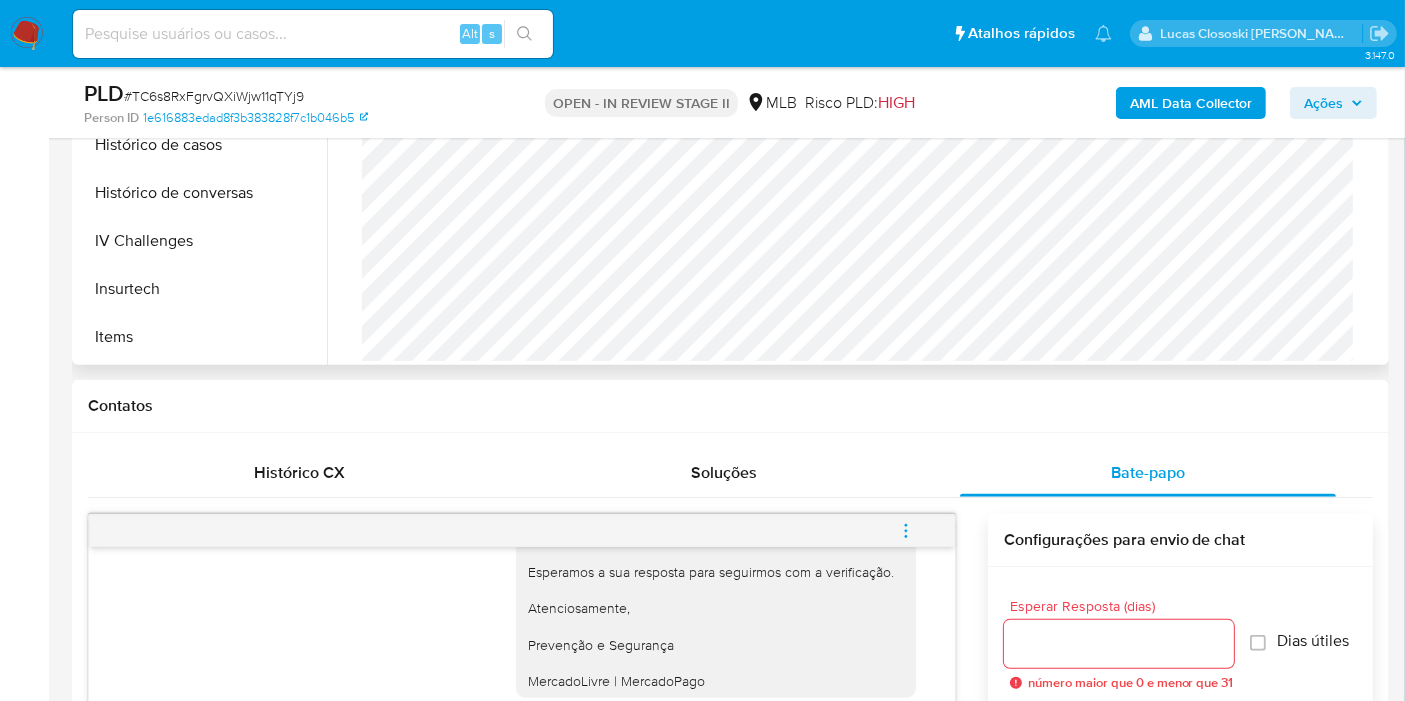 scroll, scrollTop: 222, scrollLeft: 0, axis: vertical 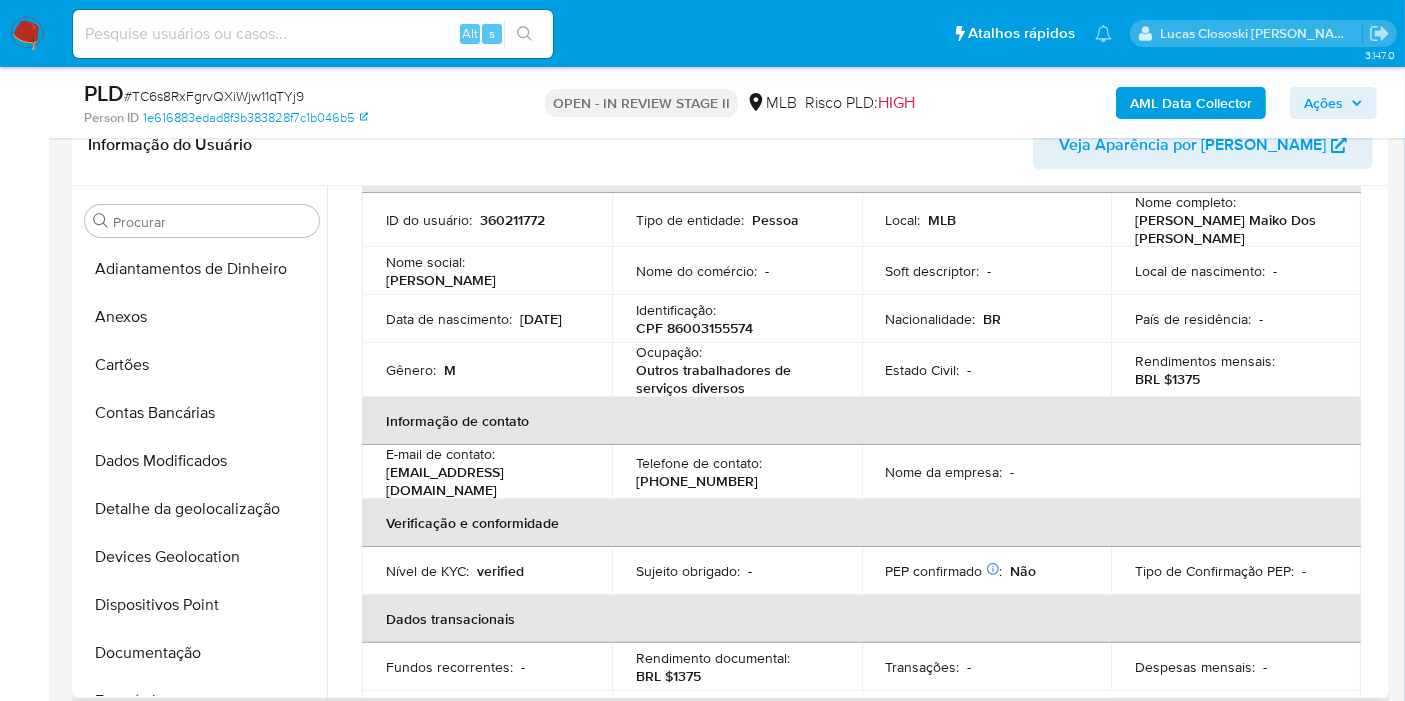 click on "CPF 86003155574" at bounding box center [694, 328] 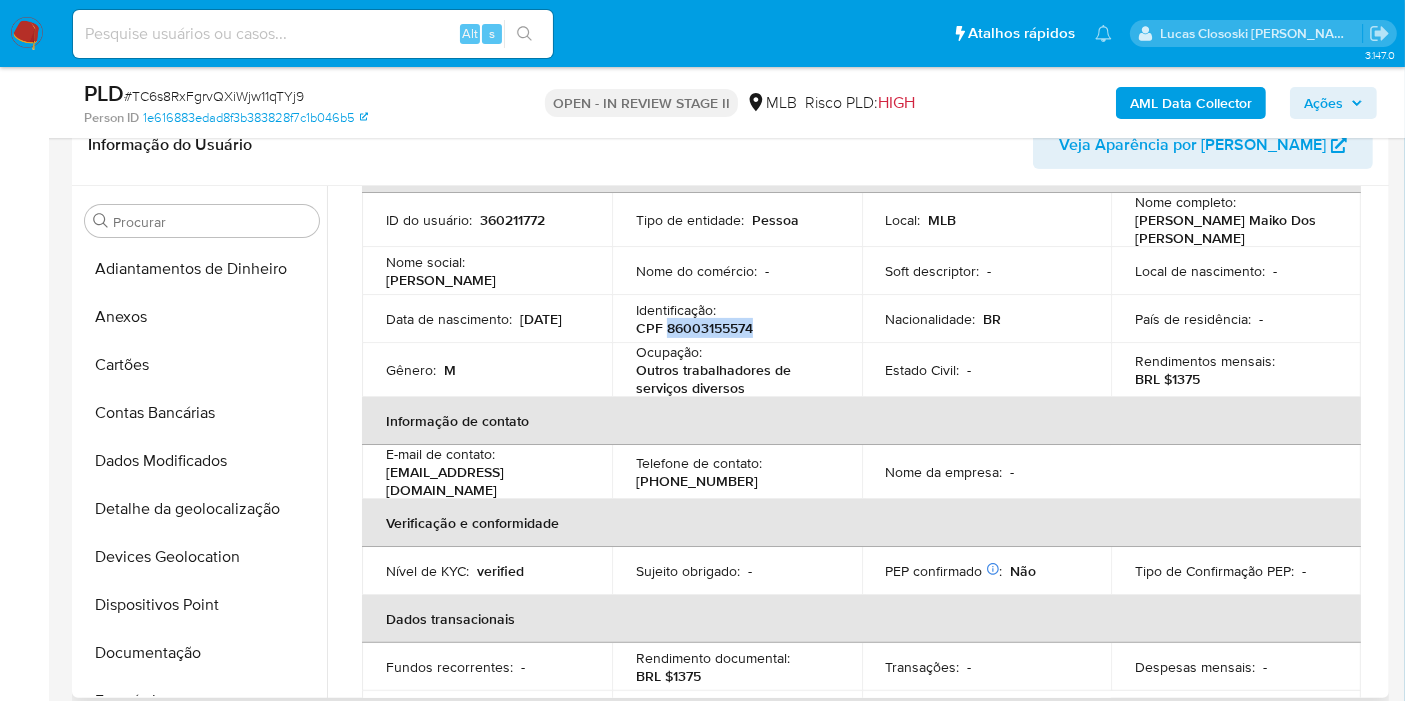 click on "CPF 86003155574" at bounding box center [694, 328] 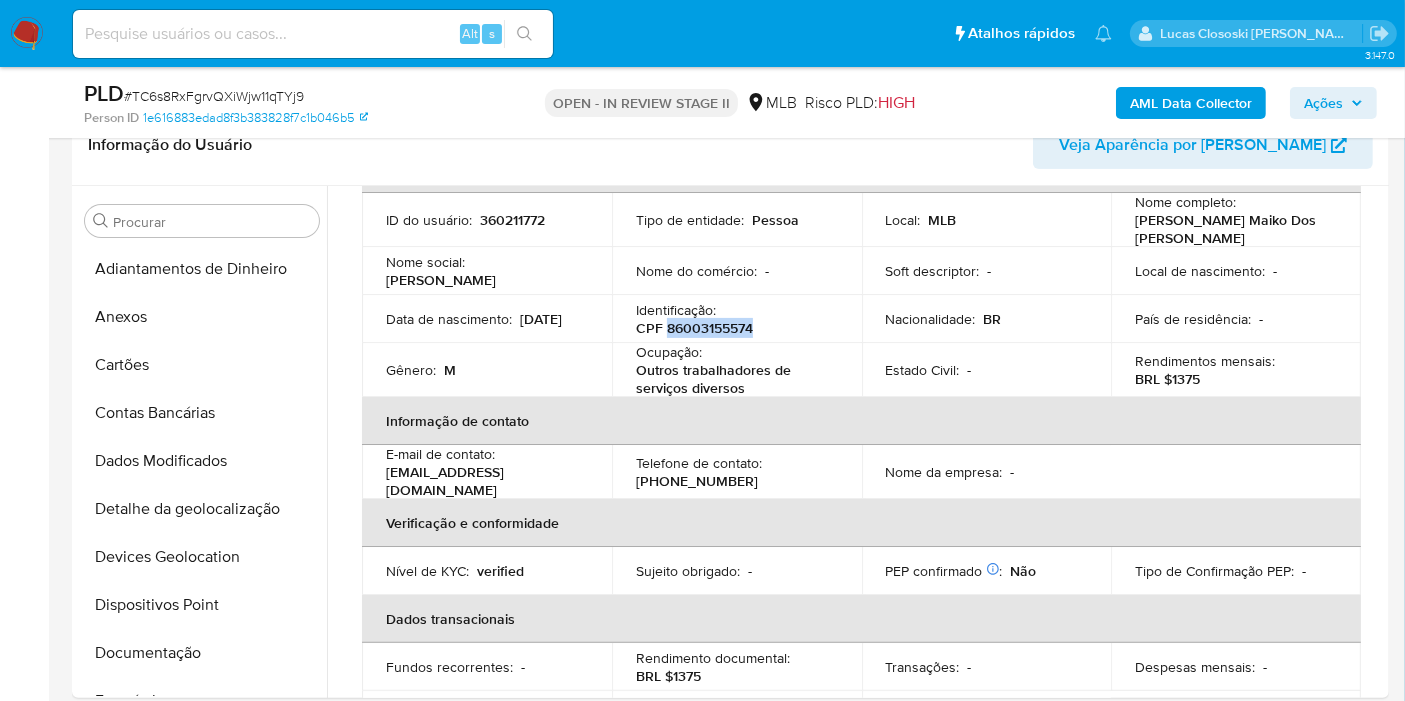 copy on "86003155574" 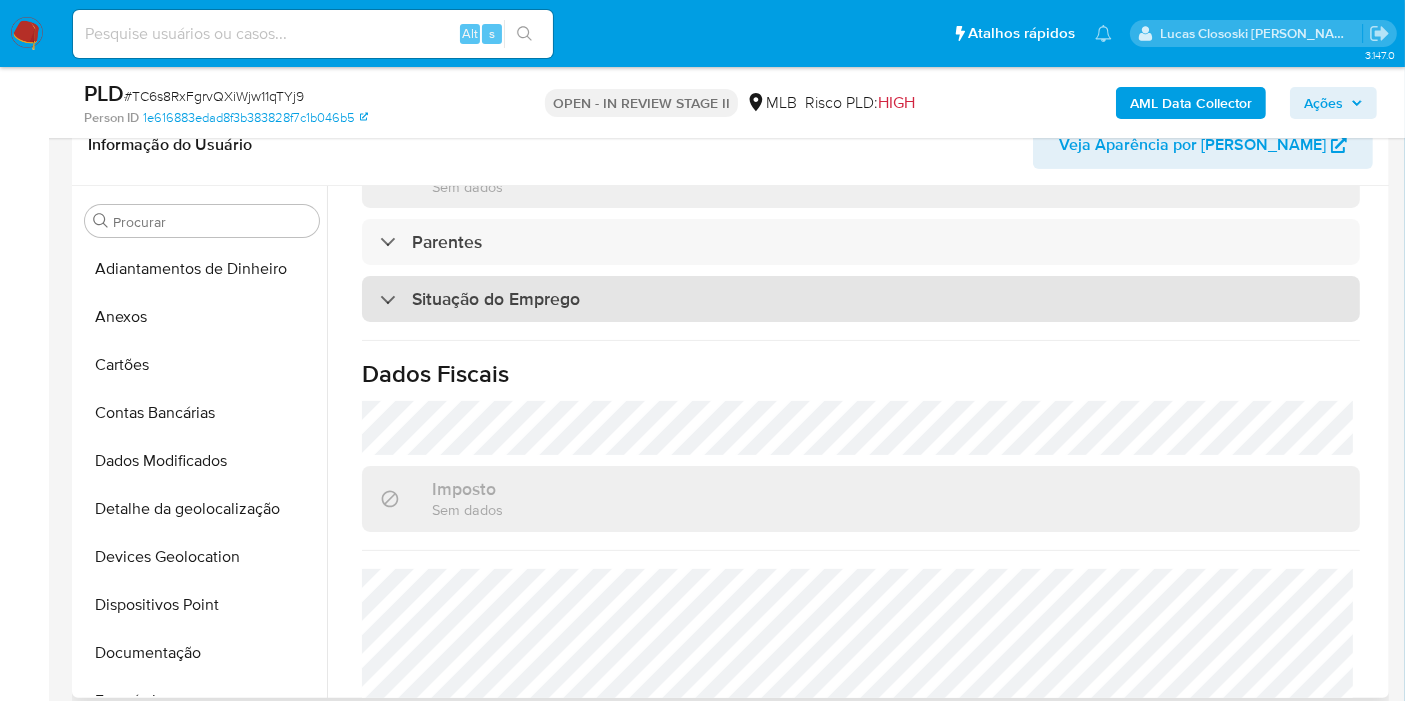 scroll, scrollTop: 914, scrollLeft: 0, axis: vertical 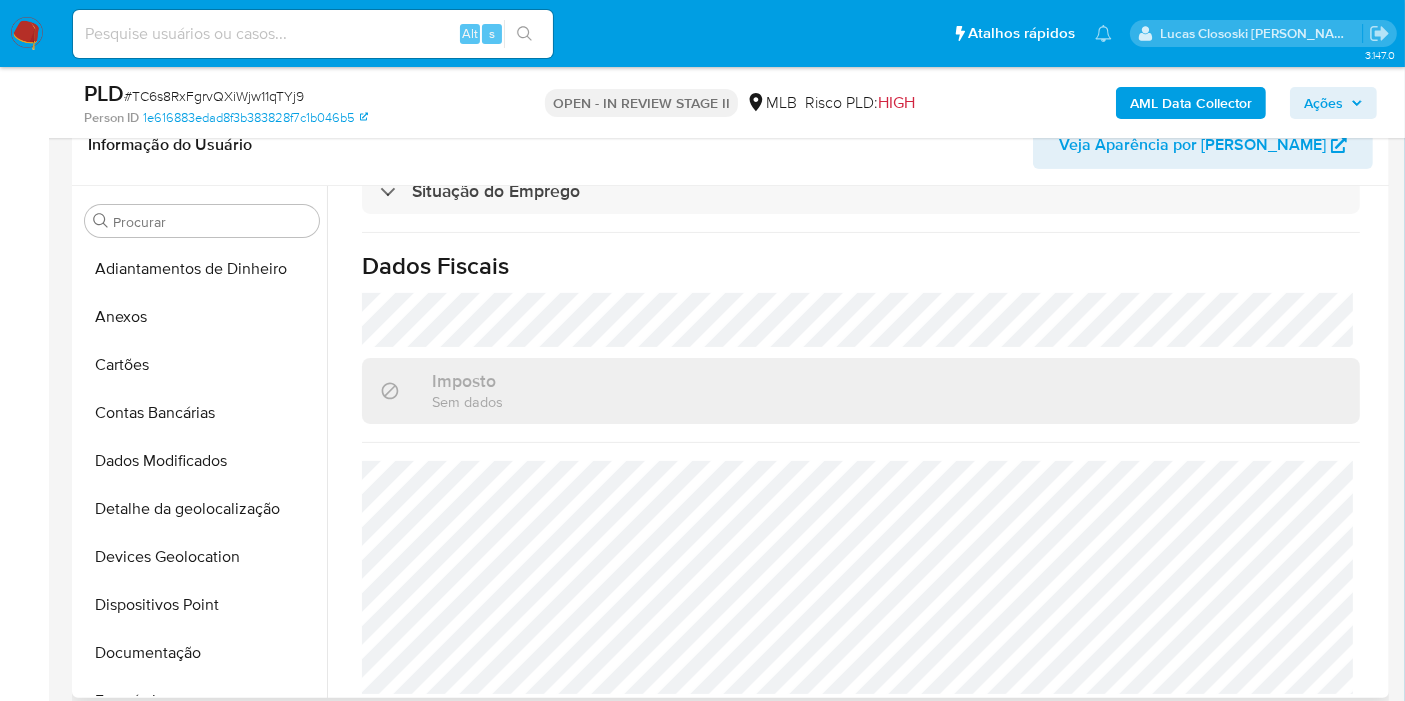 click on "Atualizado há 2 meses   Criado: 05/04/2020 14:11:25 Atualizado: 23/05/2025 22:59:31 Dados pessoais   ID do usuário :    360211772   Tipo de entidade :    Pessoa   Local :    MLB   Nome completo :    Jose Maiko Dos Santos   Nome social :    Jose Maiko   Nome do comércio :    -   Soft descriptor :    -   Local de nascimento :    -   Data de nascimento :    06/02/1995   Identificação :    CPF 86003155574   Nacionalidade :    BR   País de residência :    -   Gênero :    M   Ocupação :    Outros trabalhadores de serviços diversos   Estado Civil :    -   Rendimentos mensais :    BRL $1375 Informação de contato   E-mail de contato :    maikodede73@gmail.com   Telefone de contato :    (79) 999397537   Nome da empresa :    - Verificação e conformidade   Nível de KYC :    verified   Sujeito obrigado :    -   PEP confirmado   Obtido de listas internas :    Não   Tipo de Confirmação PEP :    - Dados transacionais   Fundos recorrentes :    -   Rendimento documental :      :" at bounding box center [861, 16] 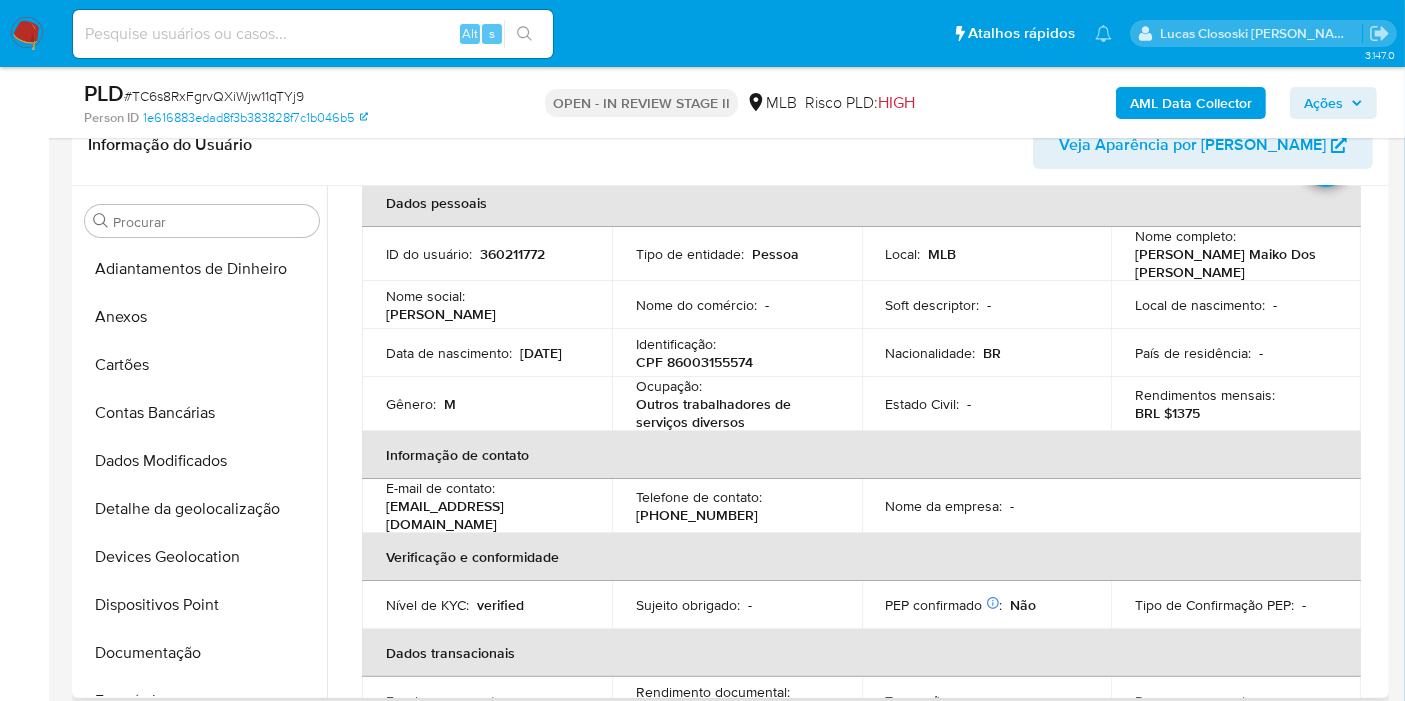 scroll, scrollTop: 0, scrollLeft: 0, axis: both 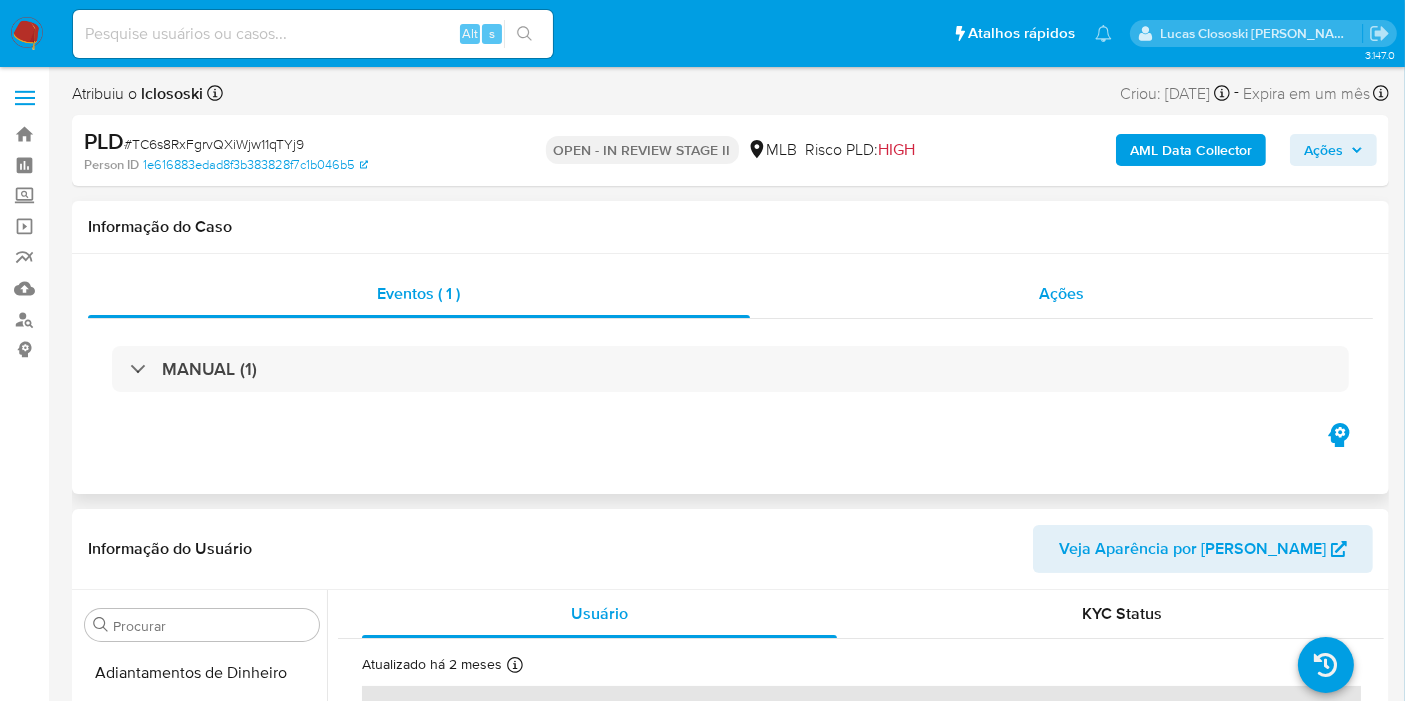 click on "Ações" at bounding box center [1062, 294] 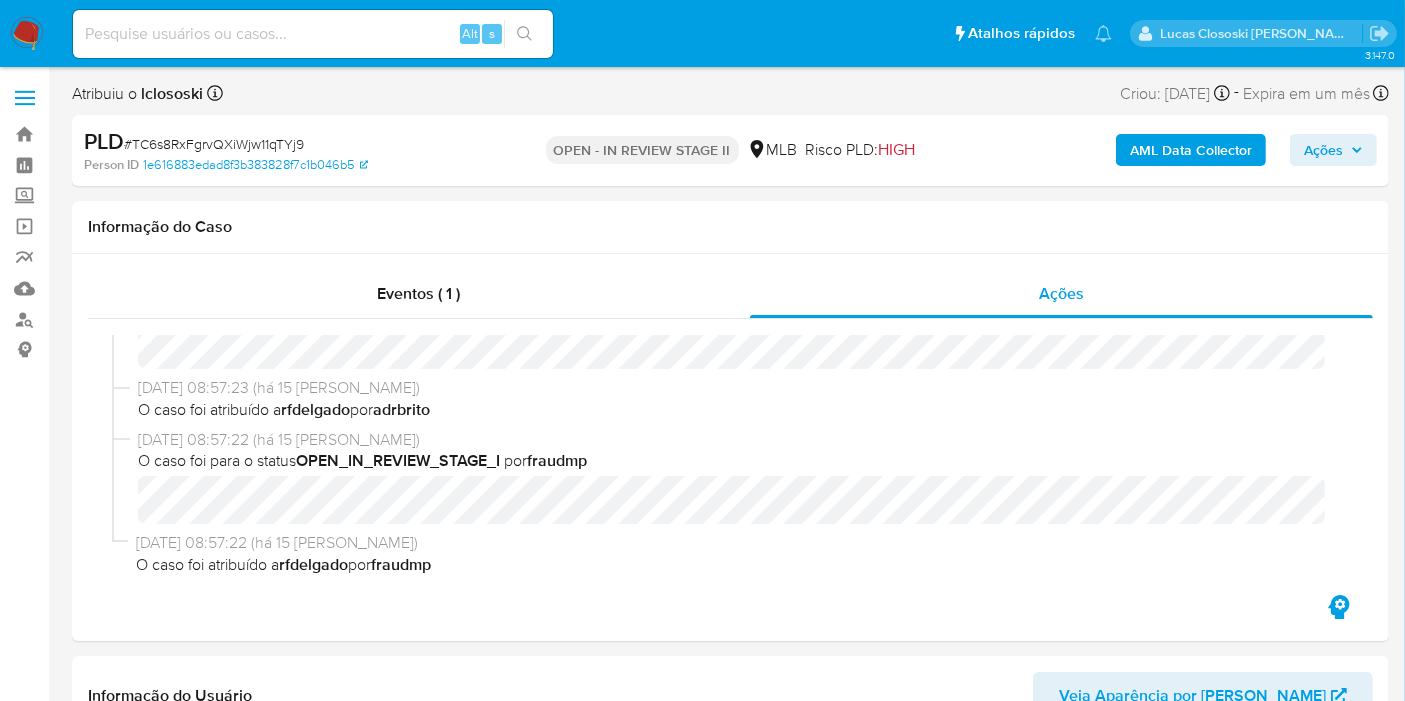 scroll, scrollTop: 1046, scrollLeft: 0, axis: vertical 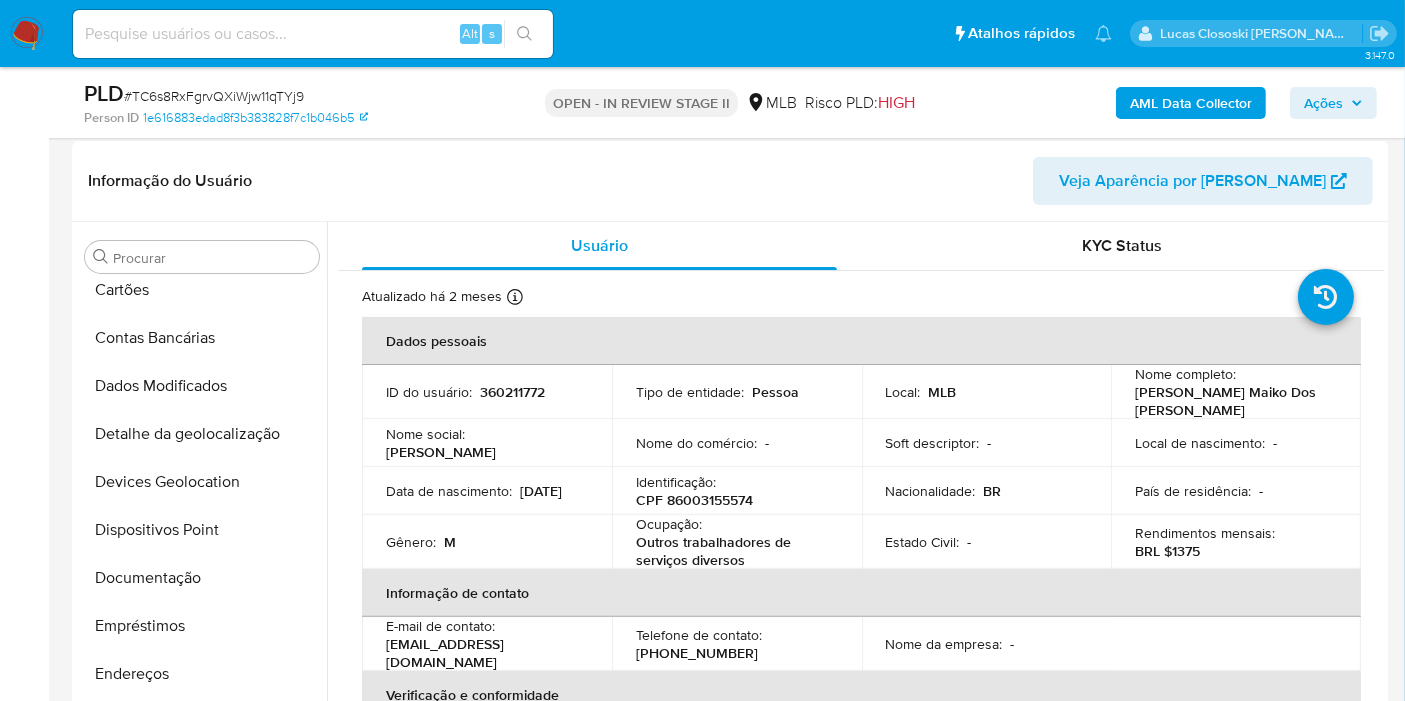 click on "AML Data Collector" at bounding box center [1191, 103] 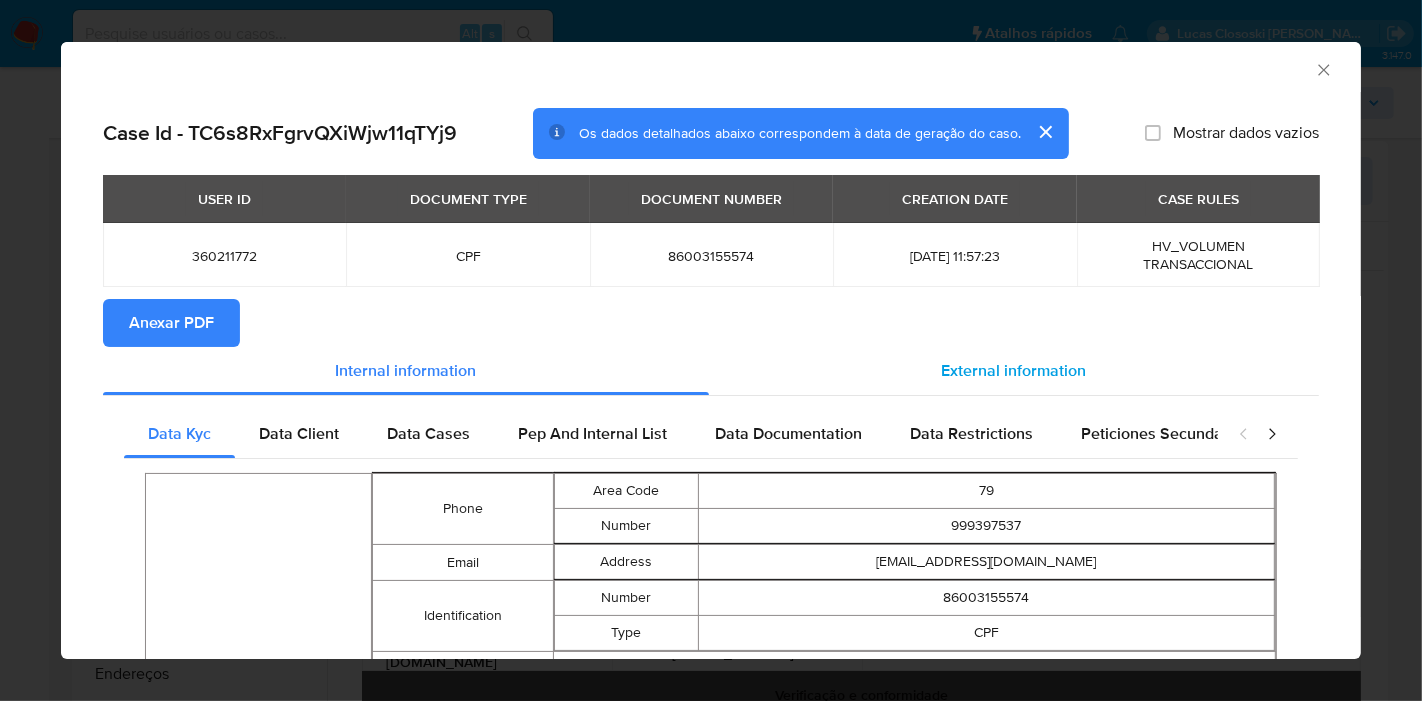 click on "External information" at bounding box center [1014, 371] 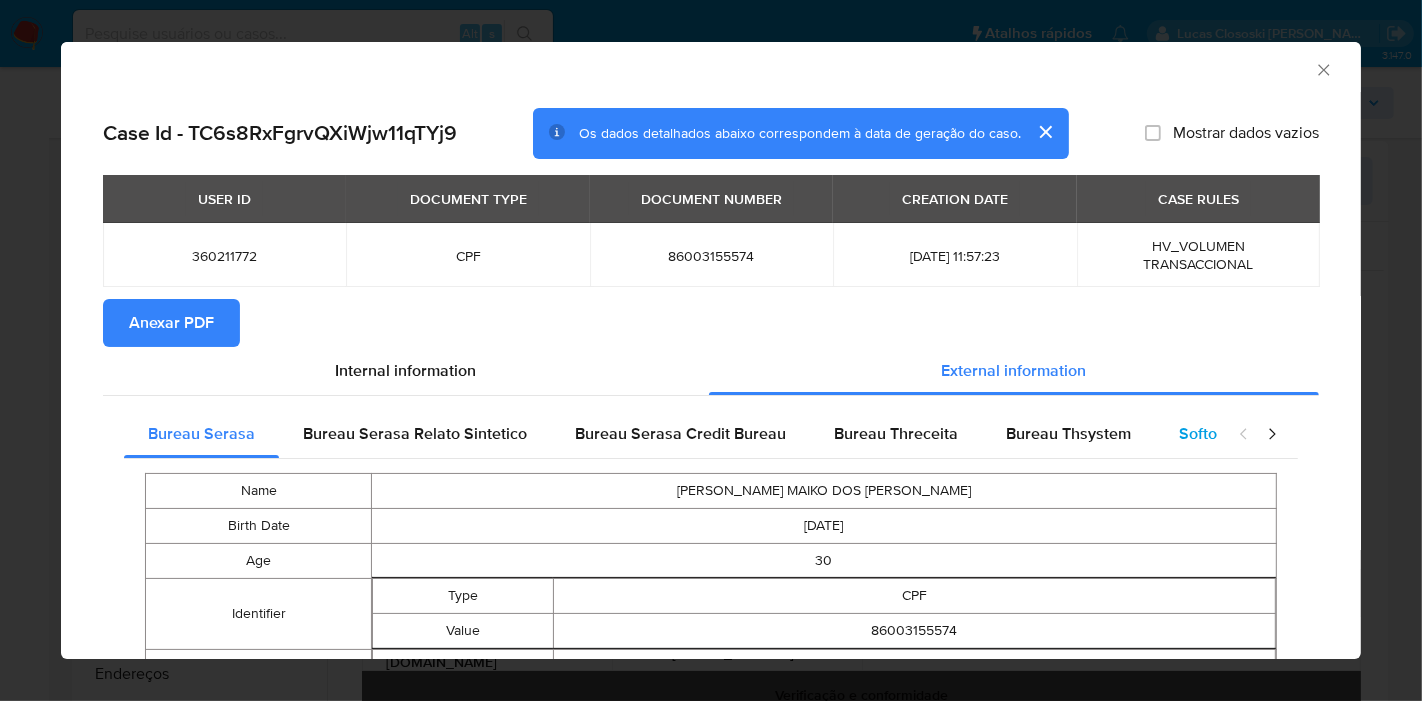 click on "Softon" at bounding box center [1202, 434] 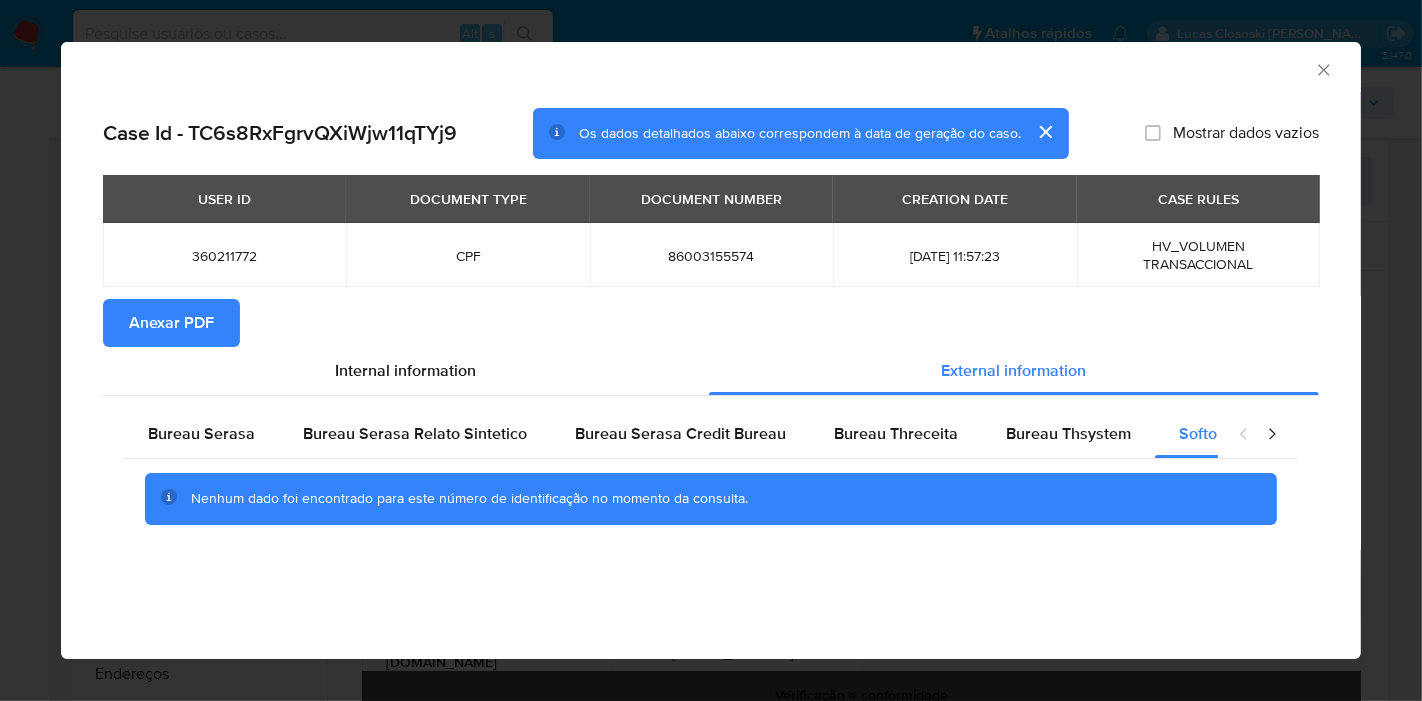 click 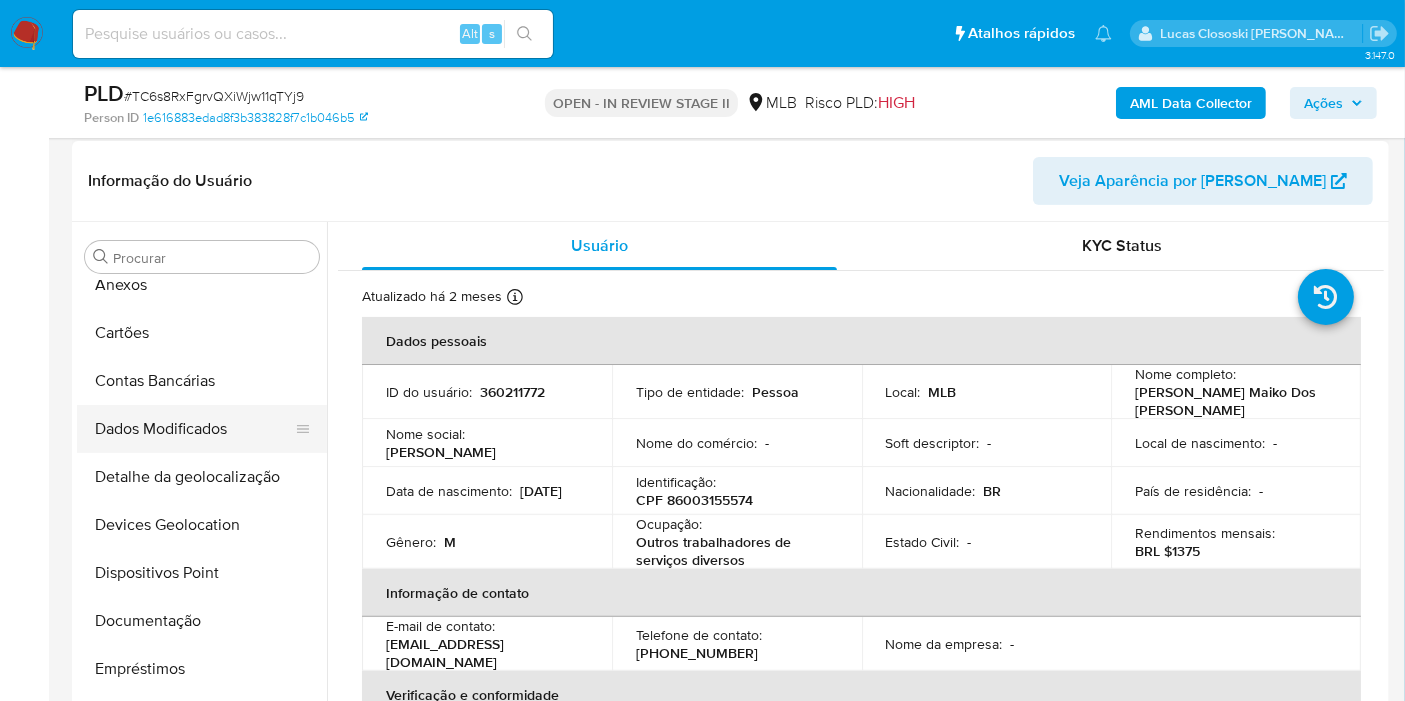 scroll, scrollTop: 0, scrollLeft: 0, axis: both 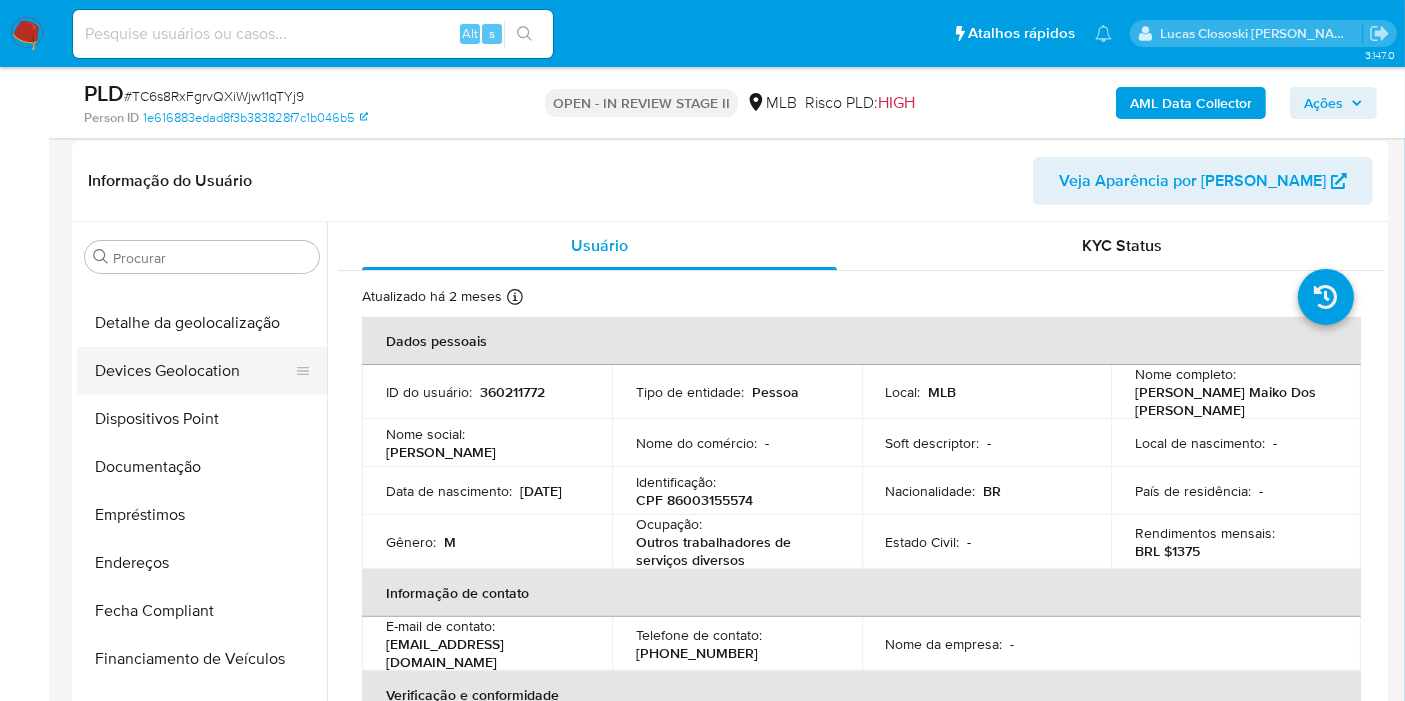 click on "Devices Geolocation" at bounding box center (194, 371) 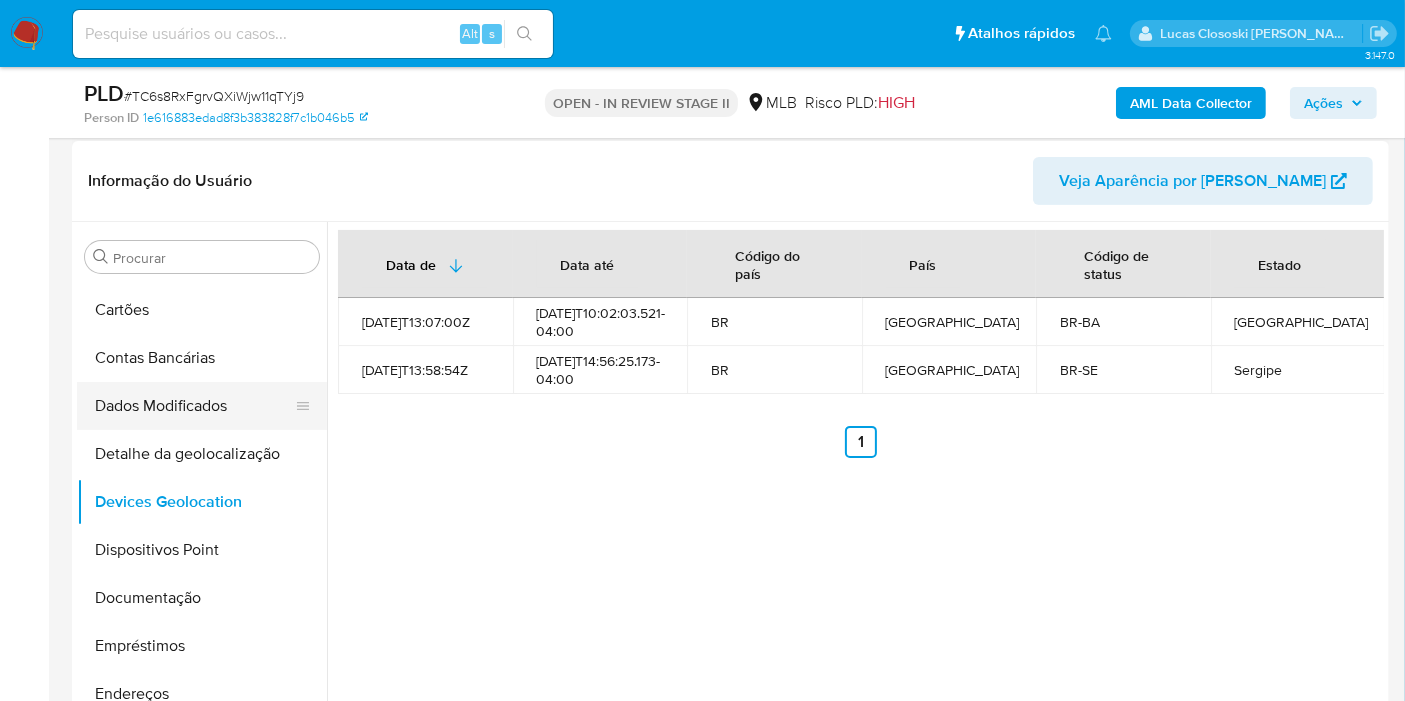 scroll, scrollTop: 0, scrollLeft: 0, axis: both 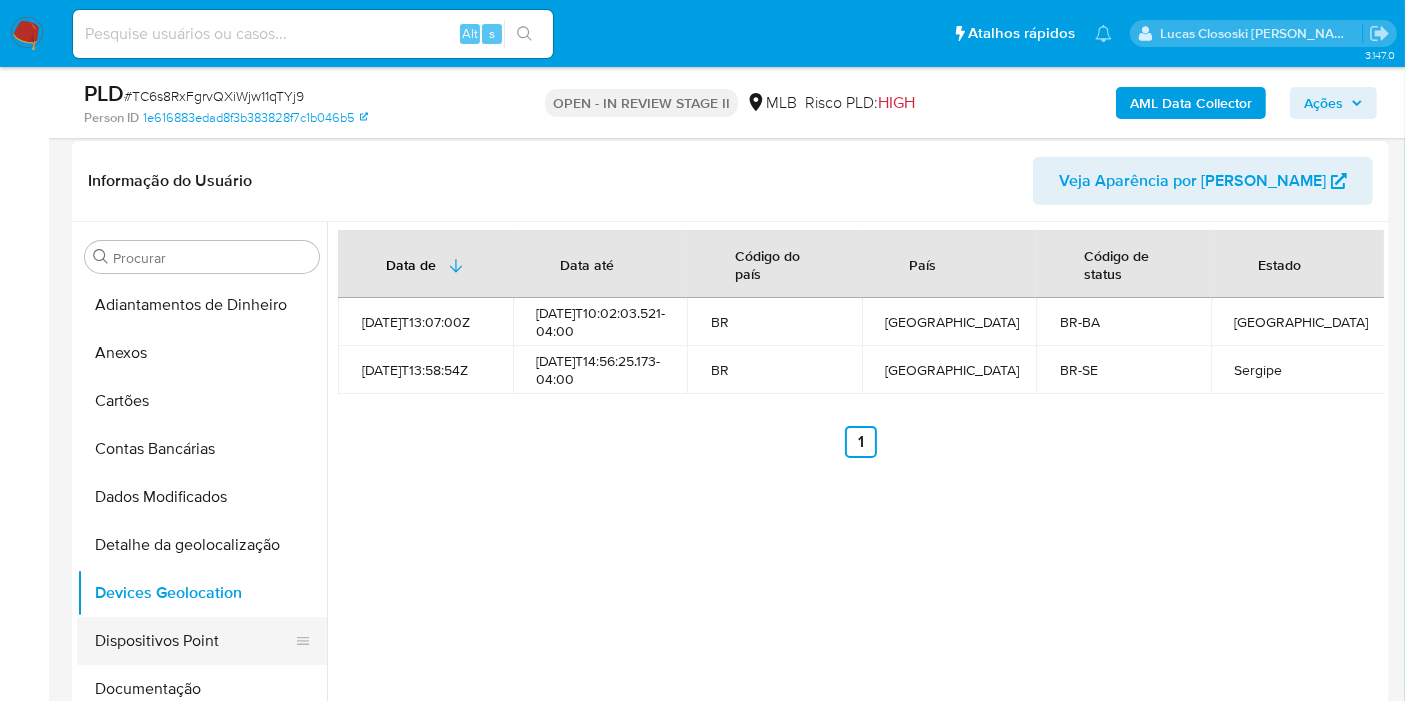 click on "Dispositivos Point" at bounding box center (194, 641) 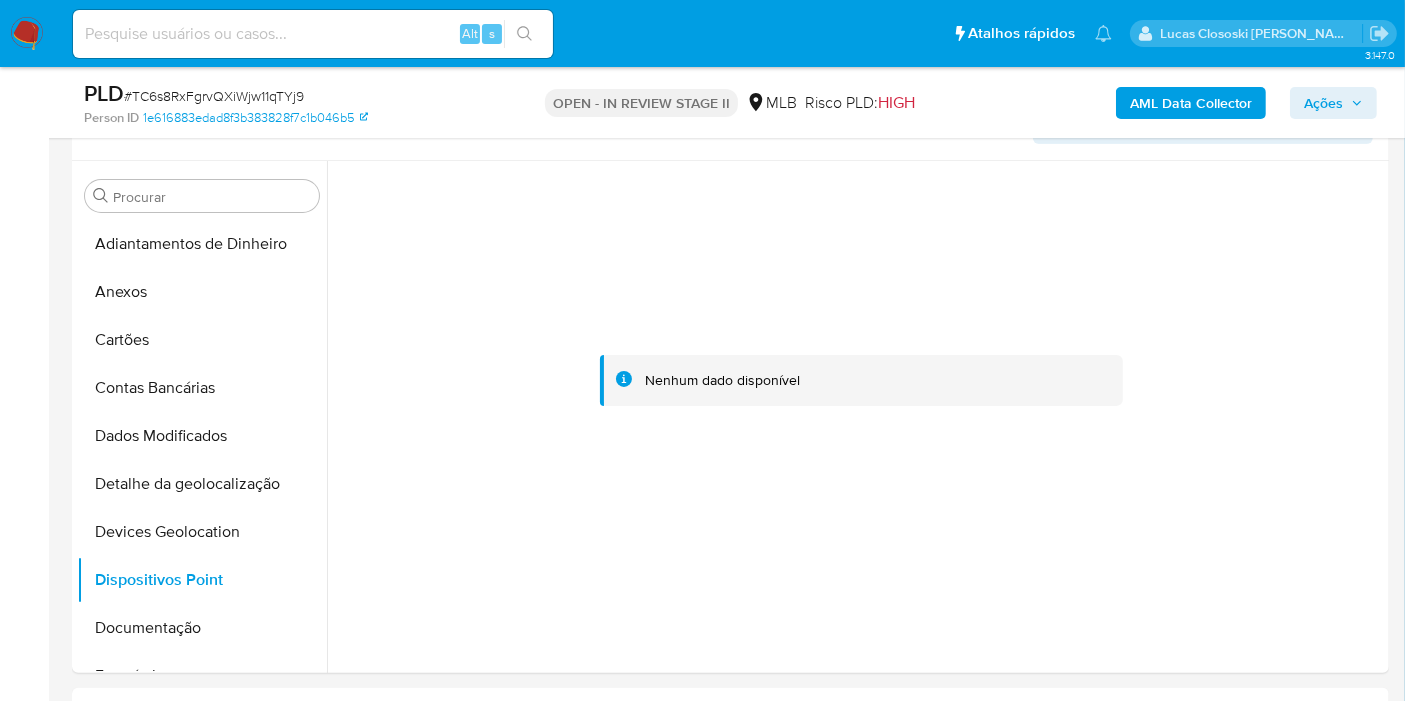scroll, scrollTop: 500, scrollLeft: 0, axis: vertical 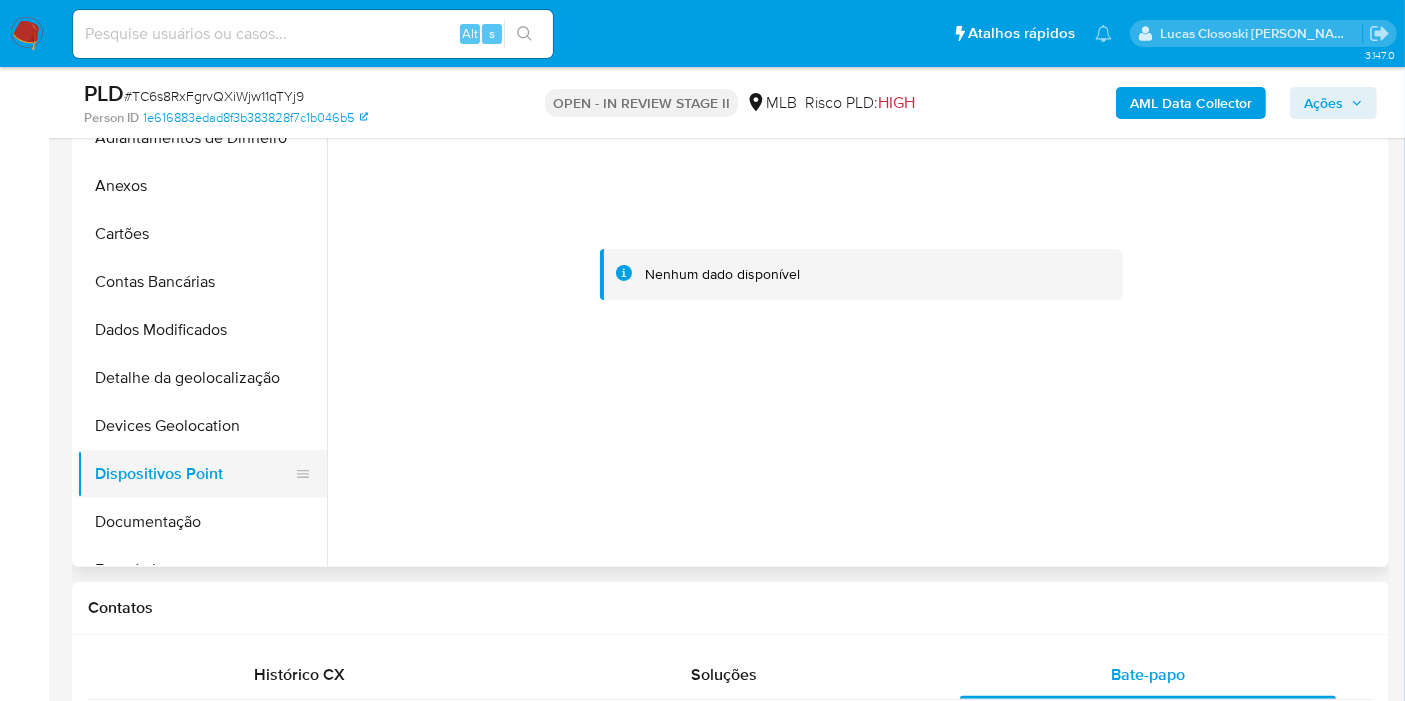click on "Dispositivos Point" at bounding box center [194, 474] 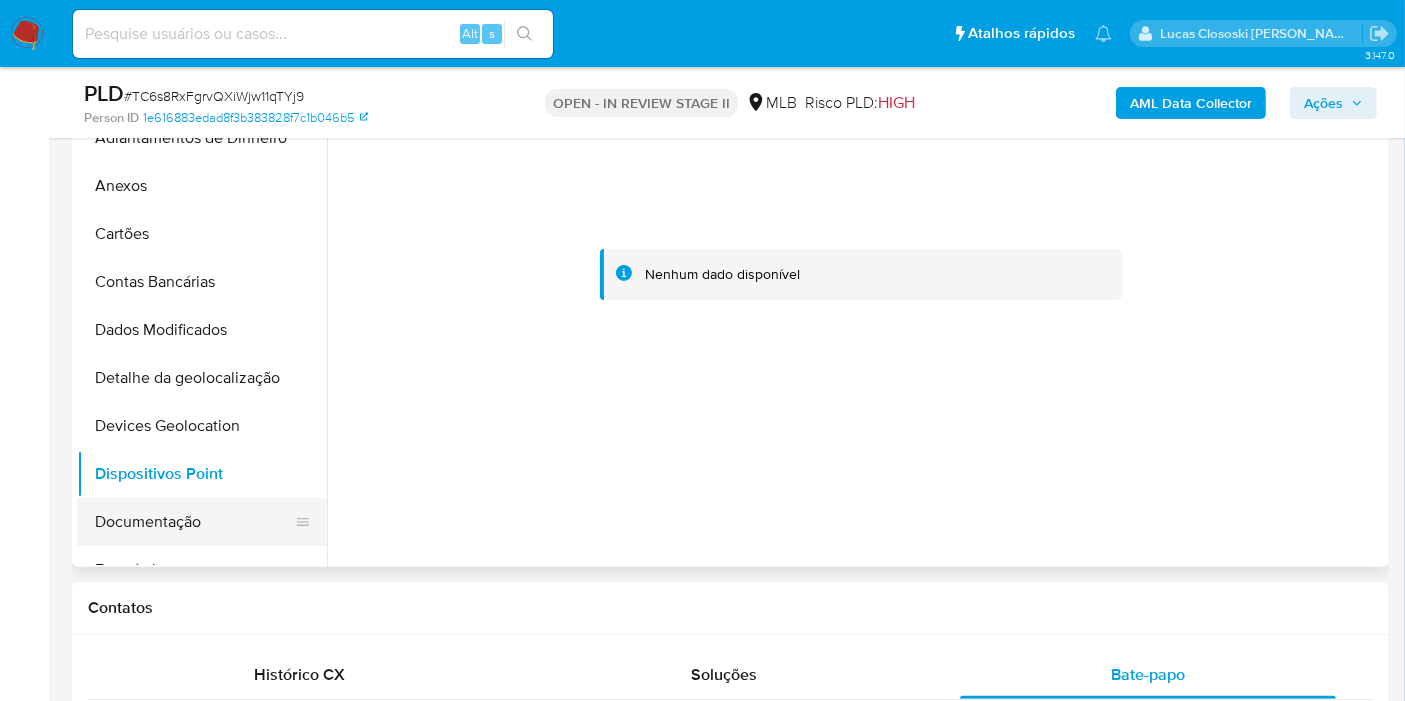 click on "Documentação" at bounding box center (194, 522) 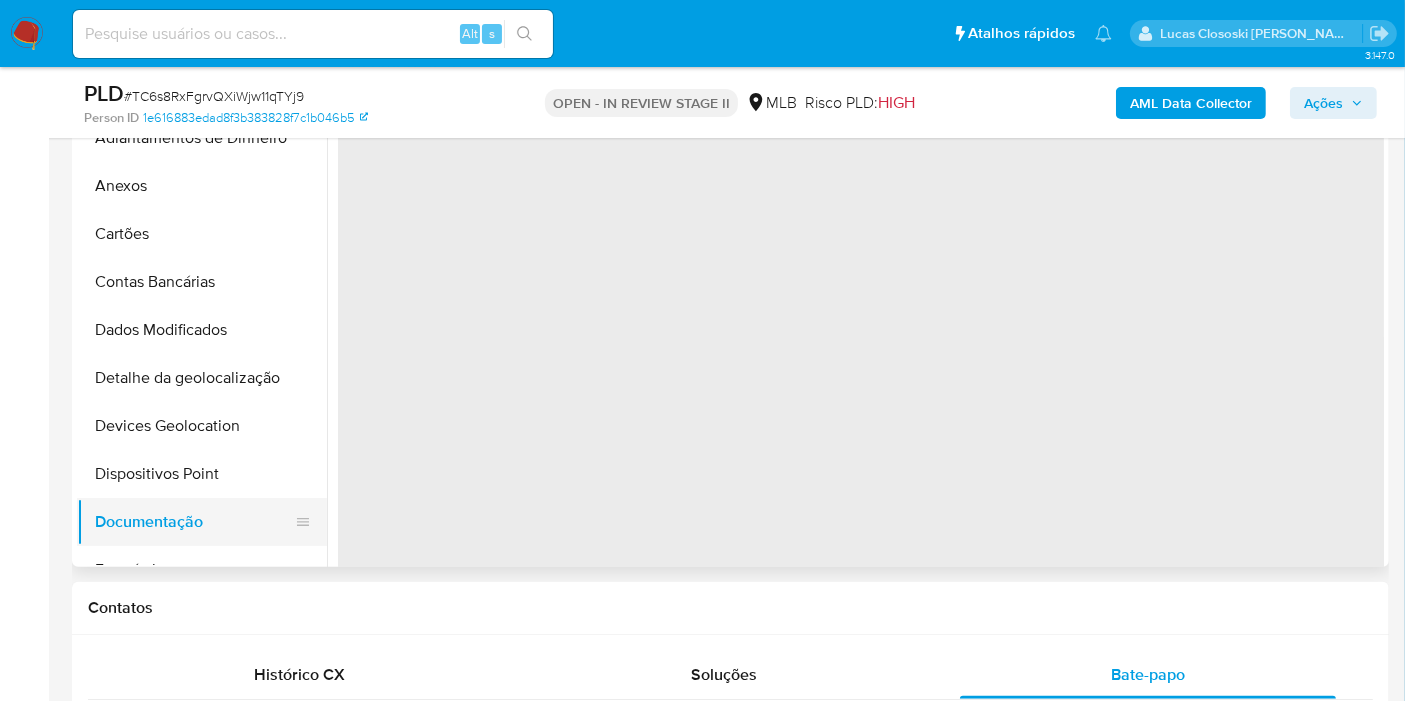 click on "Documentação" at bounding box center [194, 522] 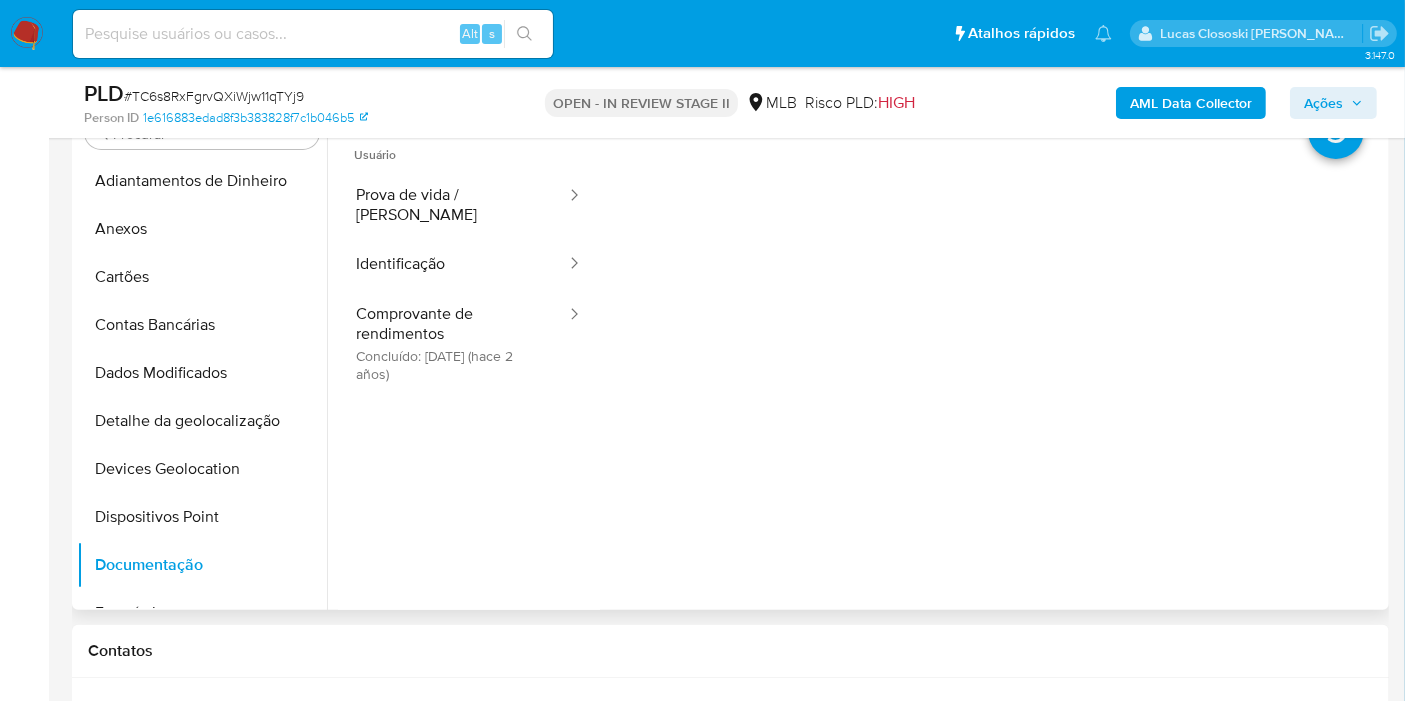 scroll, scrollTop: 500, scrollLeft: 0, axis: vertical 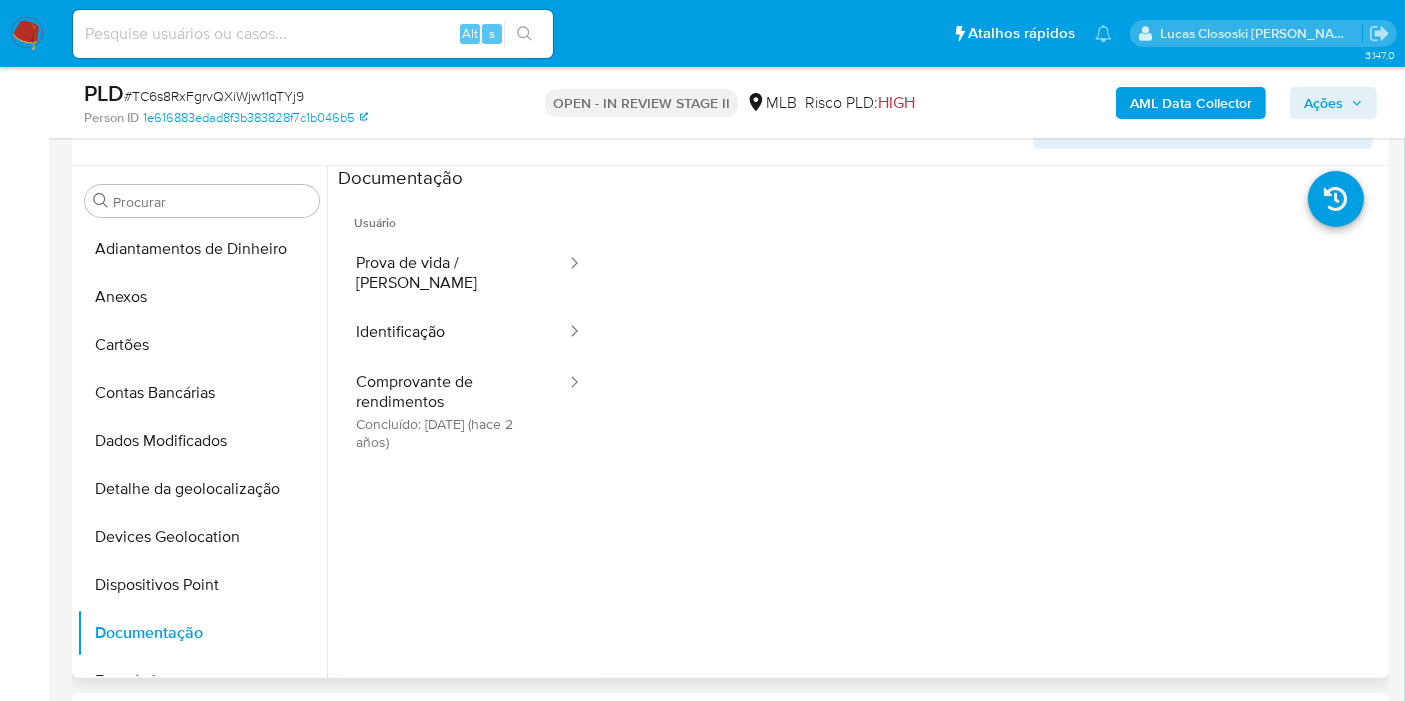 click at bounding box center [855, 422] 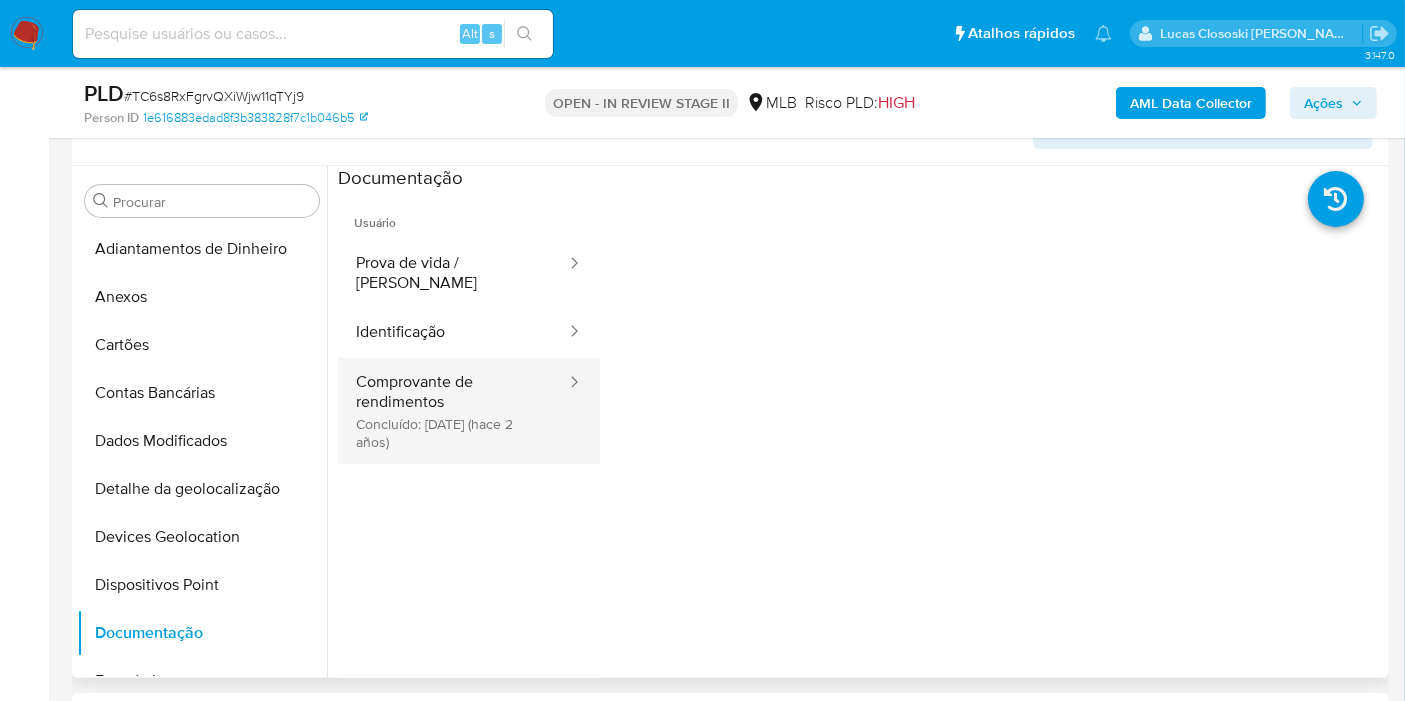 click on "Comprovante de rendimentos Concluído: 23/06/2023 (hace 2 años)" at bounding box center [453, 411] 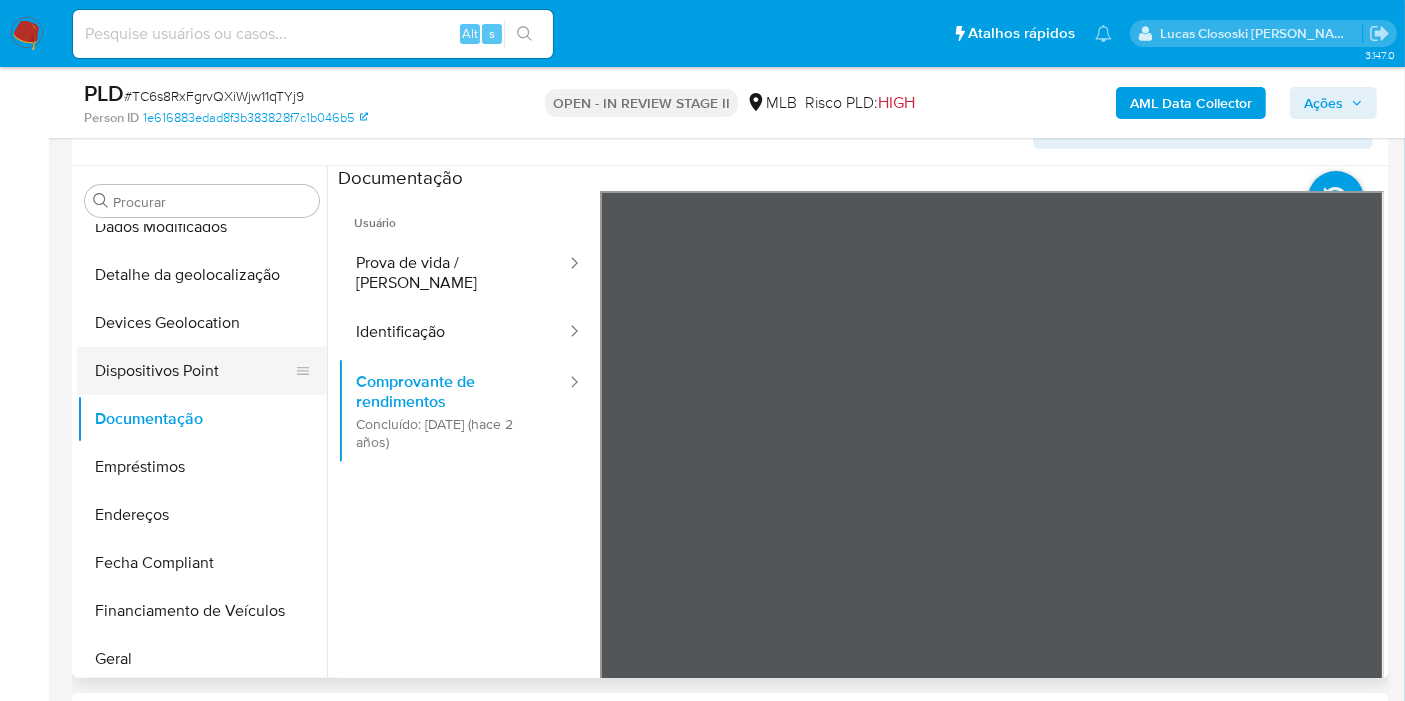 scroll, scrollTop: 222, scrollLeft: 0, axis: vertical 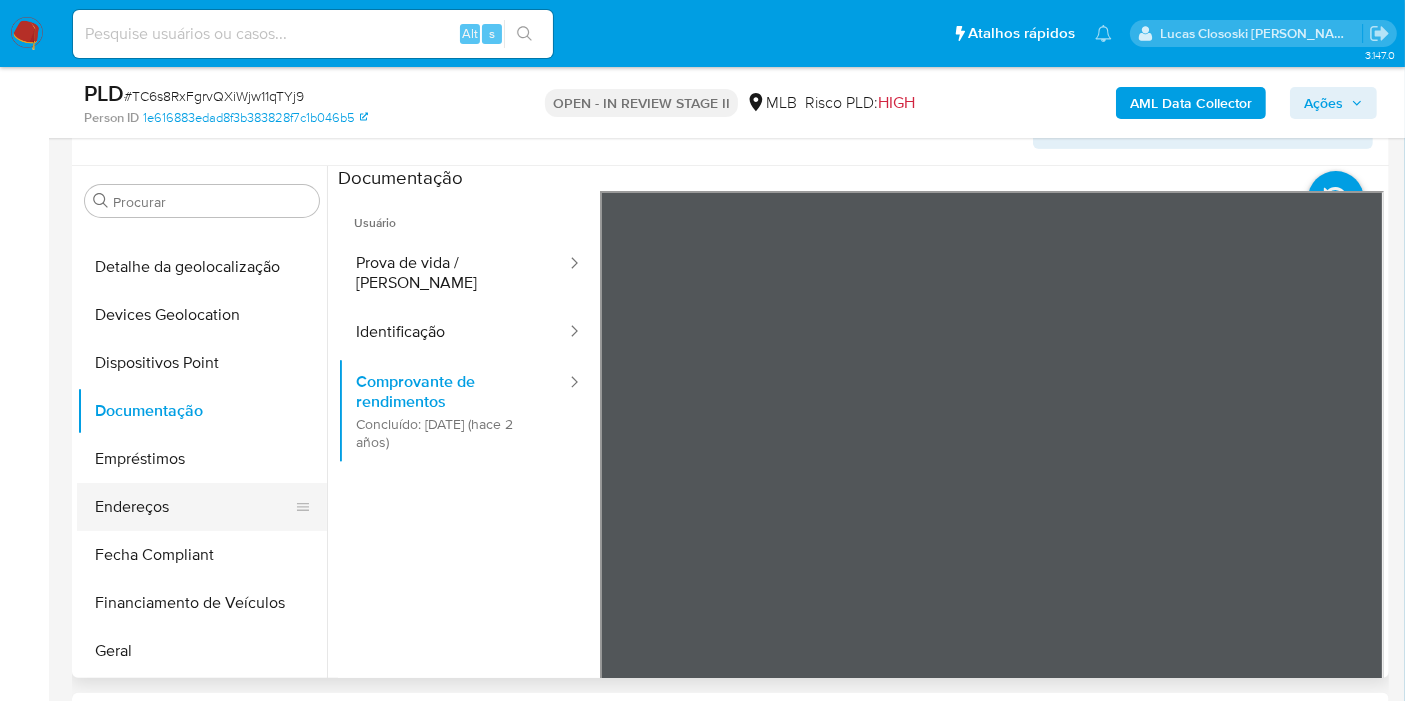 click on "Endereços" at bounding box center (194, 507) 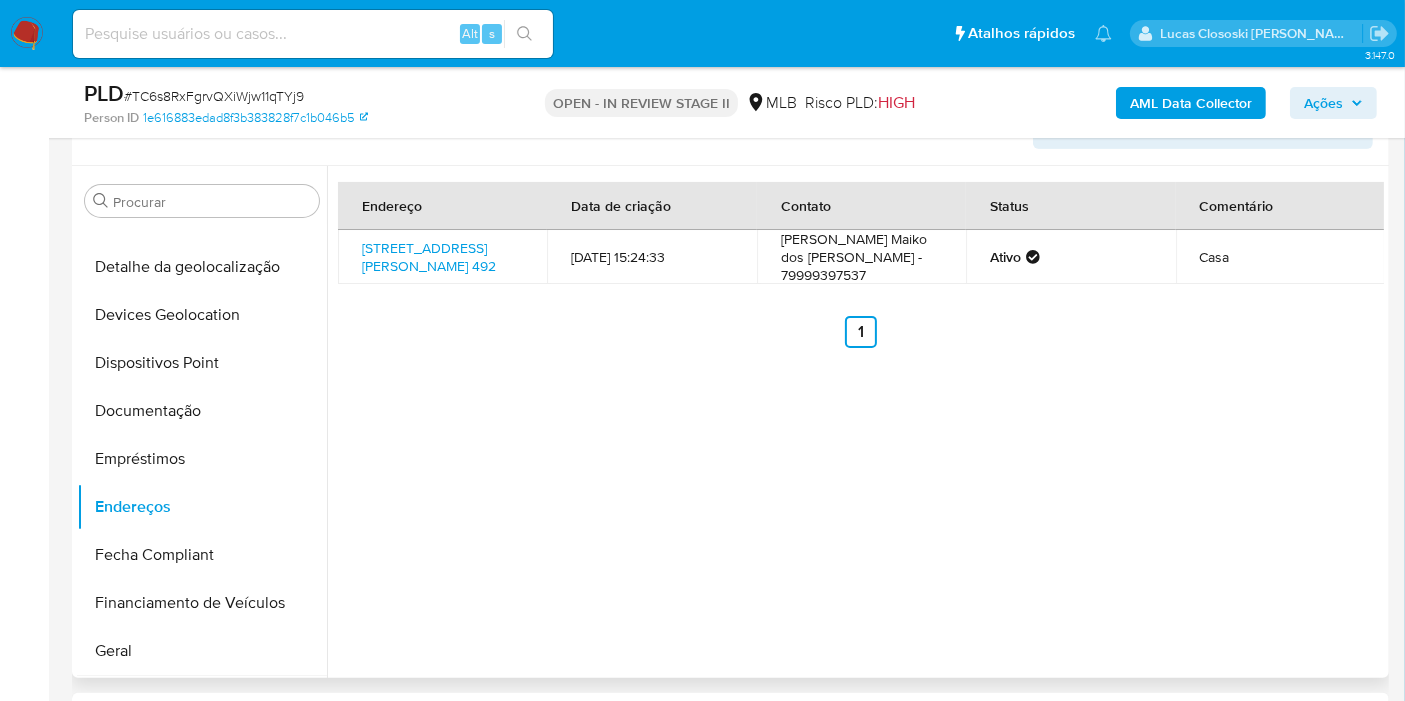 scroll, scrollTop: 333, scrollLeft: 0, axis: vertical 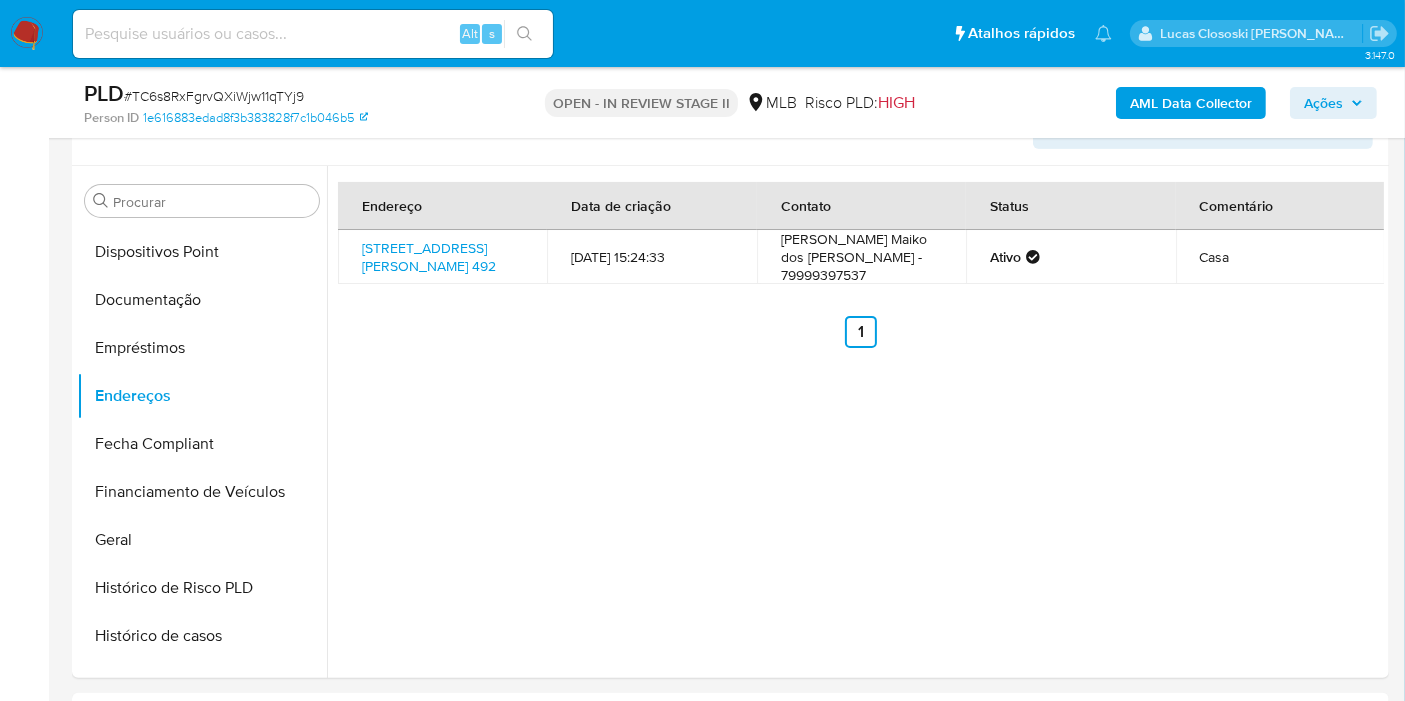 drag, startPoint x: 157, startPoint y: 547, endPoint x: 1272, endPoint y: 77, distance: 1210.0104 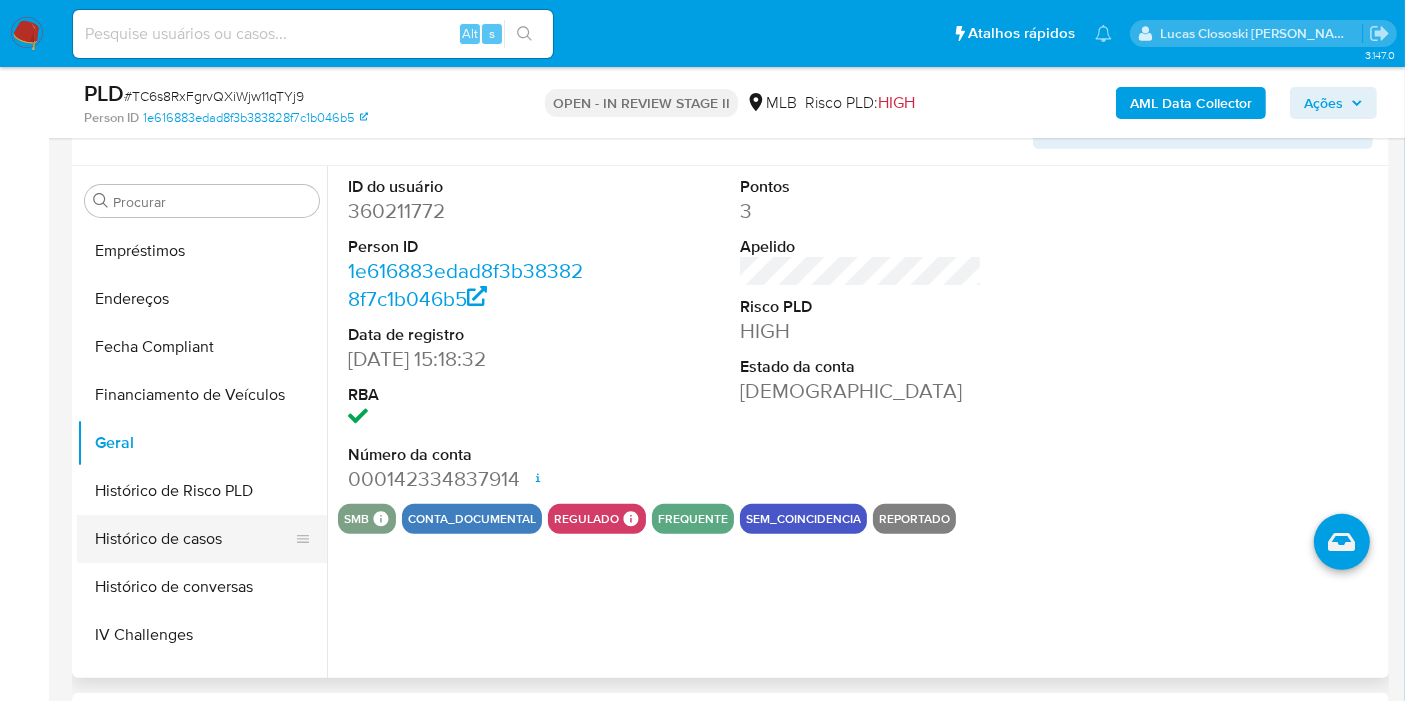 scroll, scrollTop: 555, scrollLeft: 0, axis: vertical 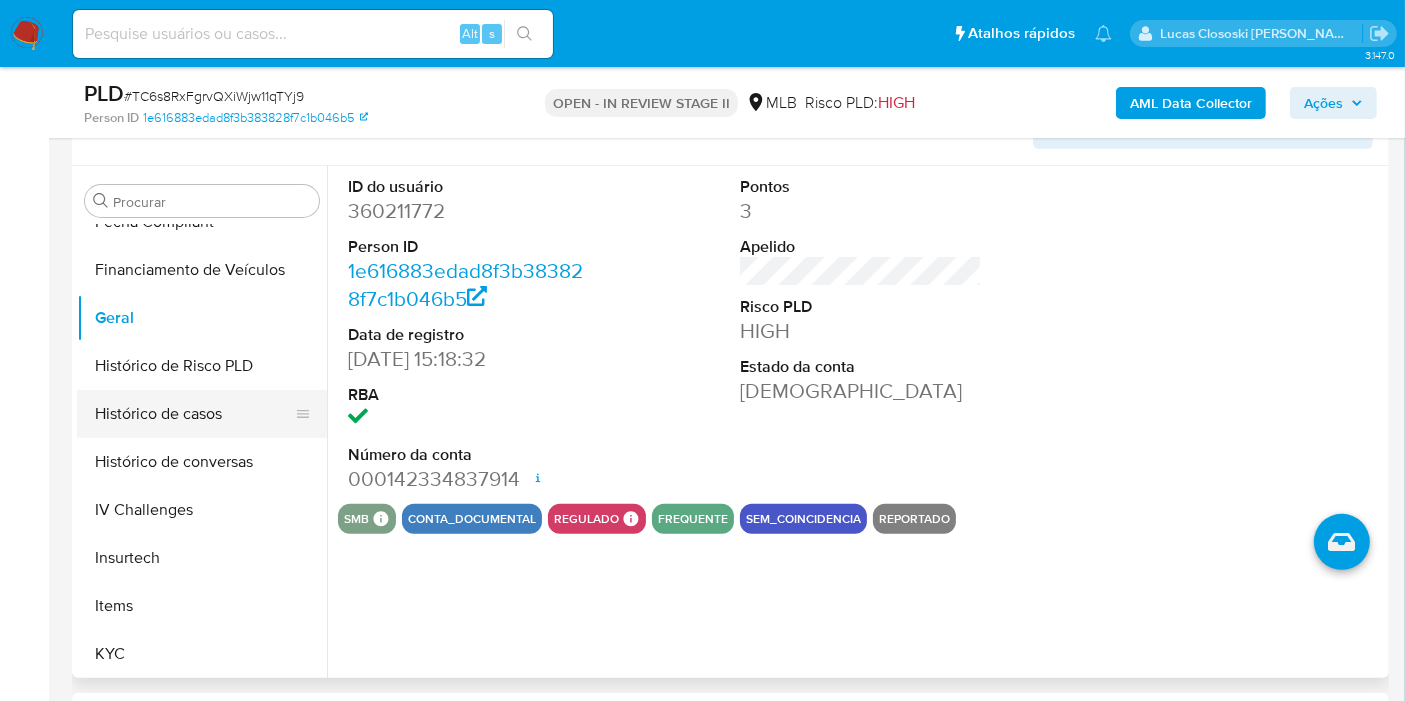 click on "Histórico de casos" at bounding box center (194, 414) 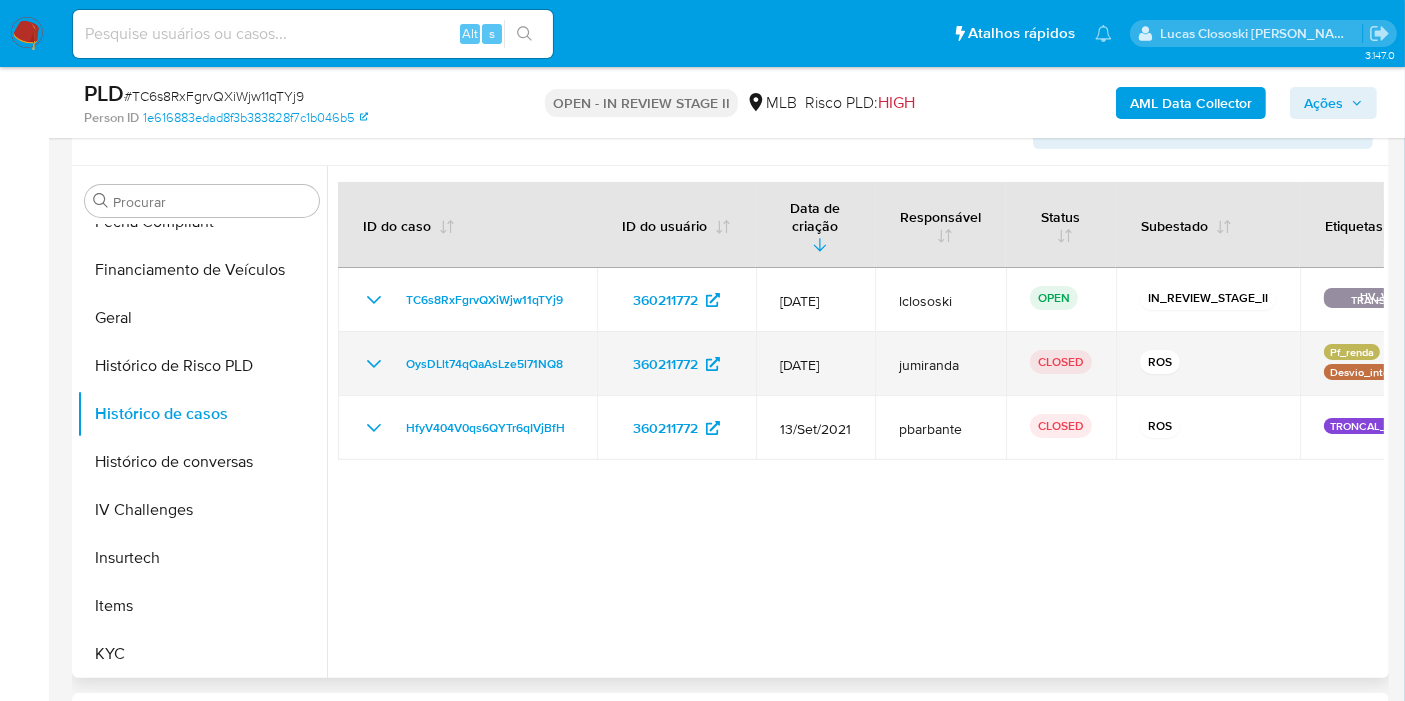 drag, startPoint x: 595, startPoint y: 346, endPoint x: 391, endPoint y: 335, distance: 204.29636 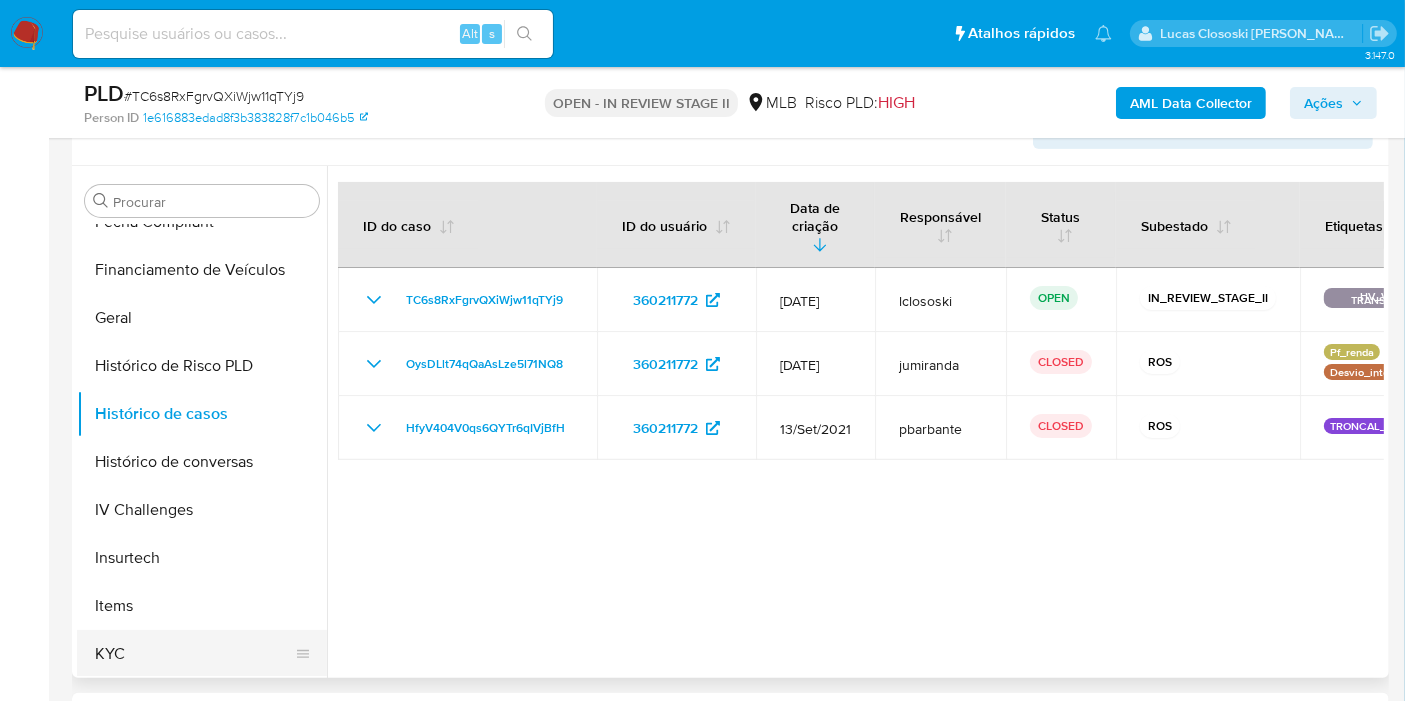 click on "KYC" at bounding box center [194, 654] 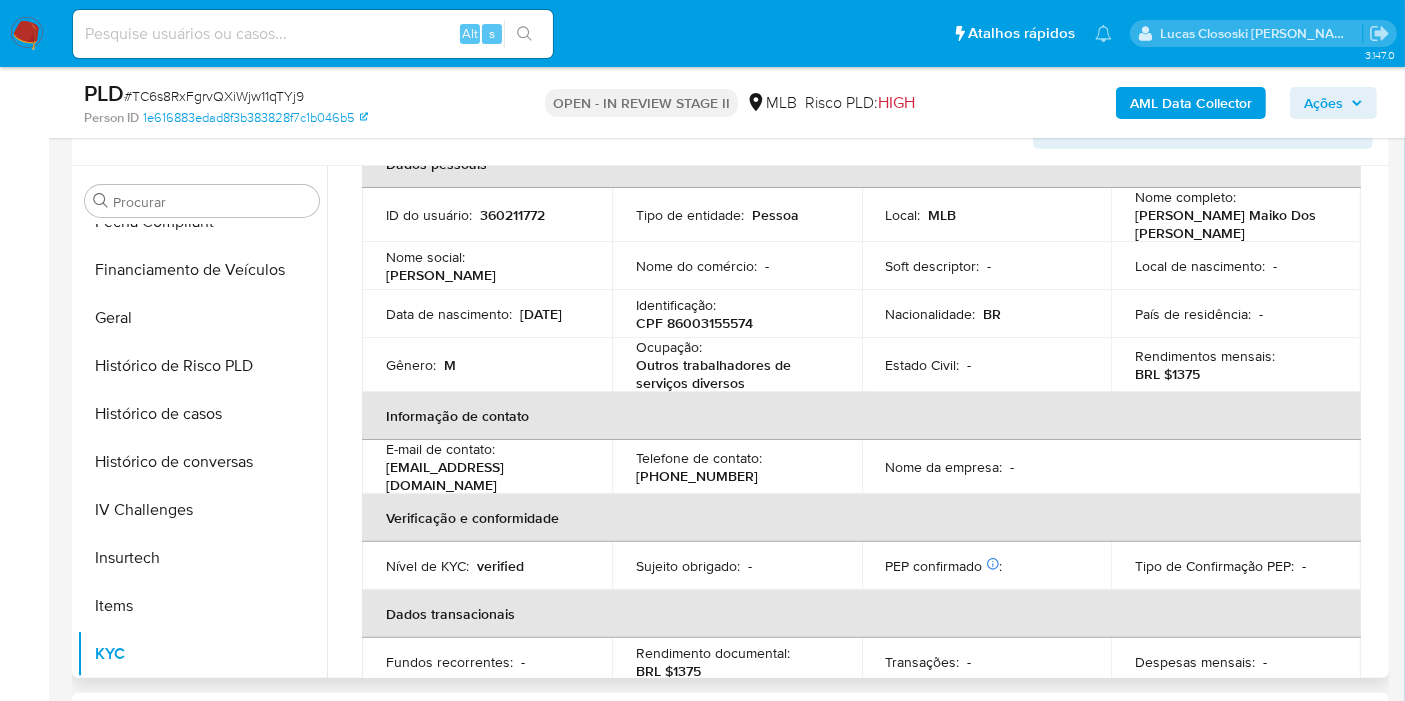 scroll, scrollTop: 111, scrollLeft: 0, axis: vertical 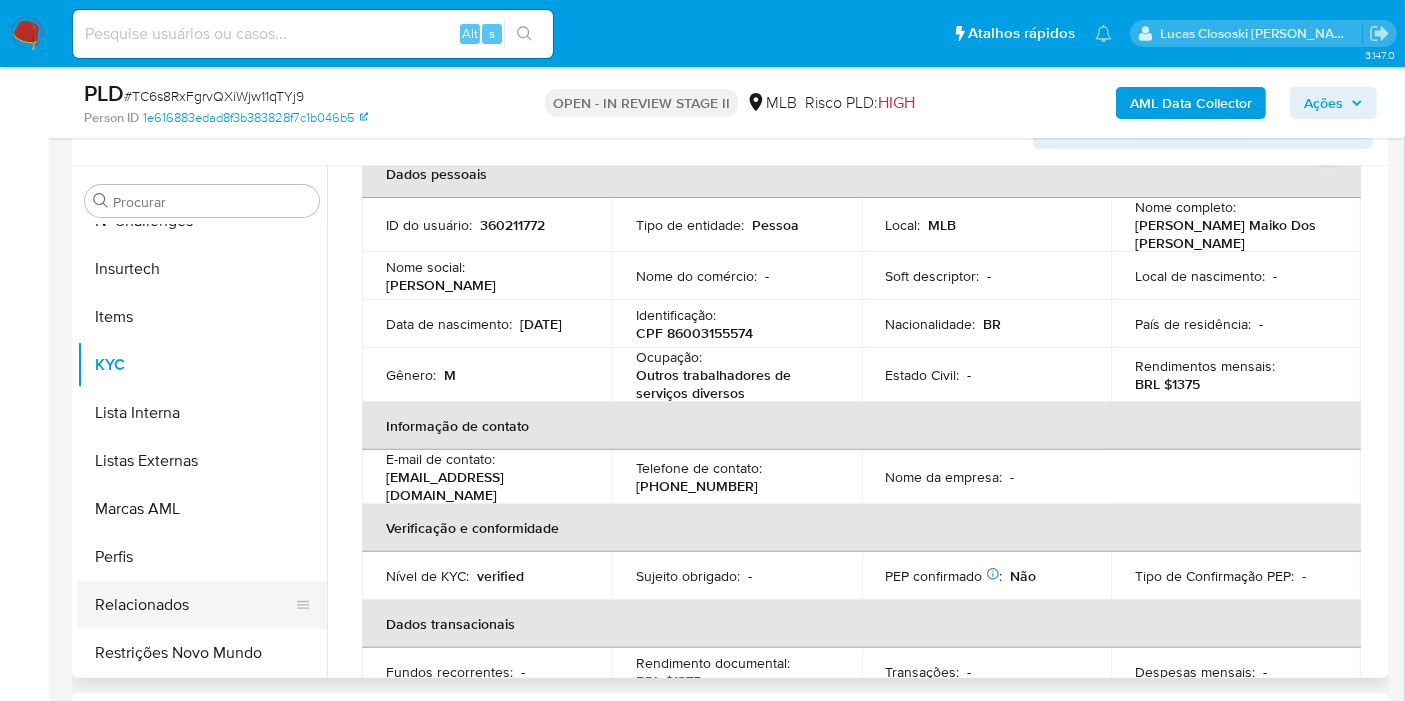 drag, startPoint x: 202, startPoint y: 644, endPoint x: 208, endPoint y: 618, distance: 26.683329 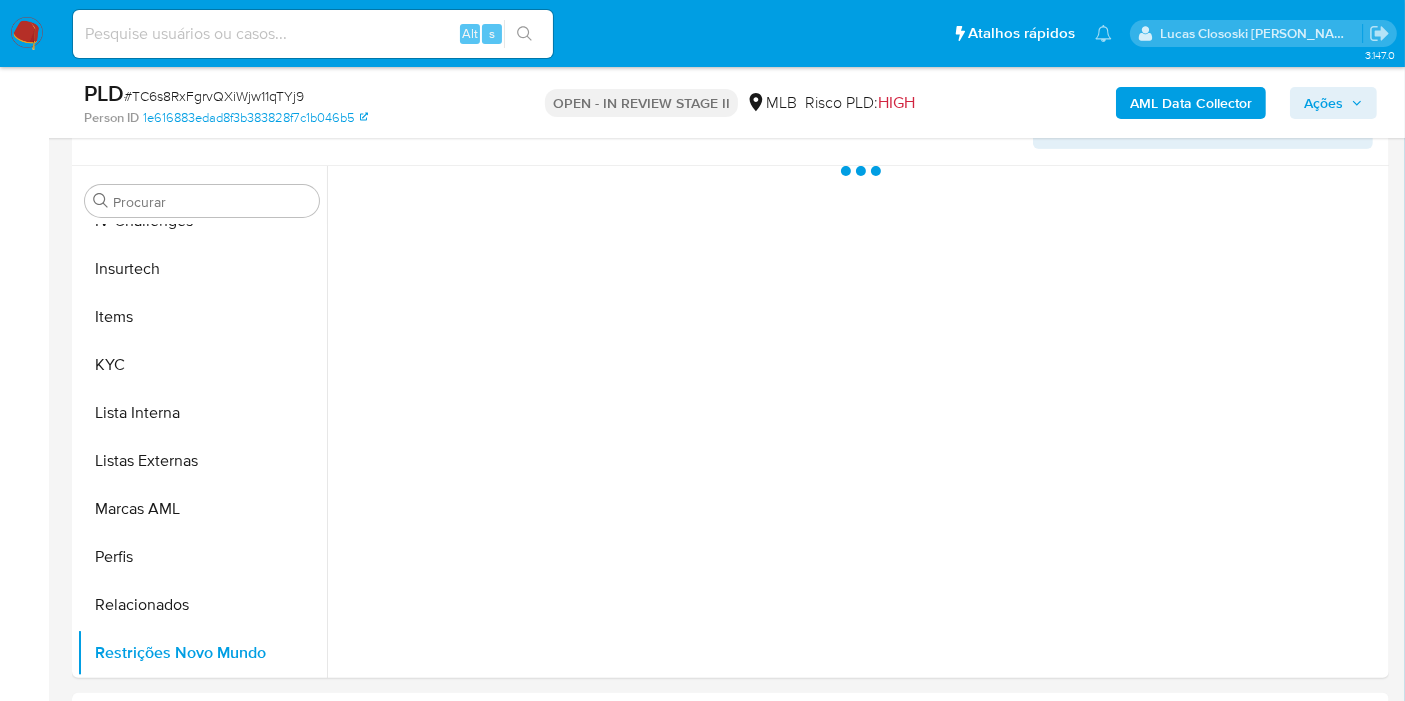 scroll, scrollTop: 0, scrollLeft: 0, axis: both 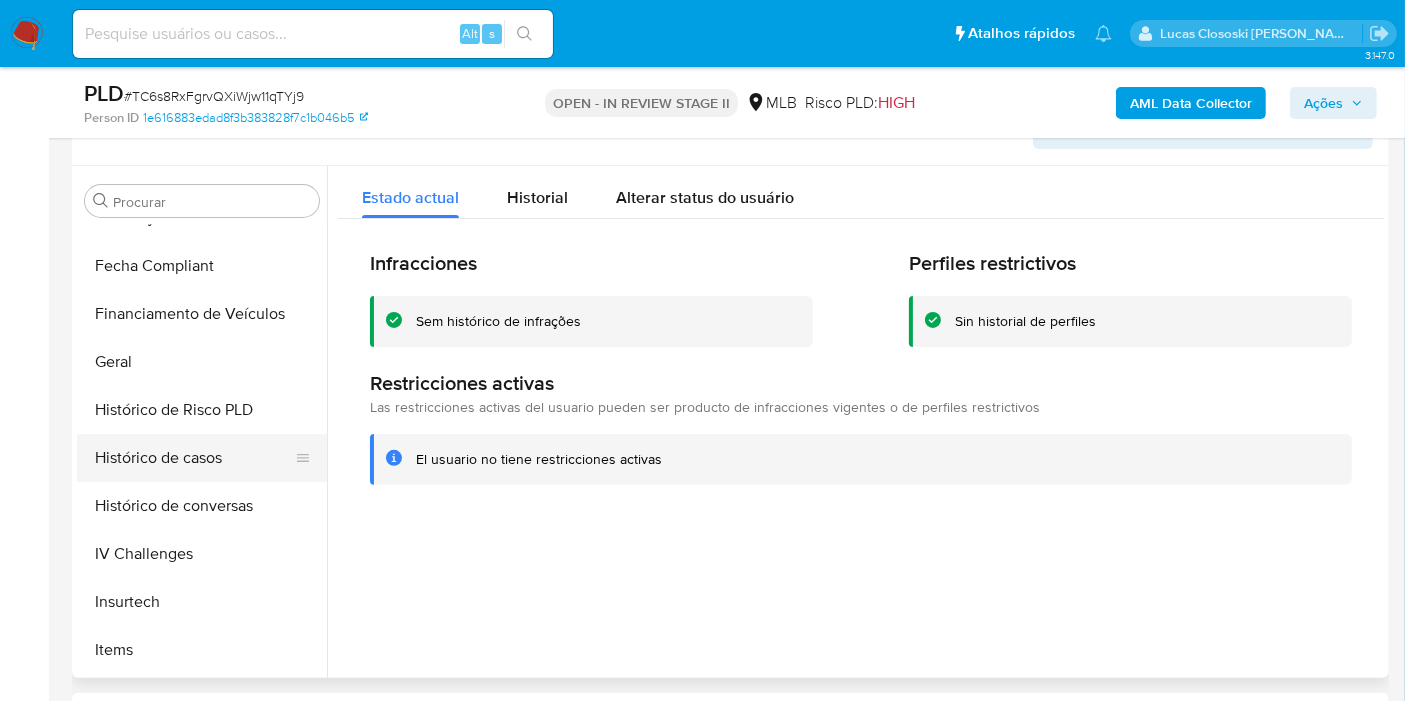 click on "Histórico de casos" at bounding box center (194, 458) 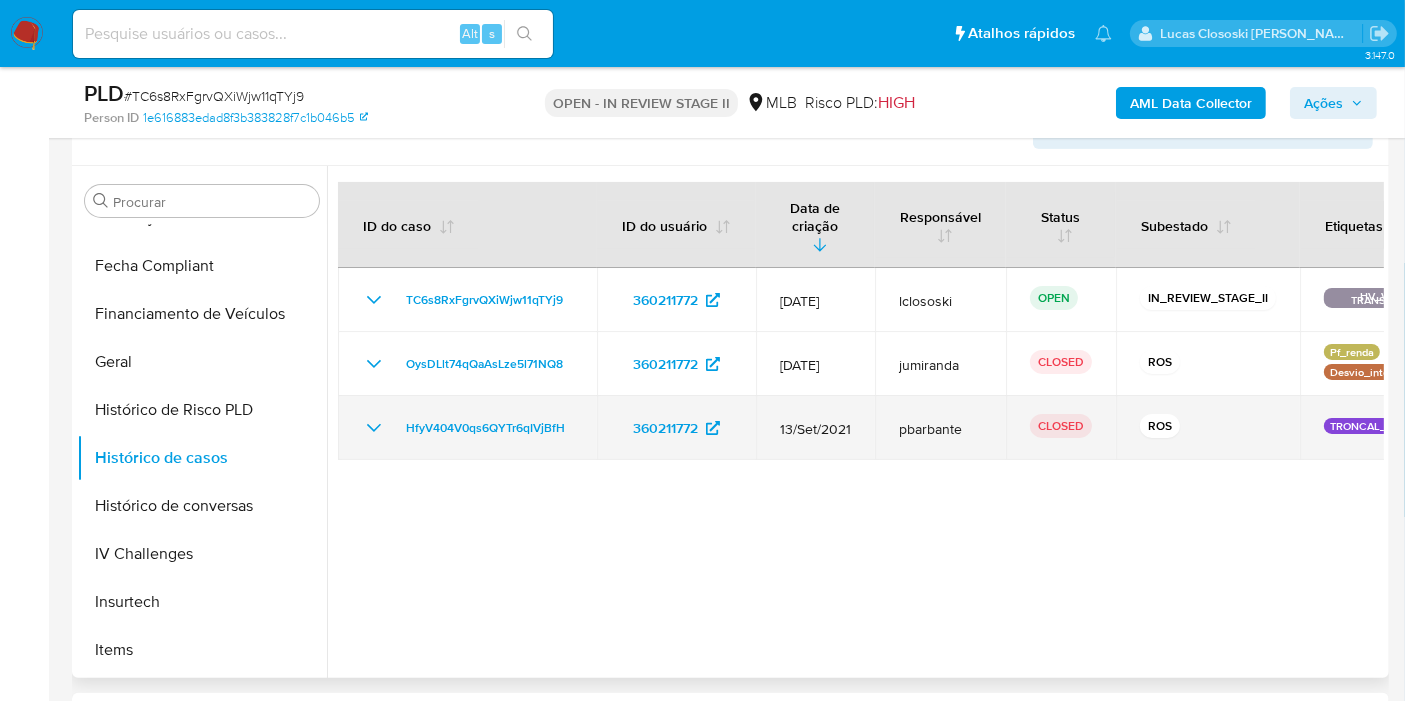 click on "HfyV404V0qs6QYTr6qIVjBfH" at bounding box center (467, 428) 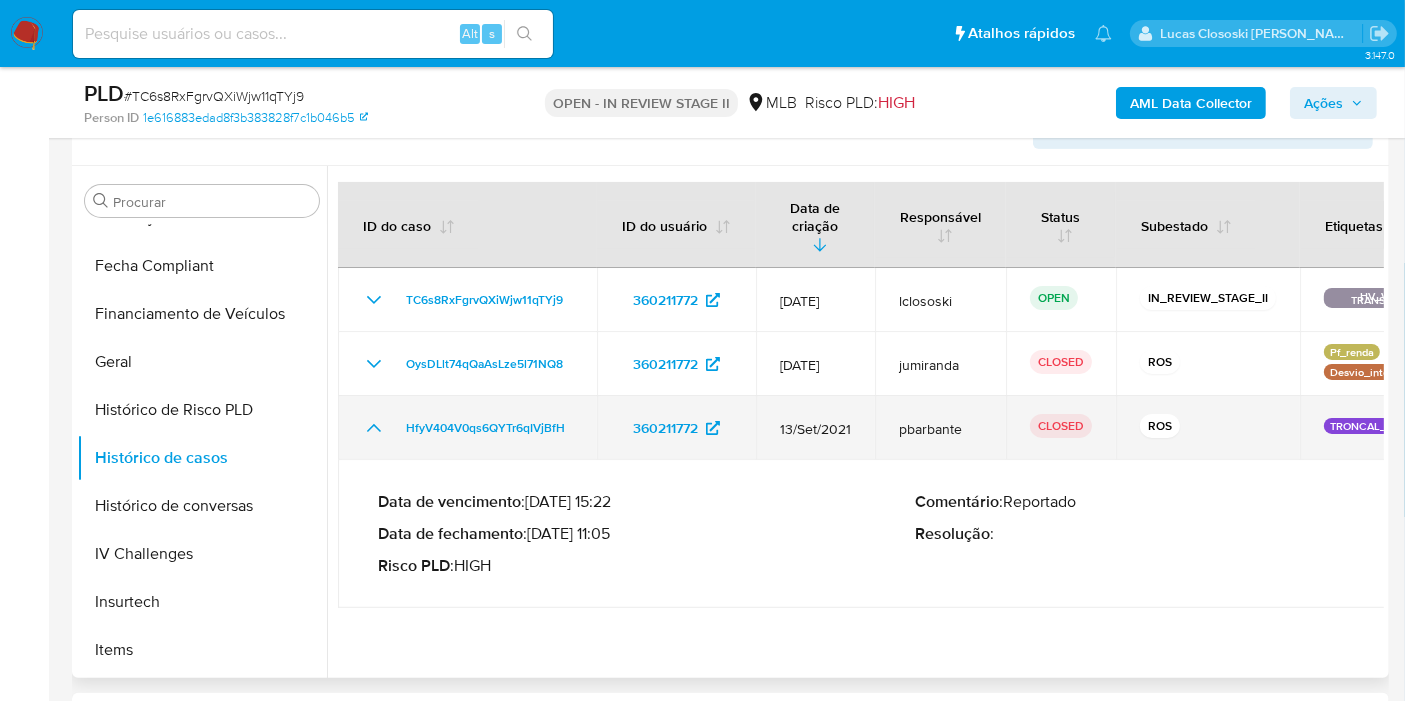 click 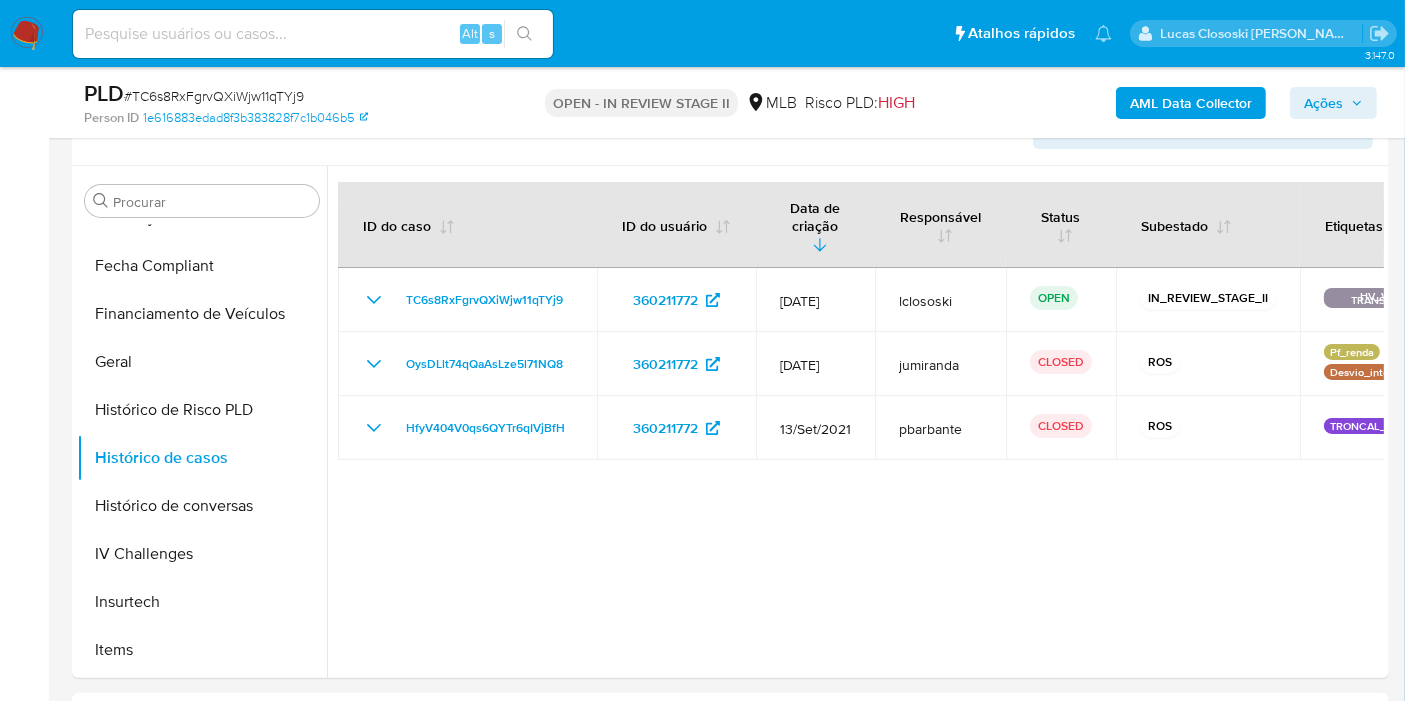 click on "# TC6s8RxFgrvQXiWjw11qTYj9" at bounding box center [214, 96] 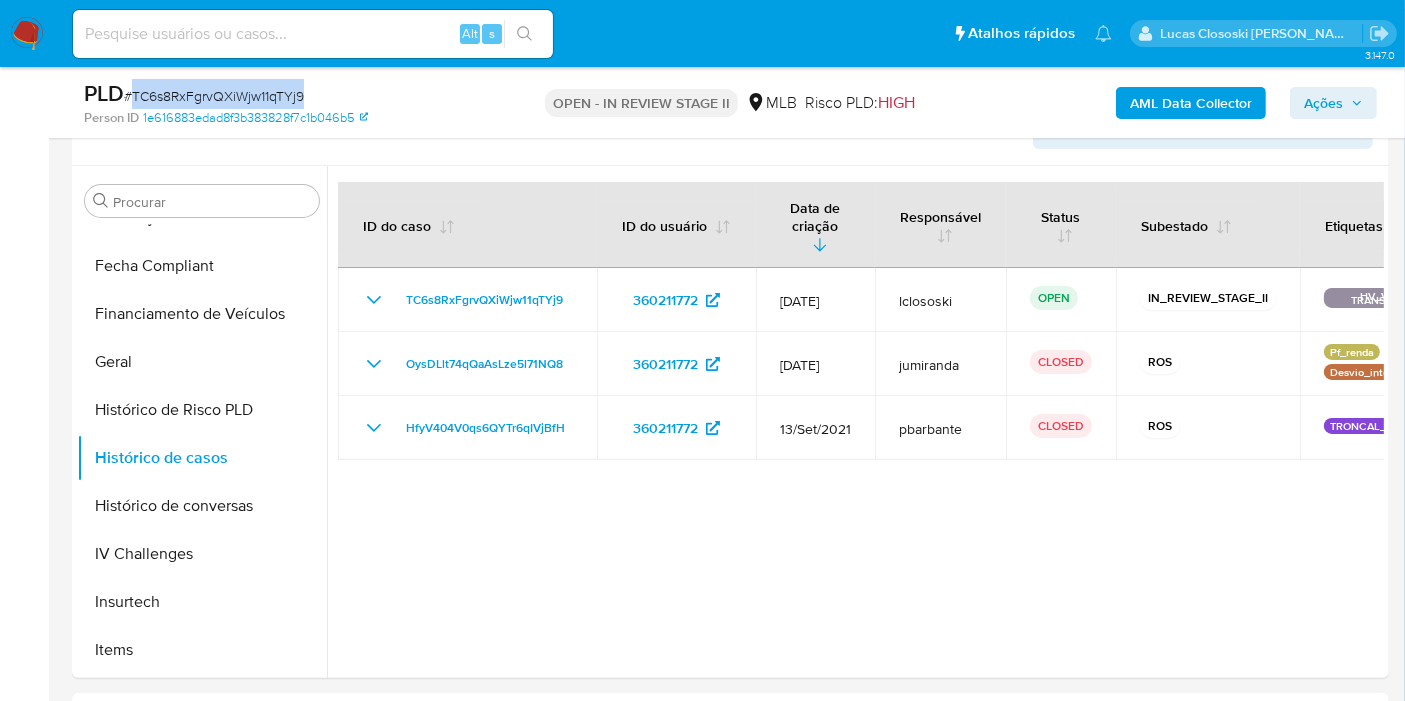 click on "# TC6s8RxFgrvQXiWjw11qTYj9" at bounding box center (214, 96) 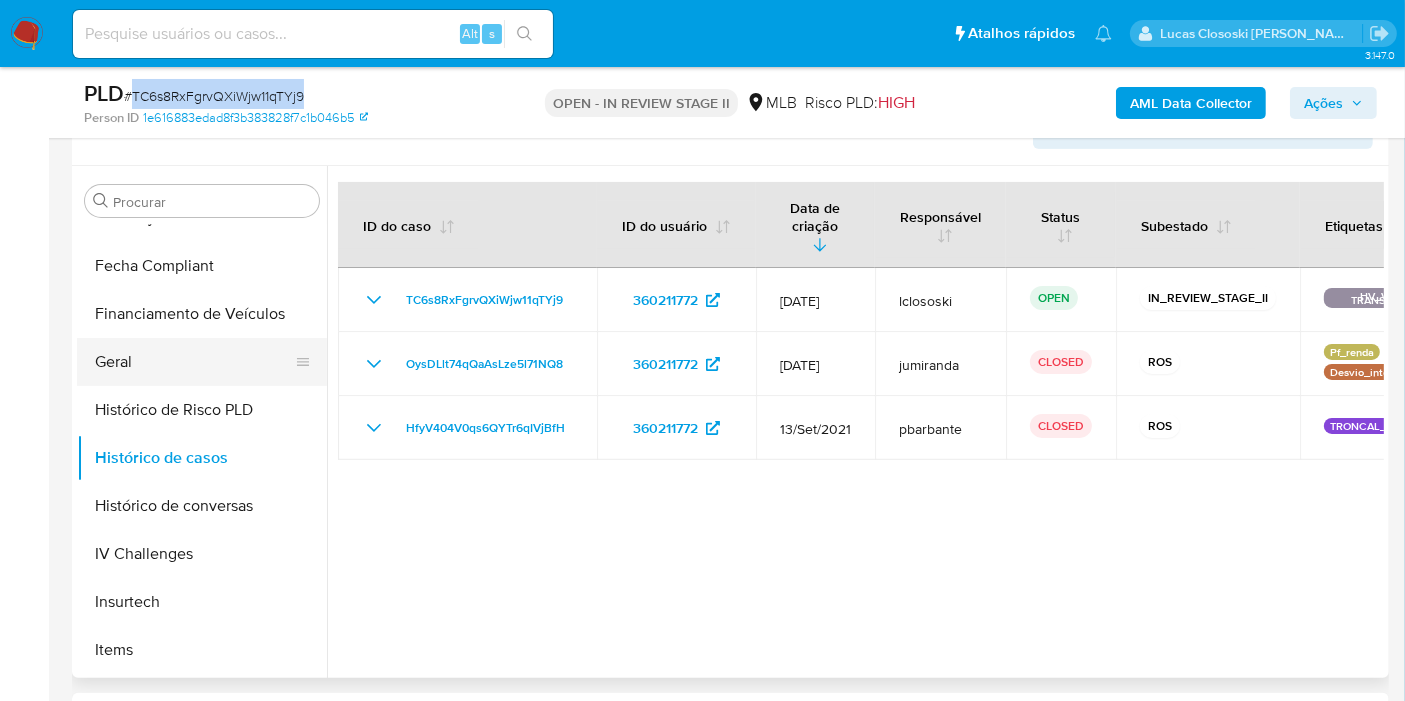 click on "Geral" at bounding box center [194, 362] 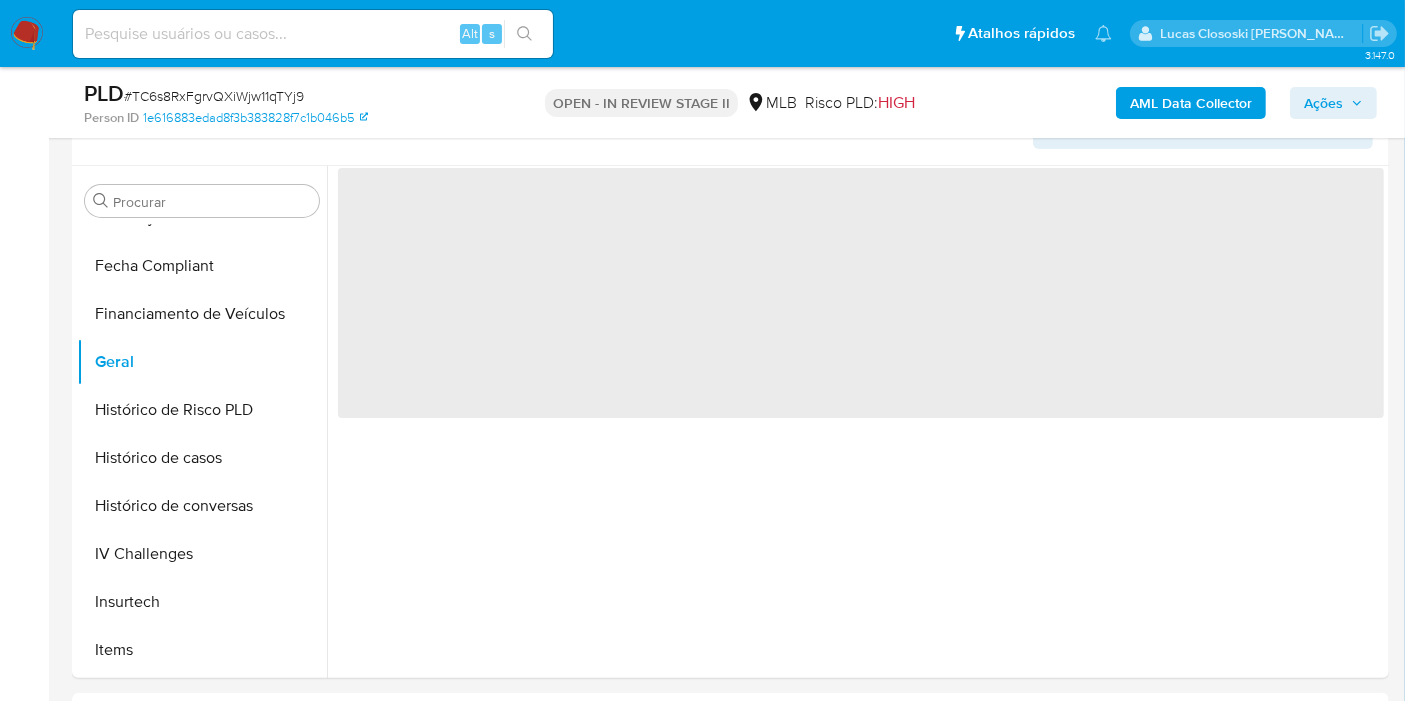 click on "AML Data Collector Ações" at bounding box center [1164, 102] 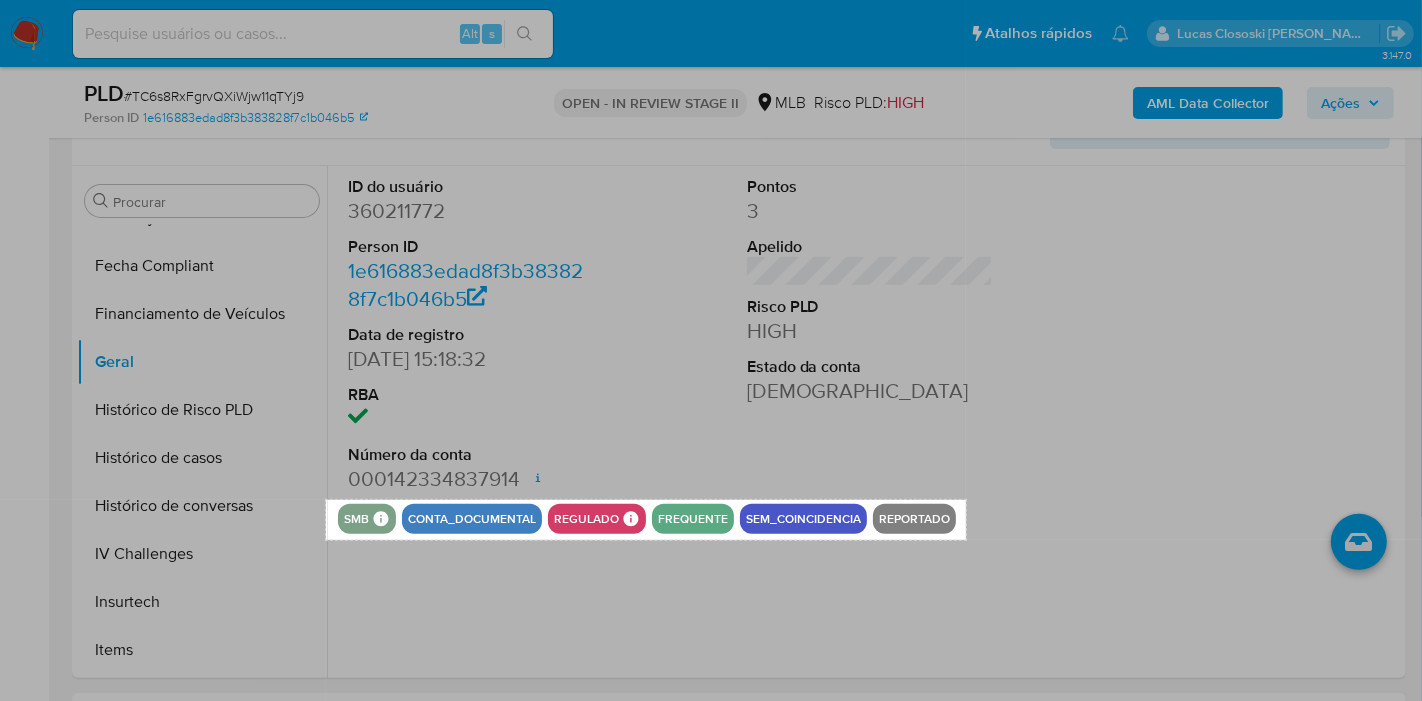 drag, startPoint x: 326, startPoint y: 499, endPoint x: 966, endPoint y: 539, distance: 641.2488 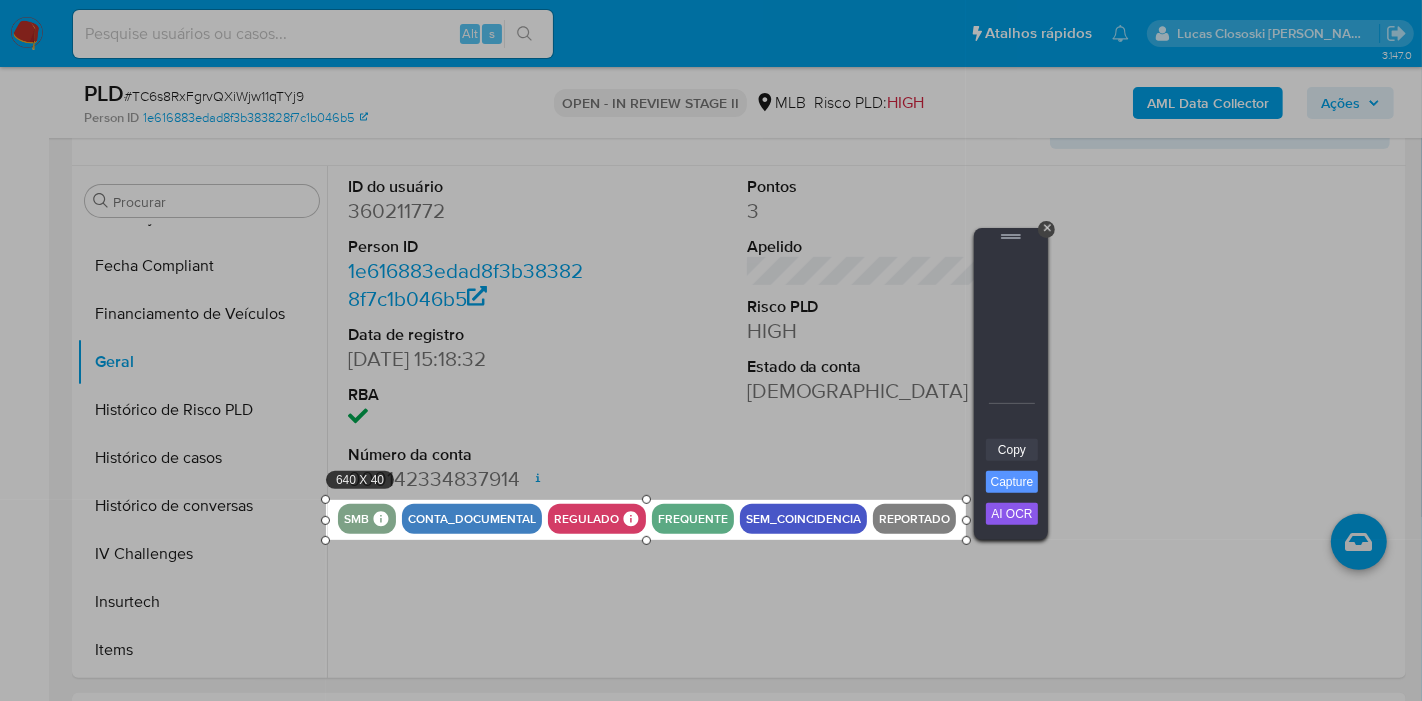 click on "Copy" at bounding box center (1012, 450) 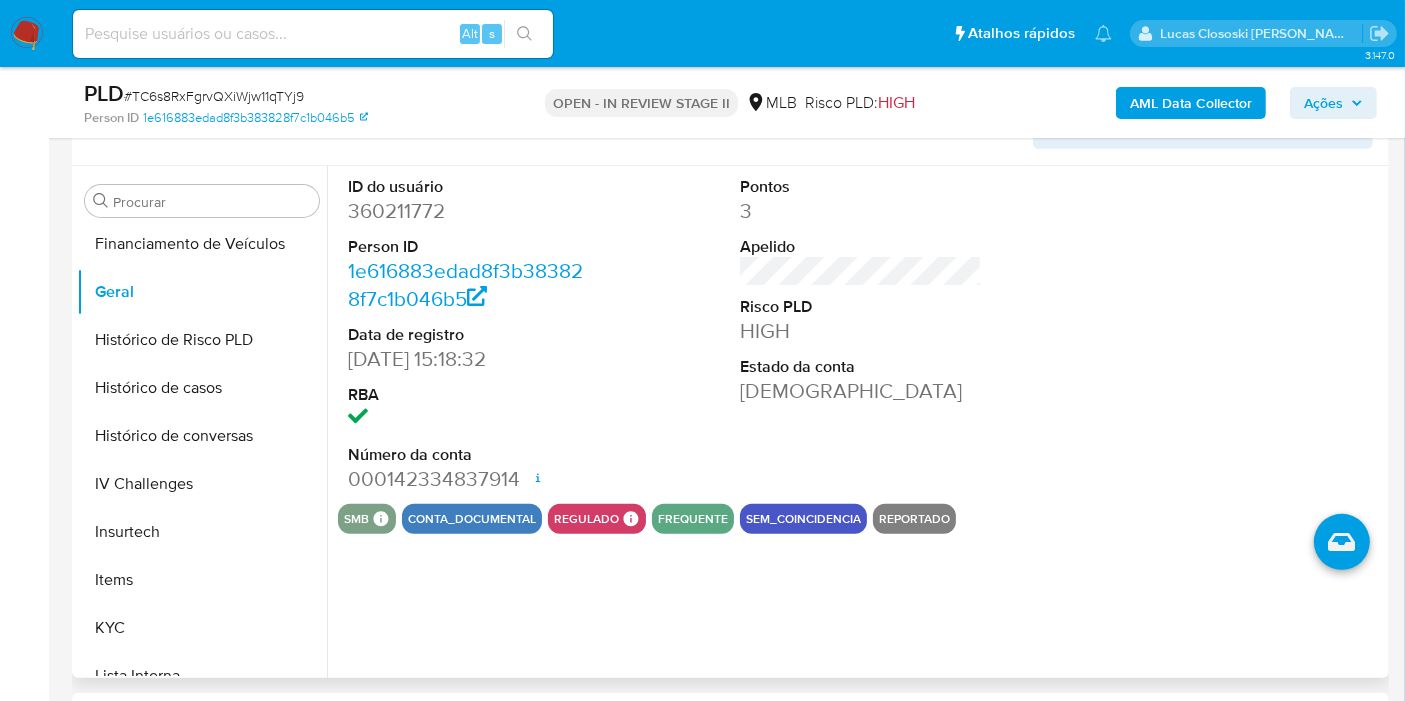 scroll, scrollTop: 844, scrollLeft: 0, axis: vertical 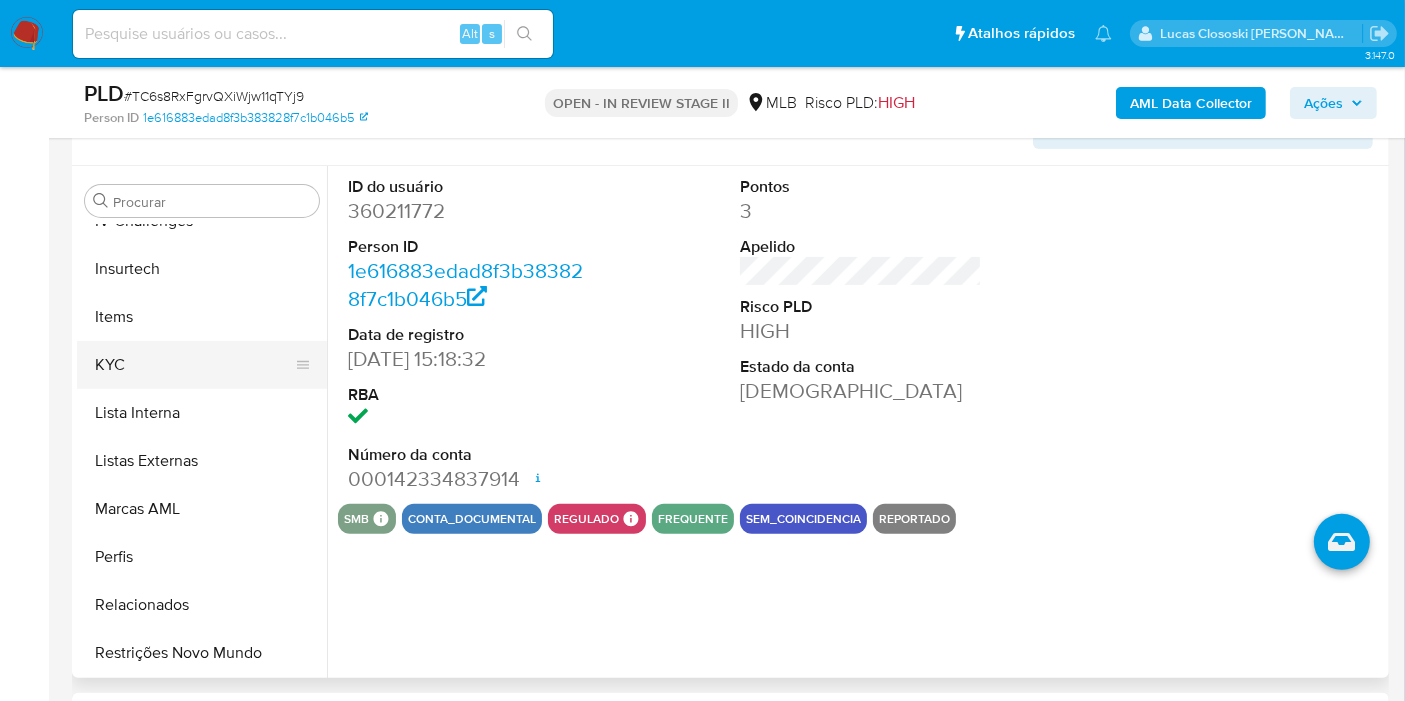 click on "KYC" at bounding box center (194, 365) 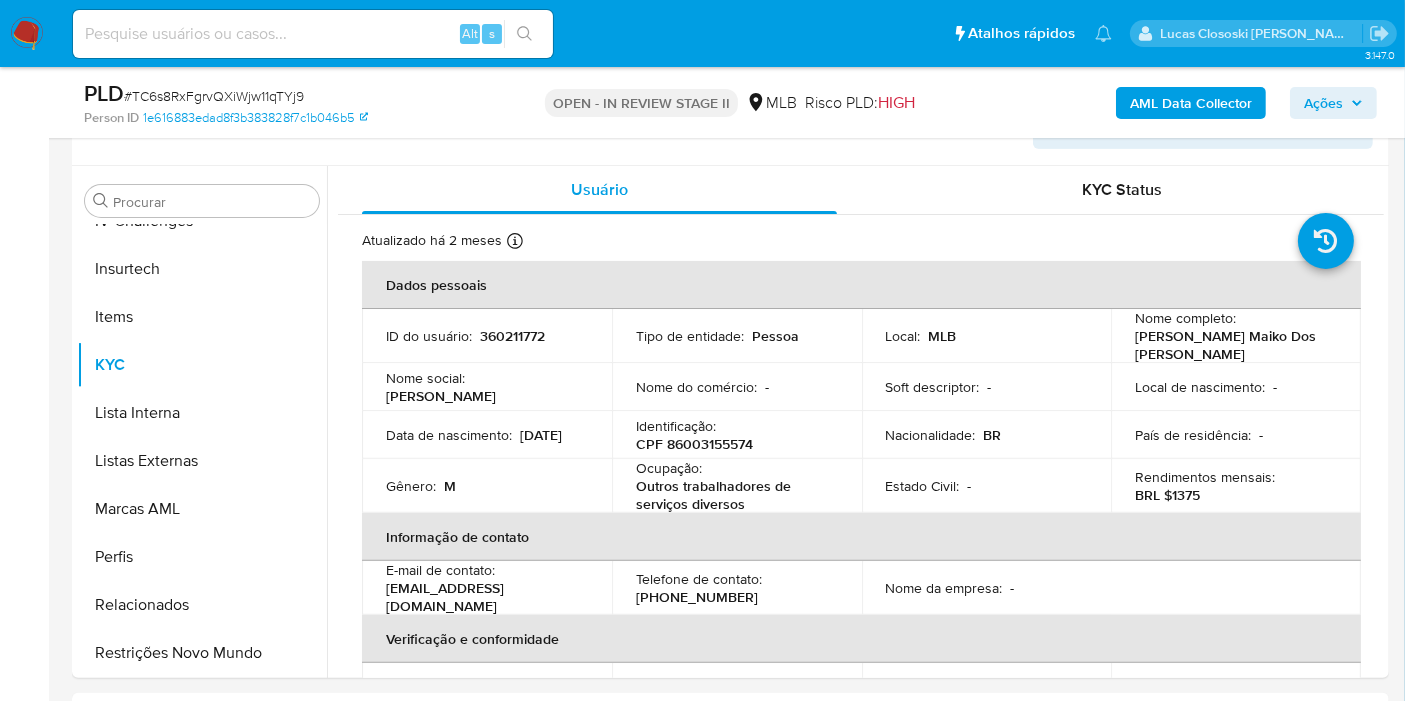 click on "Ações" at bounding box center [1323, 103] 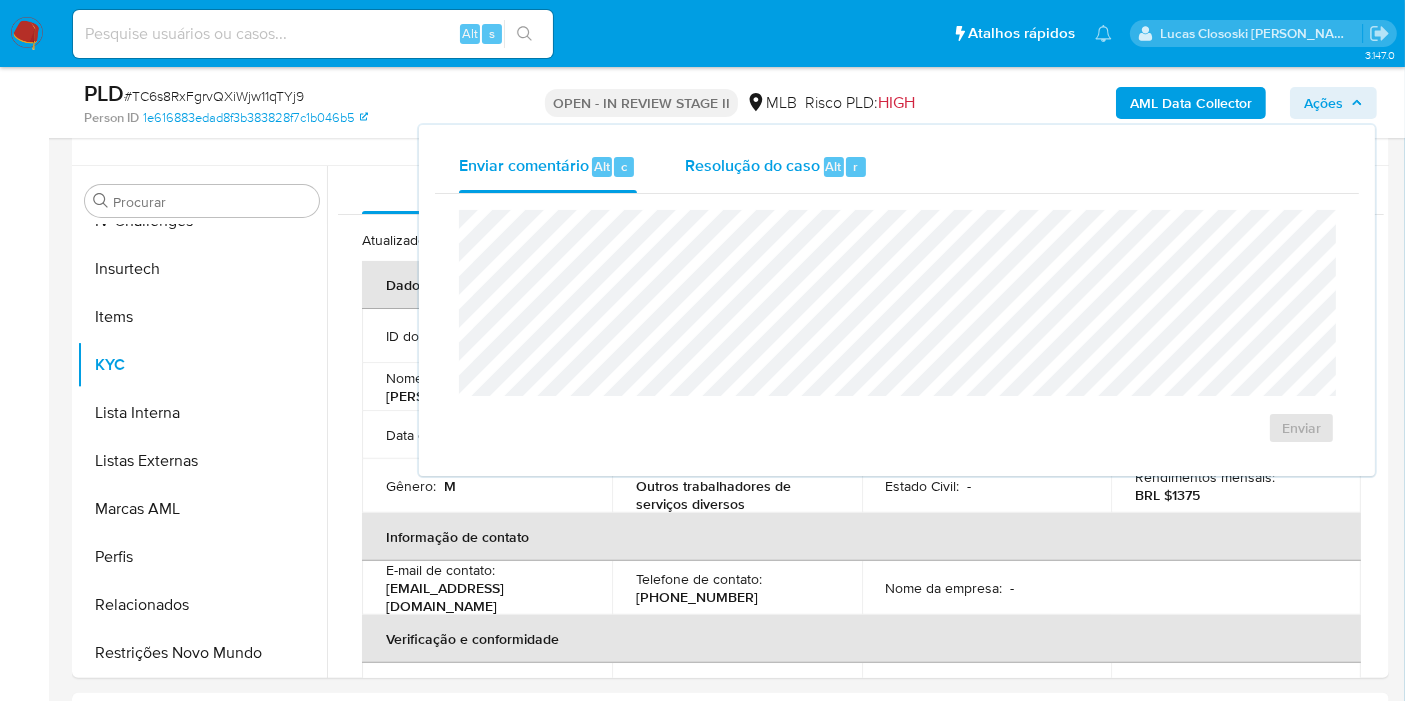 drag, startPoint x: 878, startPoint y: 161, endPoint x: 855, endPoint y: 203, distance: 47.88528 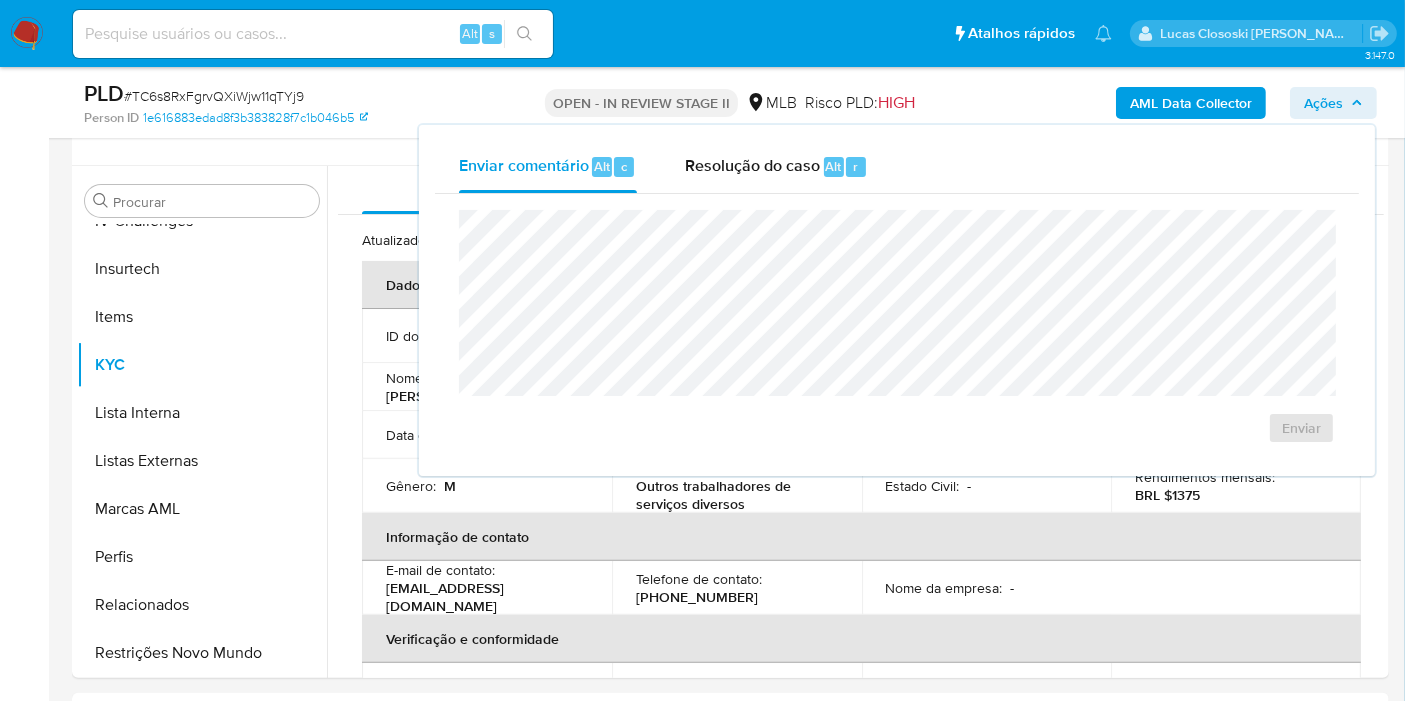 click on "Resolução do caso Alt r" at bounding box center [776, 167] 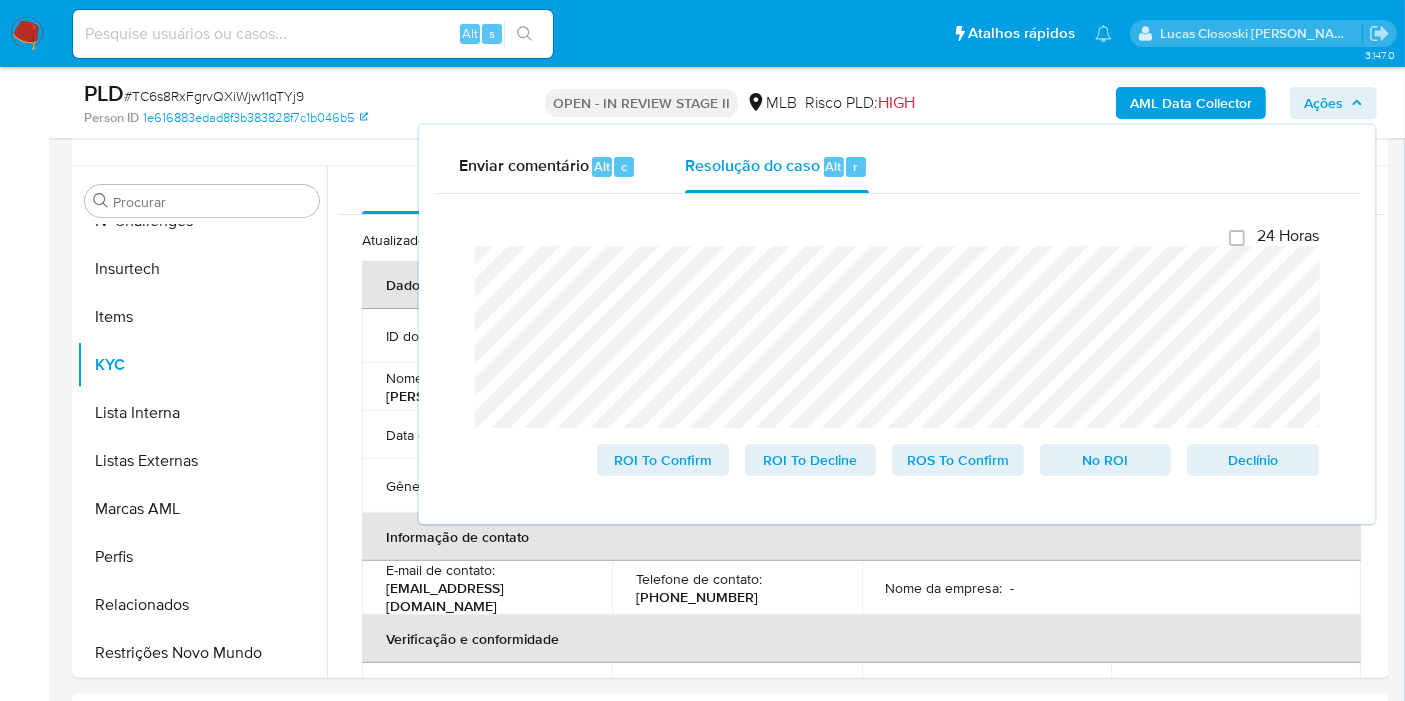 click 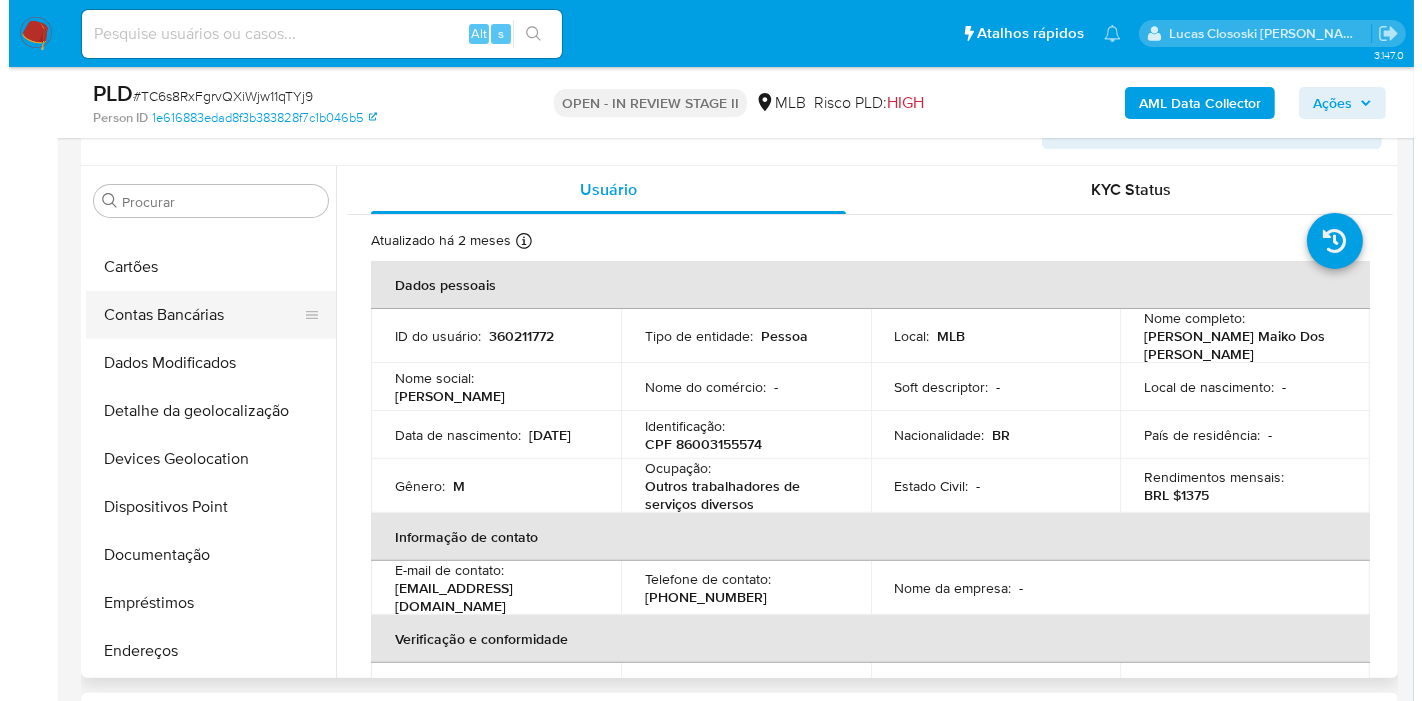 scroll, scrollTop: 0, scrollLeft: 0, axis: both 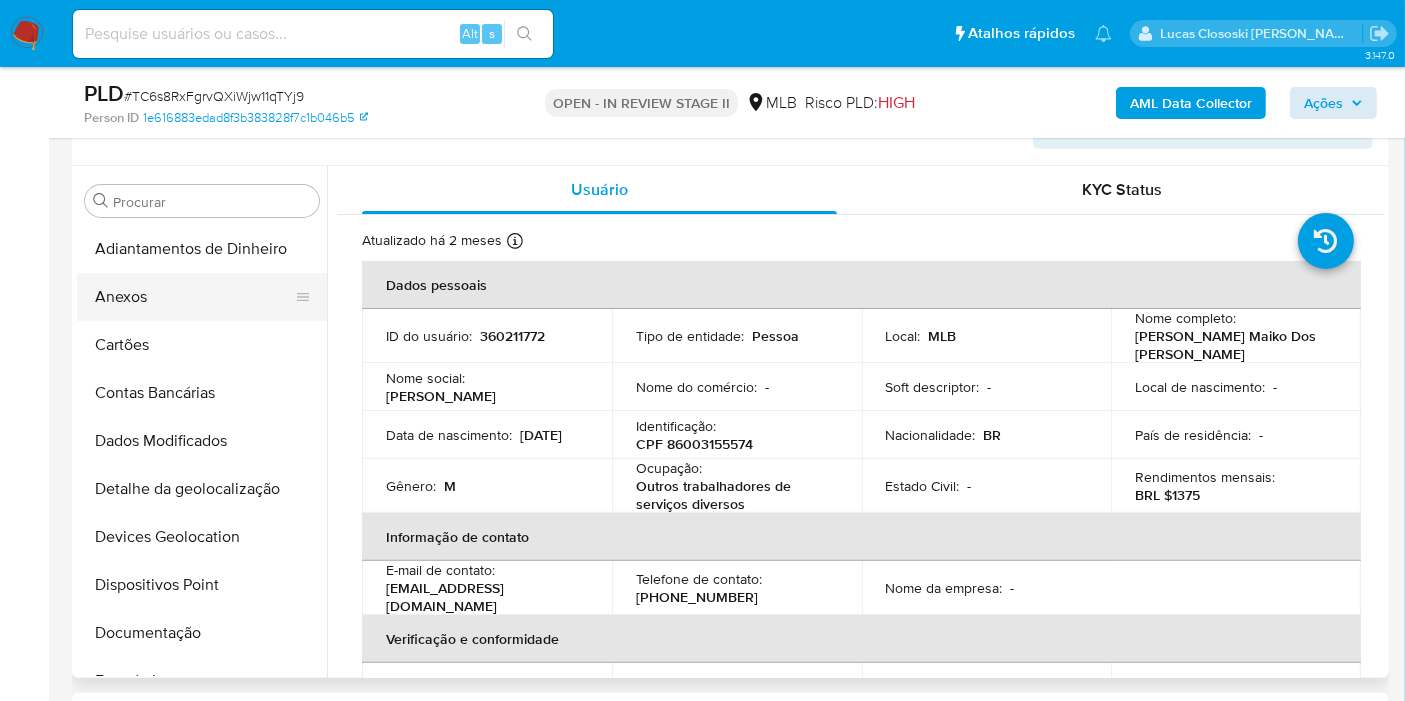 click on "Anexos" at bounding box center (194, 297) 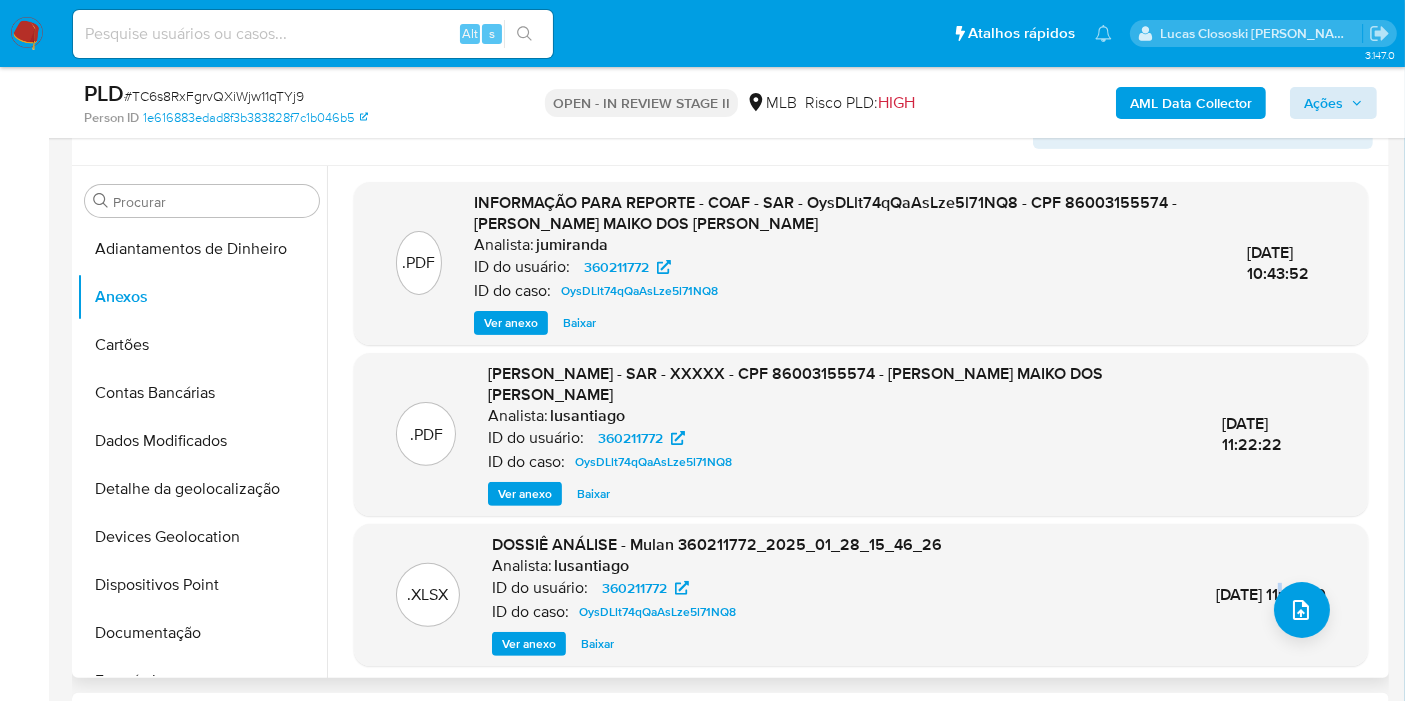 click on ".XLSX DOSSIÊ ANÁLISE - Mulan 360211772_2025_01_28_15_46_26 Analista: lusantiago ID do usuário: 360211772 ID do caso: OysDLlt74qQaAsLze5l71NQ8 Ver anexo Baixar 29/Jan/2025 11:22:20" at bounding box center [861, 595] 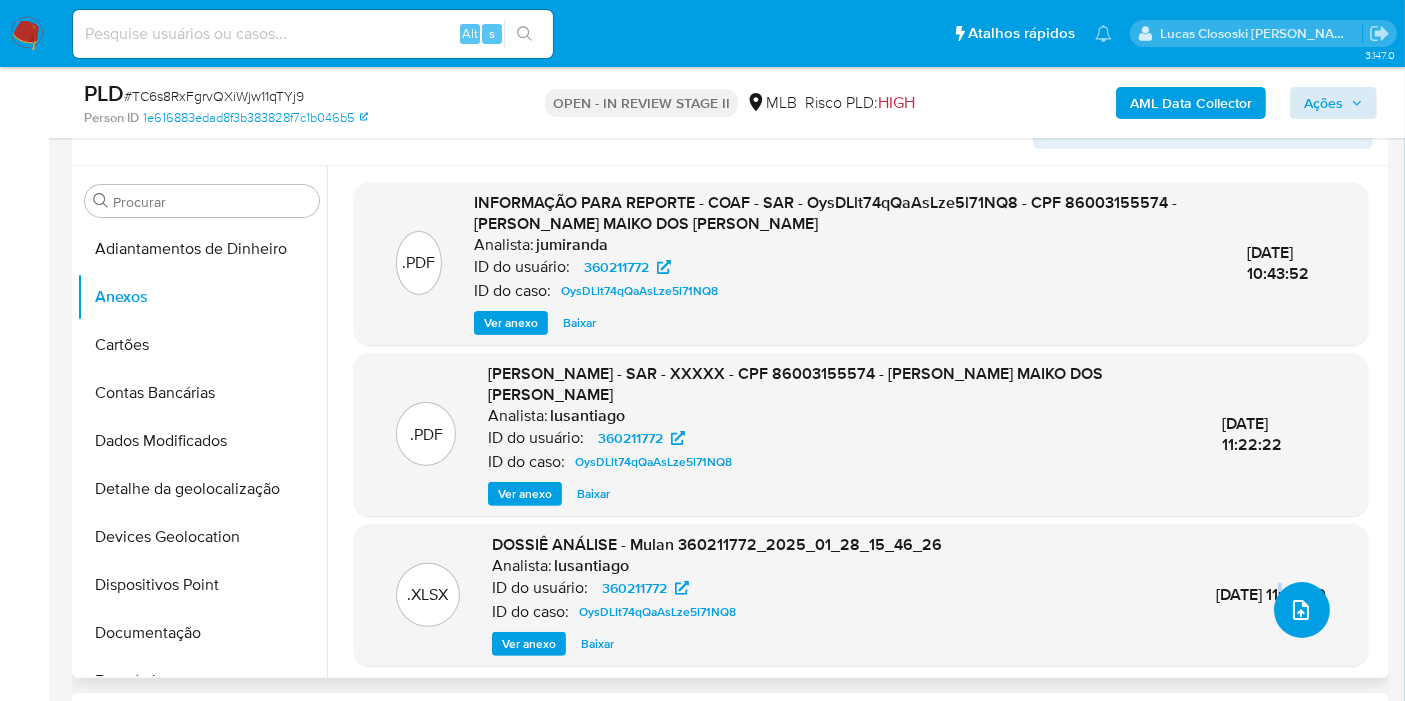 click at bounding box center (1301, 610) 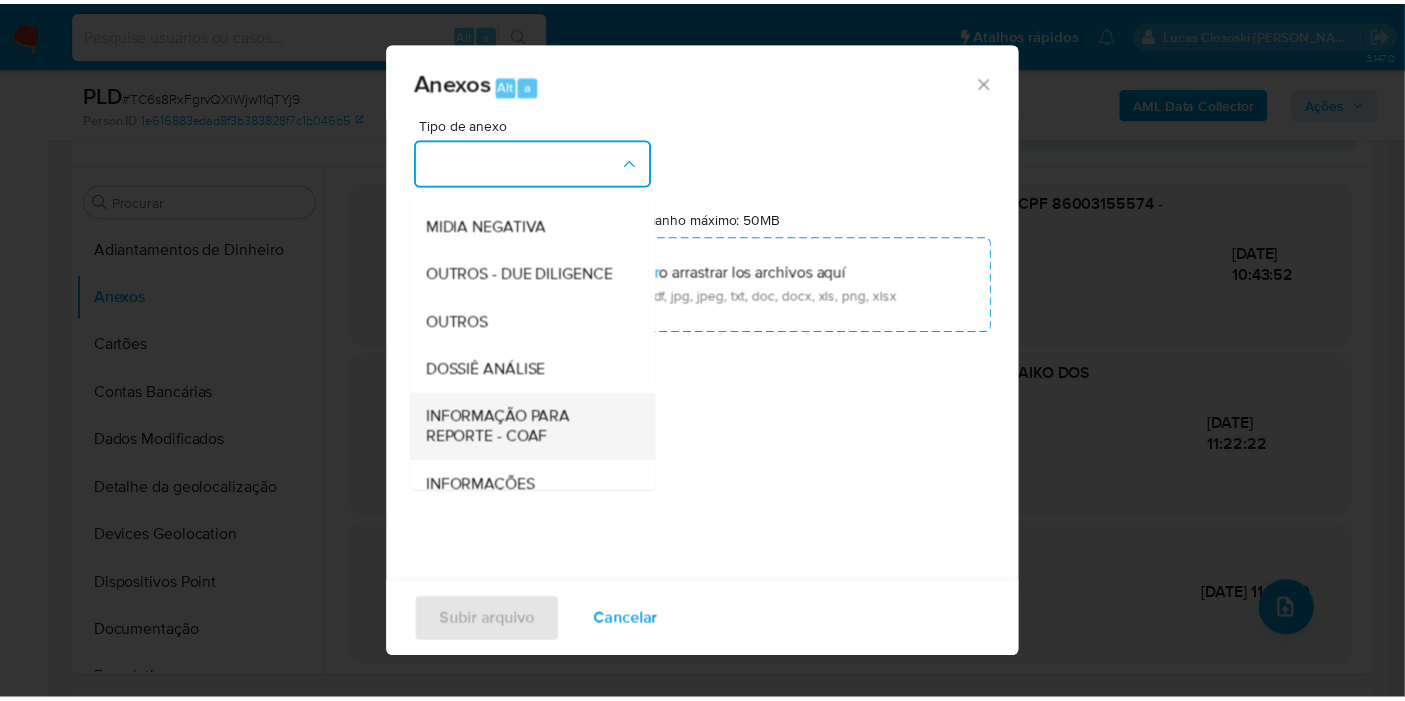 scroll, scrollTop: 307, scrollLeft: 0, axis: vertical 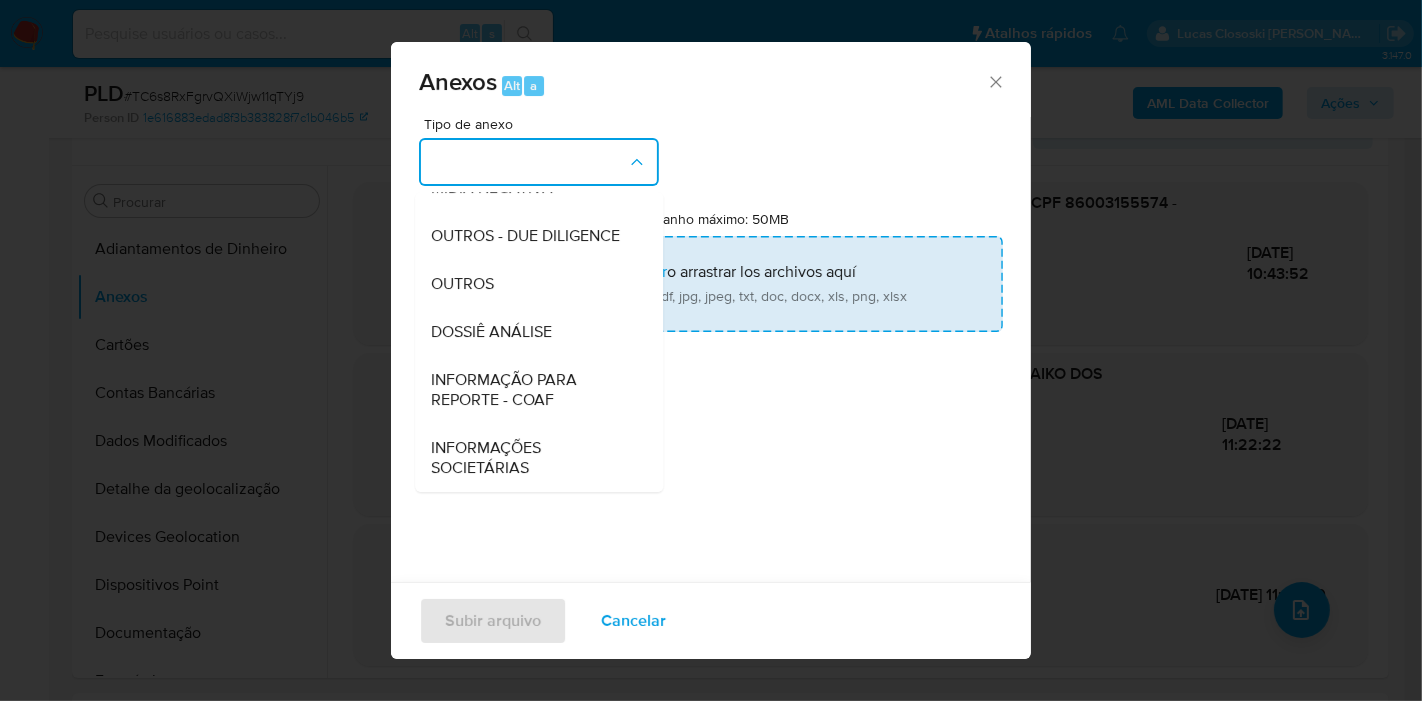drag, startPoint x: 528, startPoint y: 337, endPoint x: 556, endPoint y: 321, distance: 32.24903 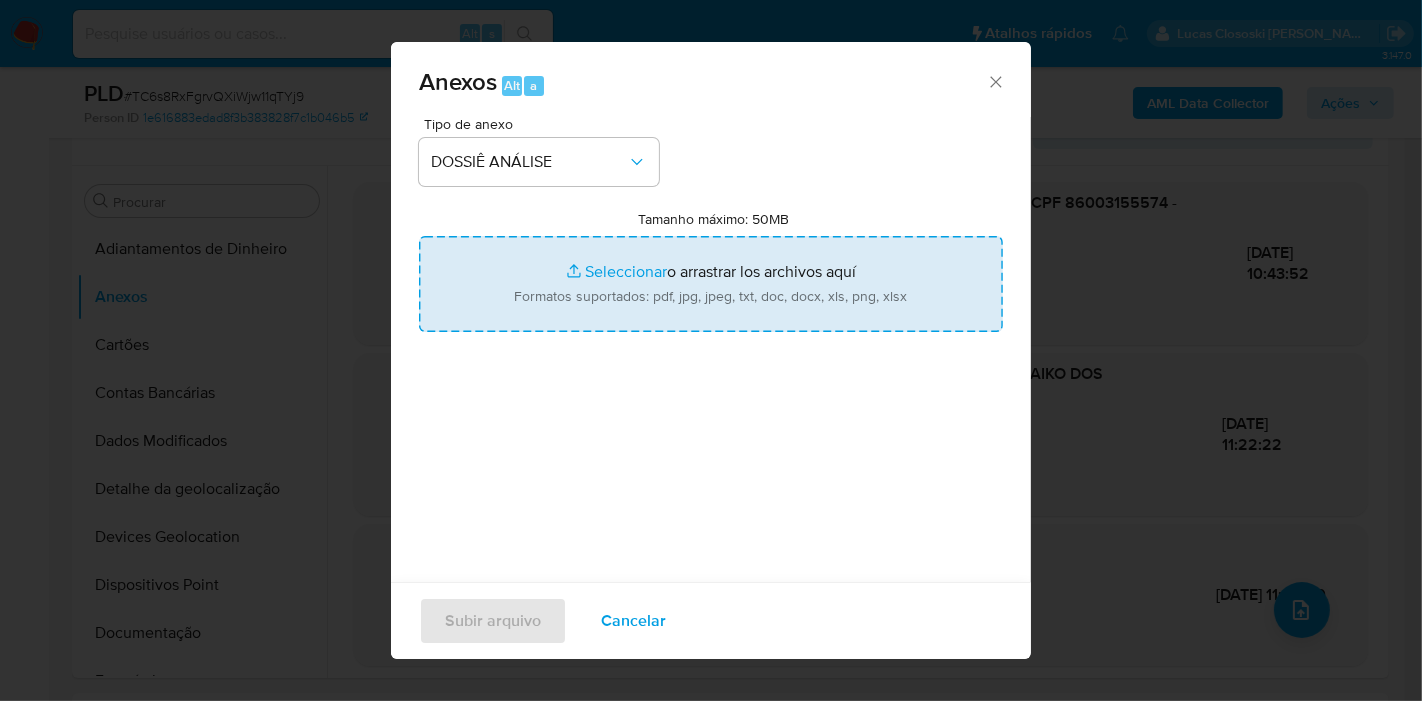 click on "Tamanho máximo: 50MB Seleccionar archivos" at bounding box center (711, 284) 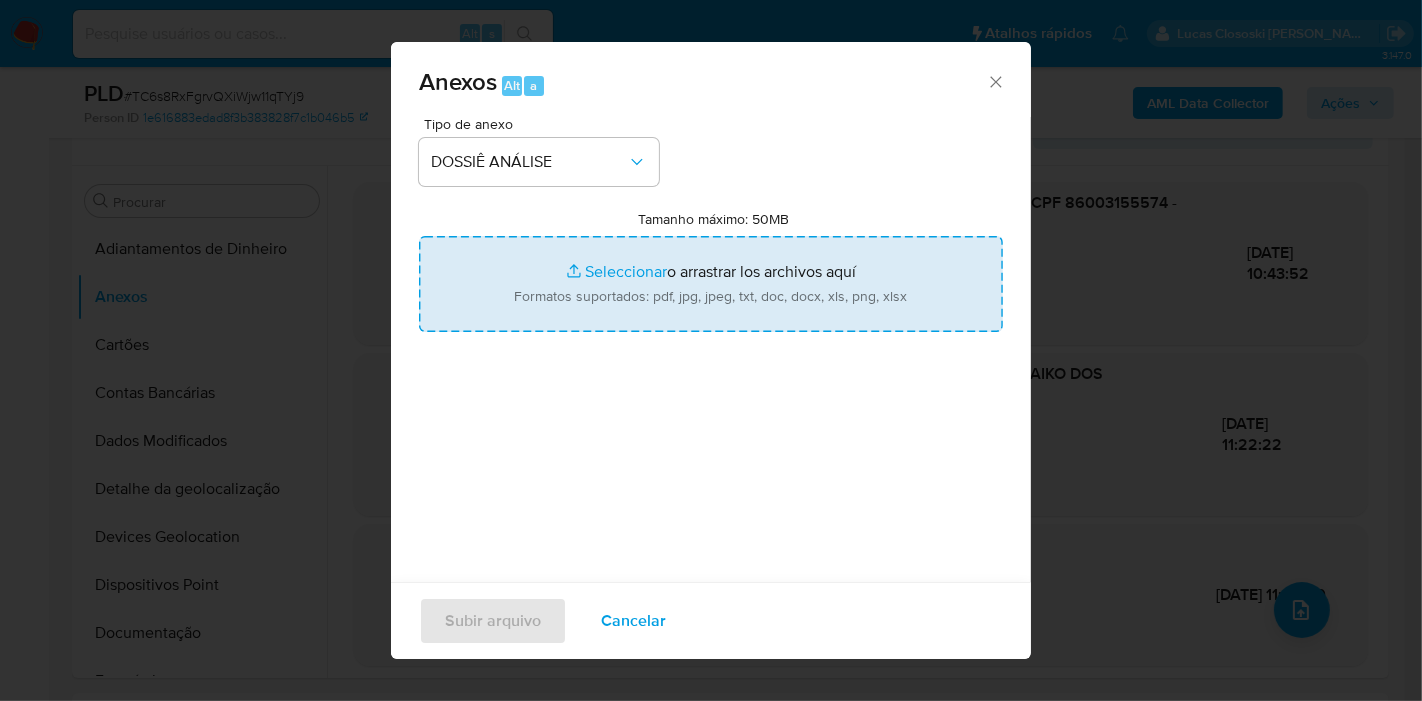 type on "C:\fakepath\3º SAR - XXXX - CPF 86003155574 - JOSE MAIKO DOS SANTOS.pdf" 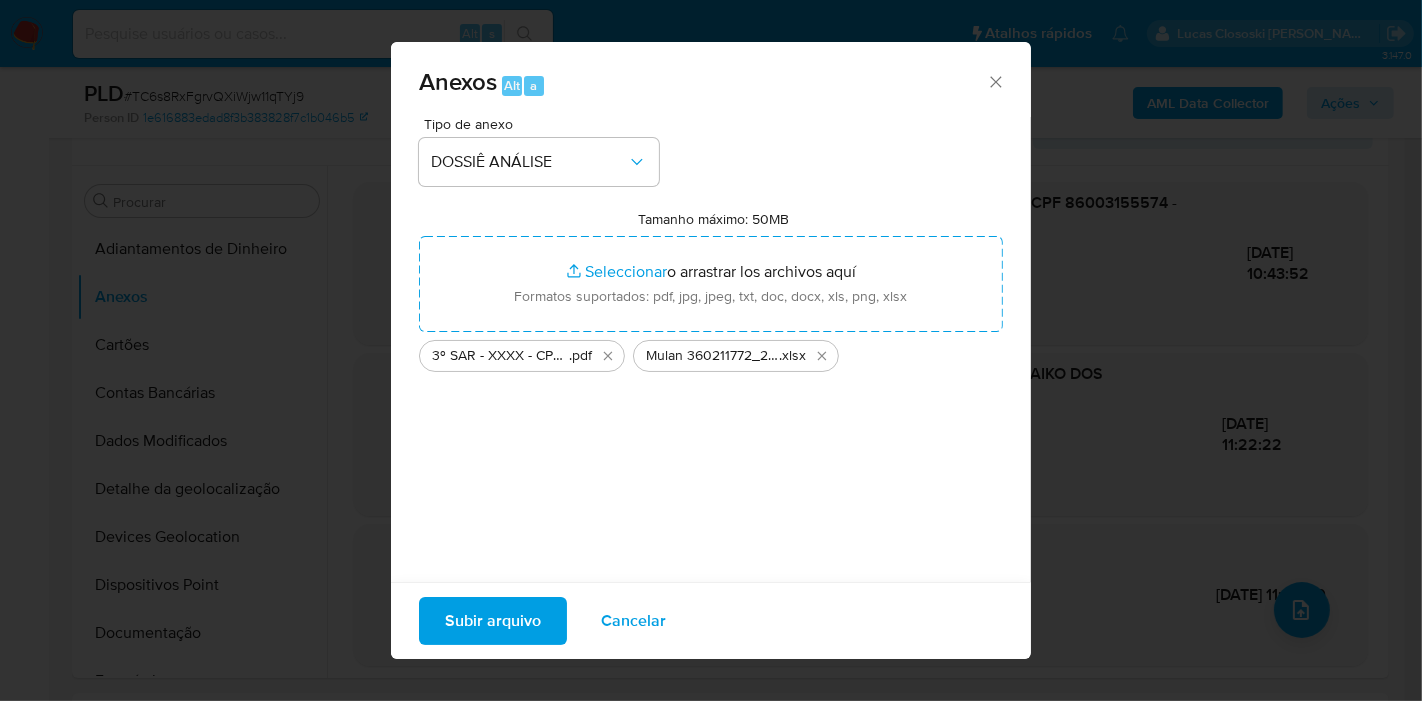 click on "Subir arquivo" at bounding box center [493, 621] 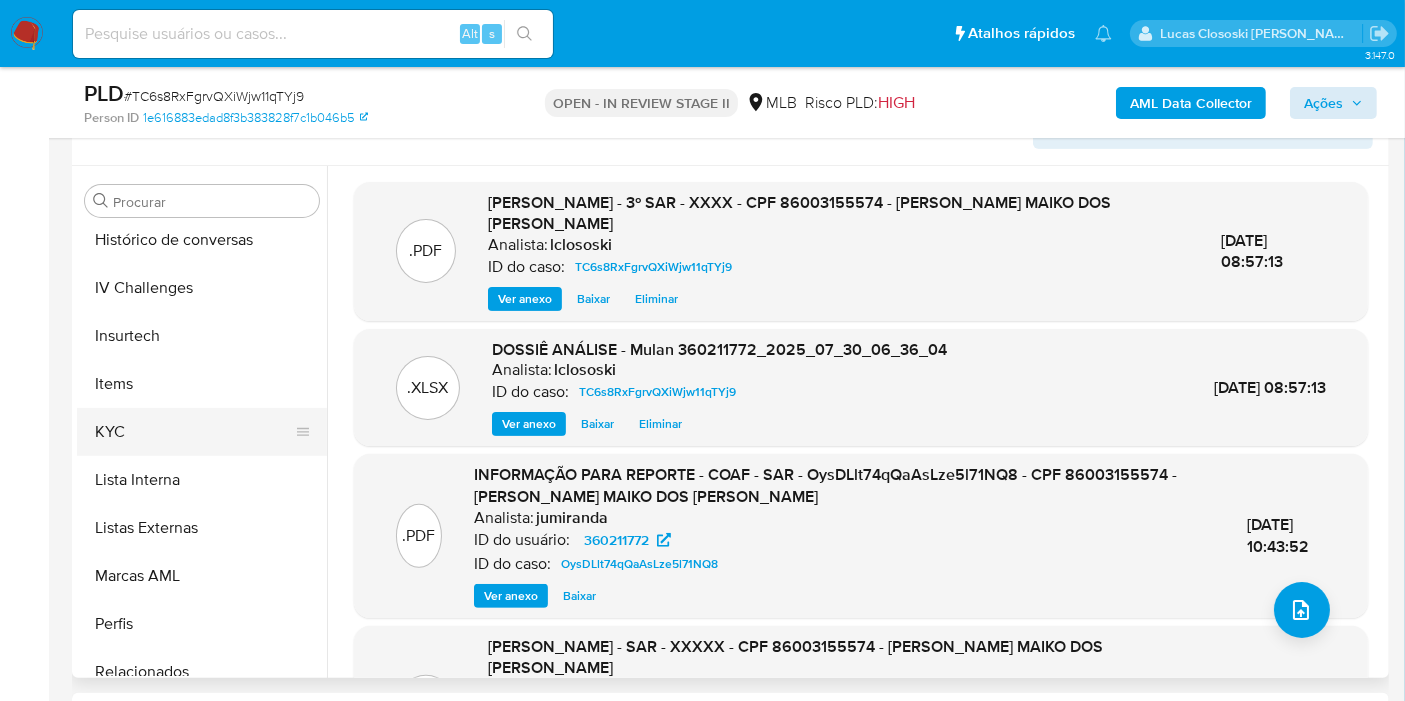 scroll, scrollTop: 844, scrollLeft: 0, axis: vertical 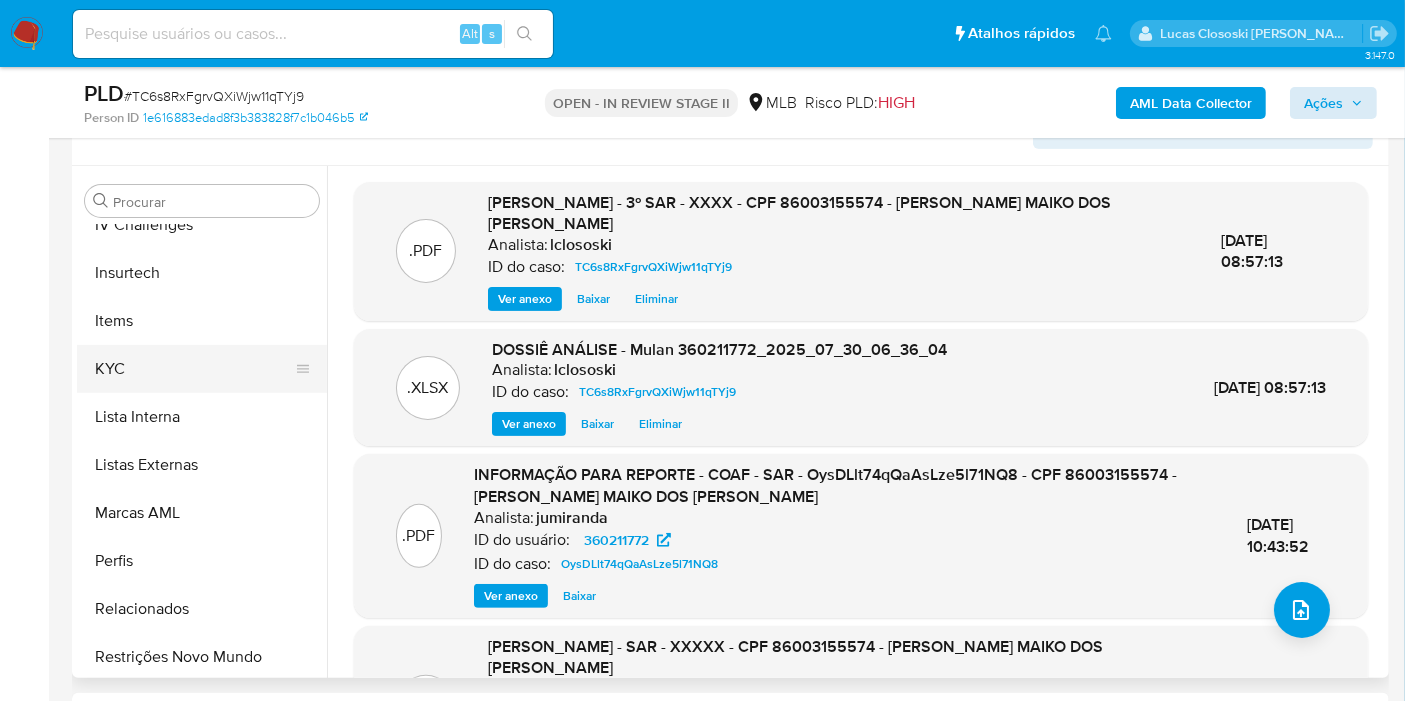 click on "Adiantamentos de Dinheiro Anexos Cartões Contas Bancárias Dados Modificados Detalhe da geolocalização Devices Geolocation Dispositivos Point Documentação Empréstimos Endereços Fecha Compliant Financiamento de Veículos Geral Histórico de Risco PLD Histórico de casos Histórico de conversas IV Challenges Insurtech Items KYC Lista Interna Listas Externas Marcas AML Perfis Relacionados Restrições Novo Mundo" at bounding box center (202, 450) 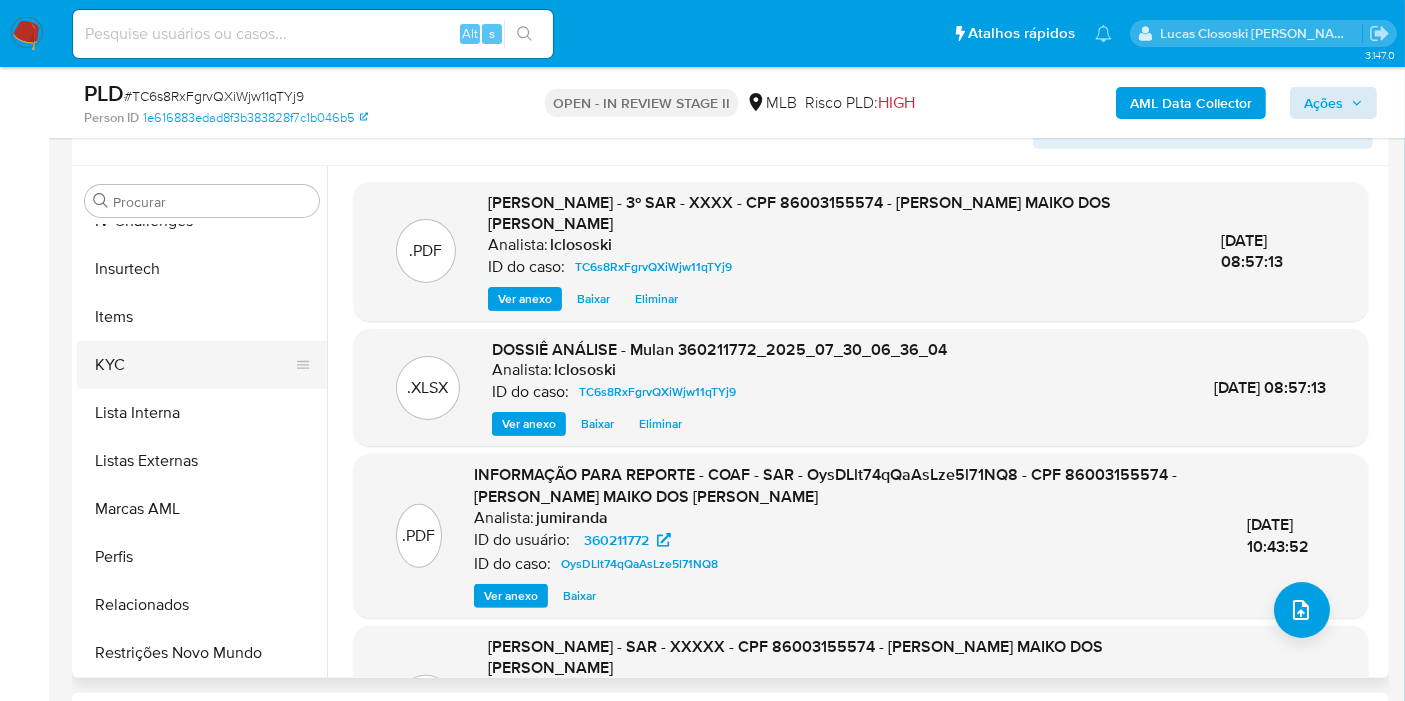 click on "KYC" at bounding box center (194, 365) 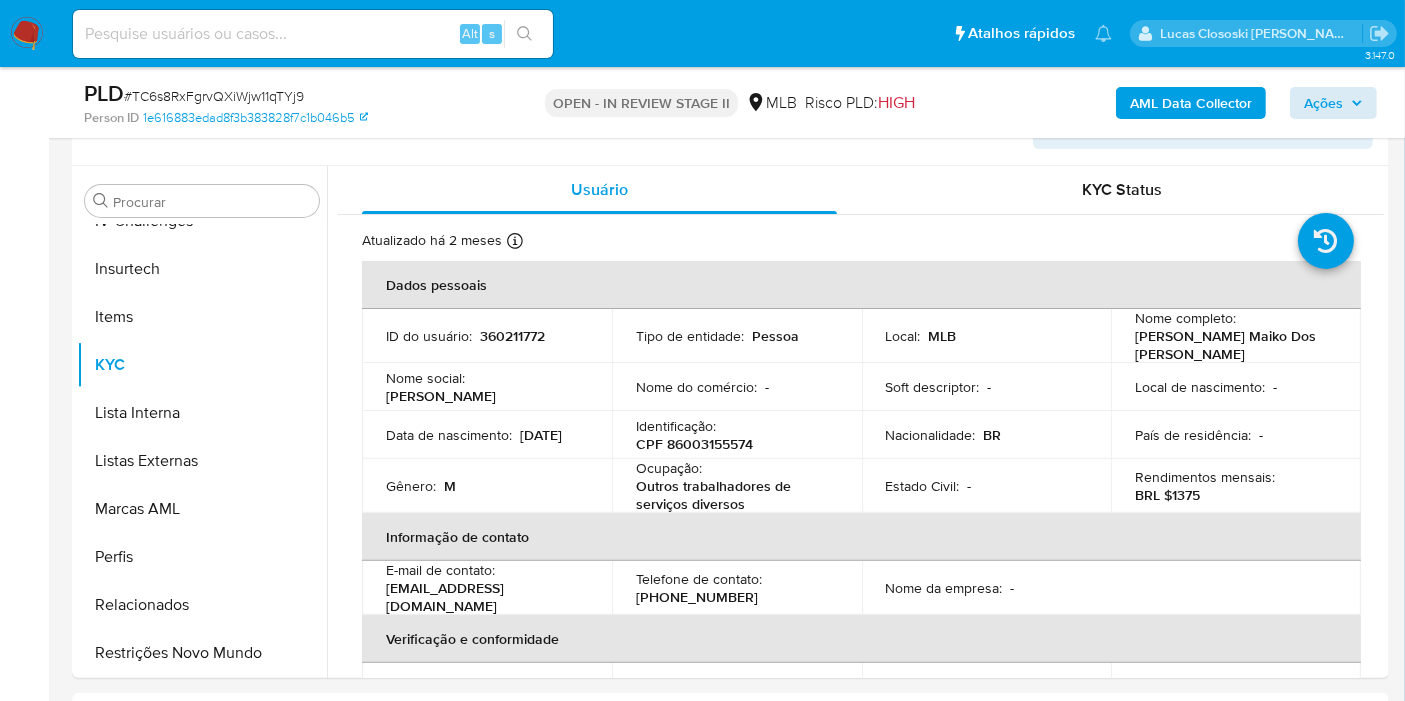 click on "PLD # TC6s8RxFgrvQXiWjw11qTYj9 Person ID 1e616883edad8f3b383828f7c1b046b5 OPEN - IN REVIEW STAGE II  MLB Risco PLD:  HIGH AML Data Collector Ações" at bounding box center (702, 102) 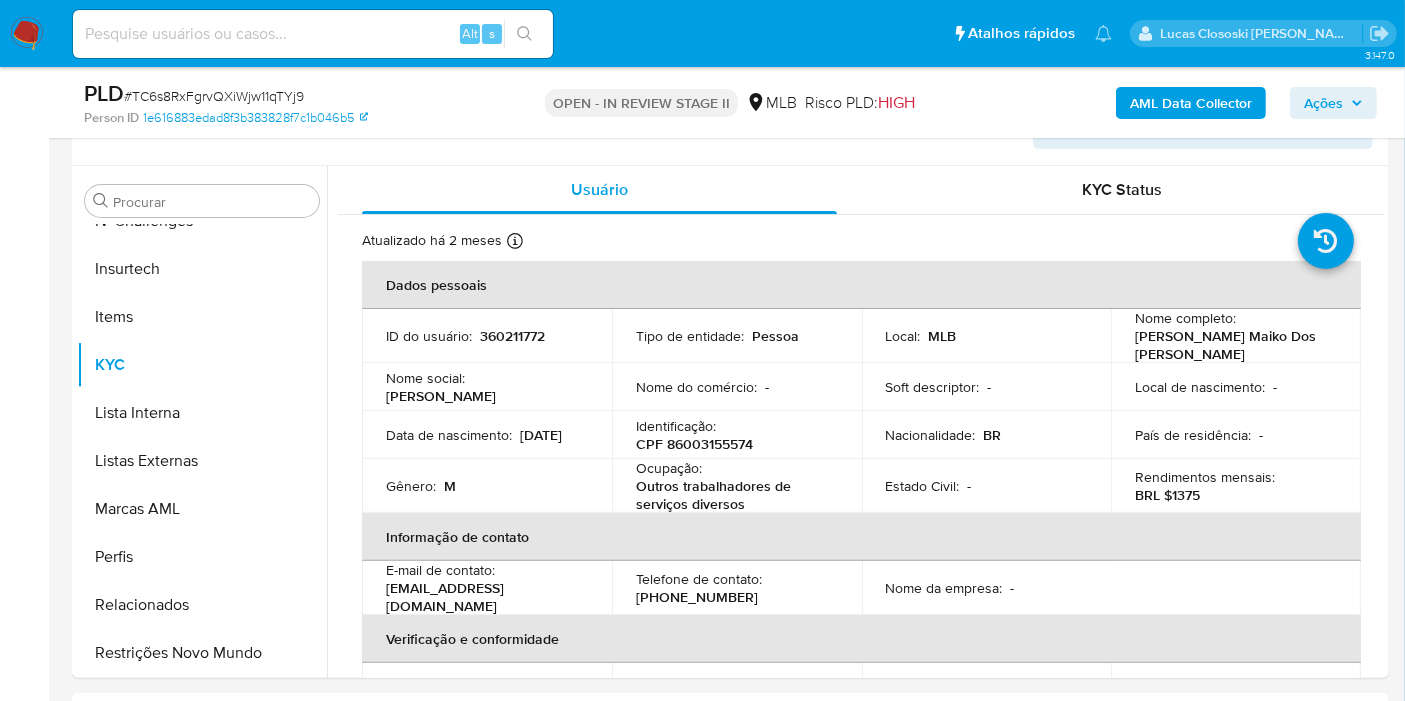click on "Ações" at bounding box center (1333, 103) 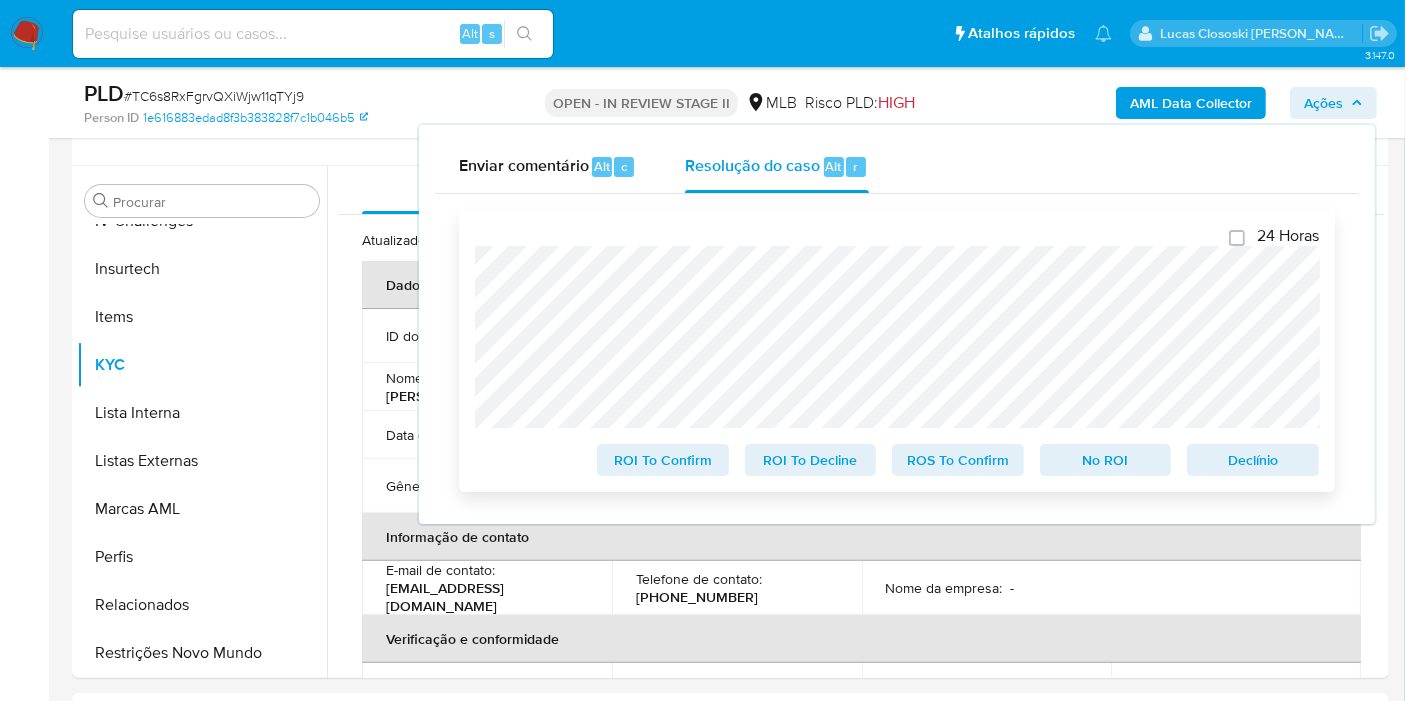 click on "ROS To Confirm" at bounding box center (958, 460) 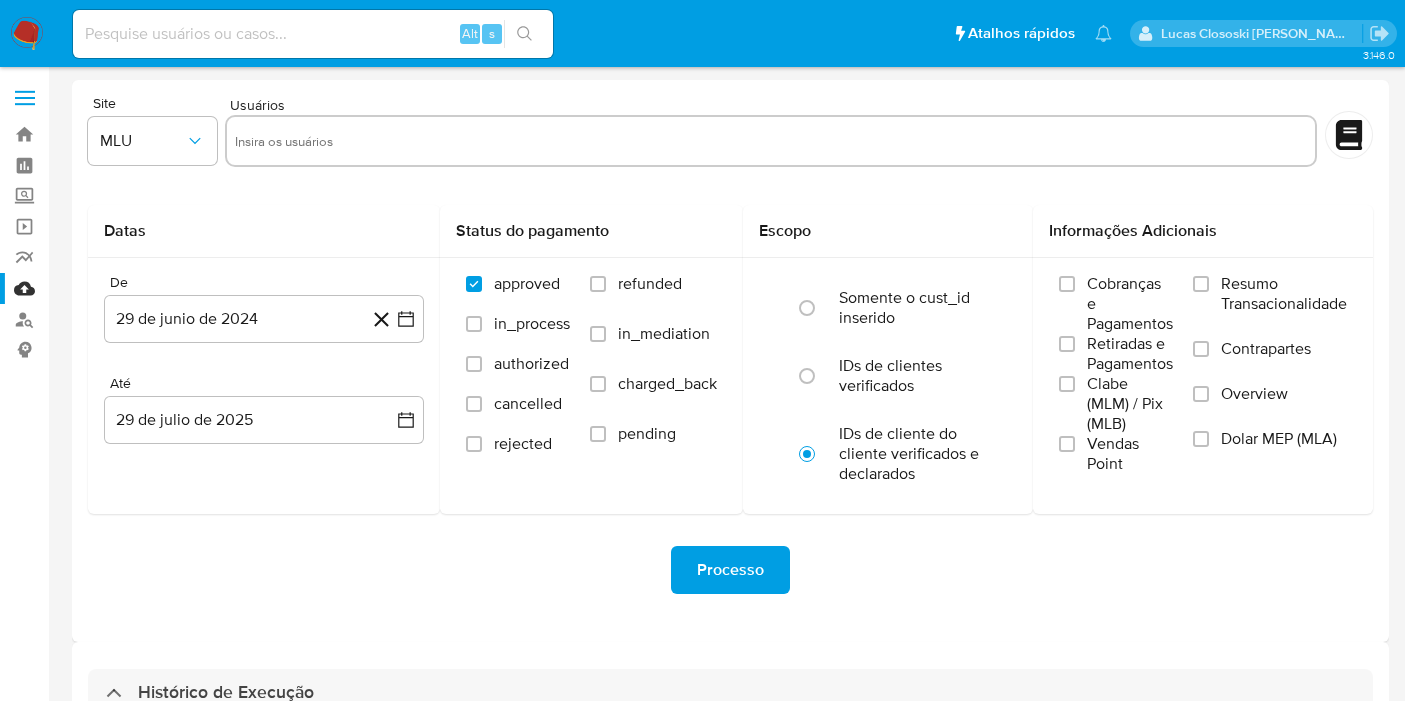 select on "10" 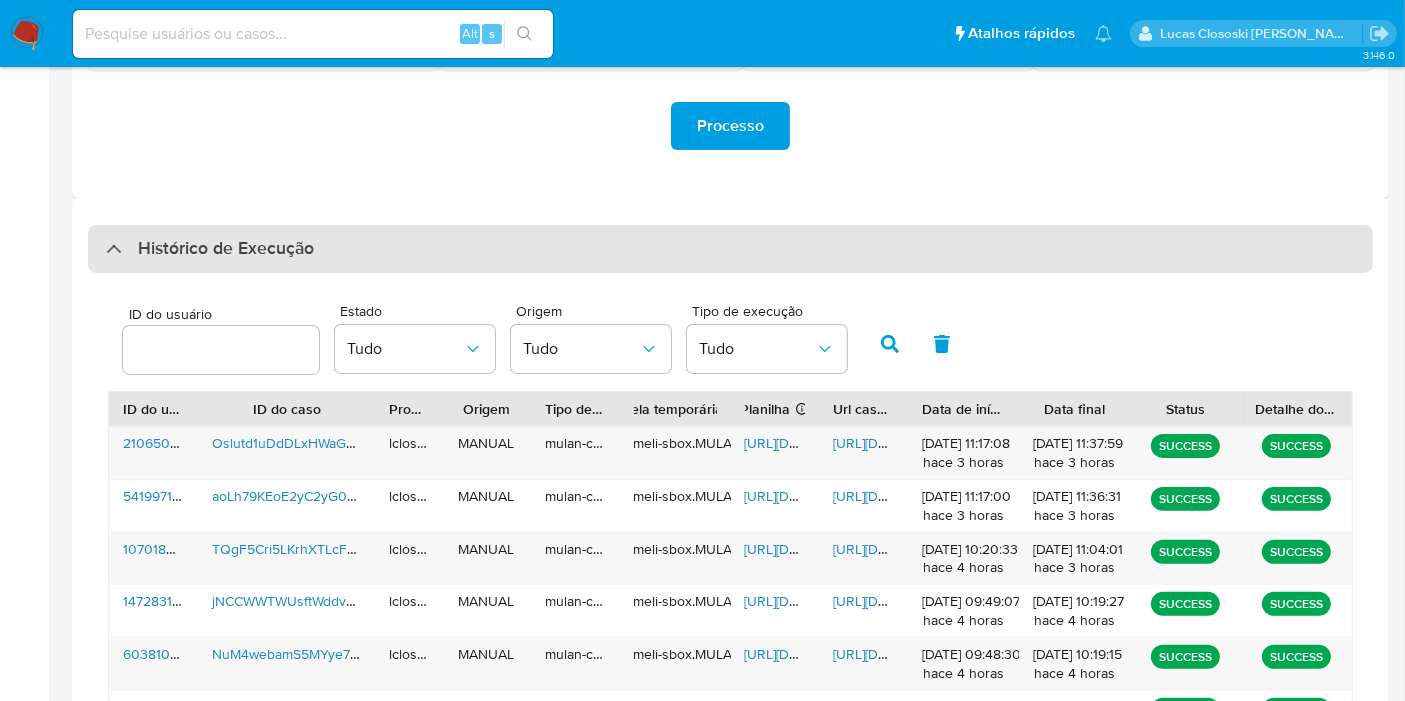 click on "Histórico de Execução" at bounding box center (730, 249) 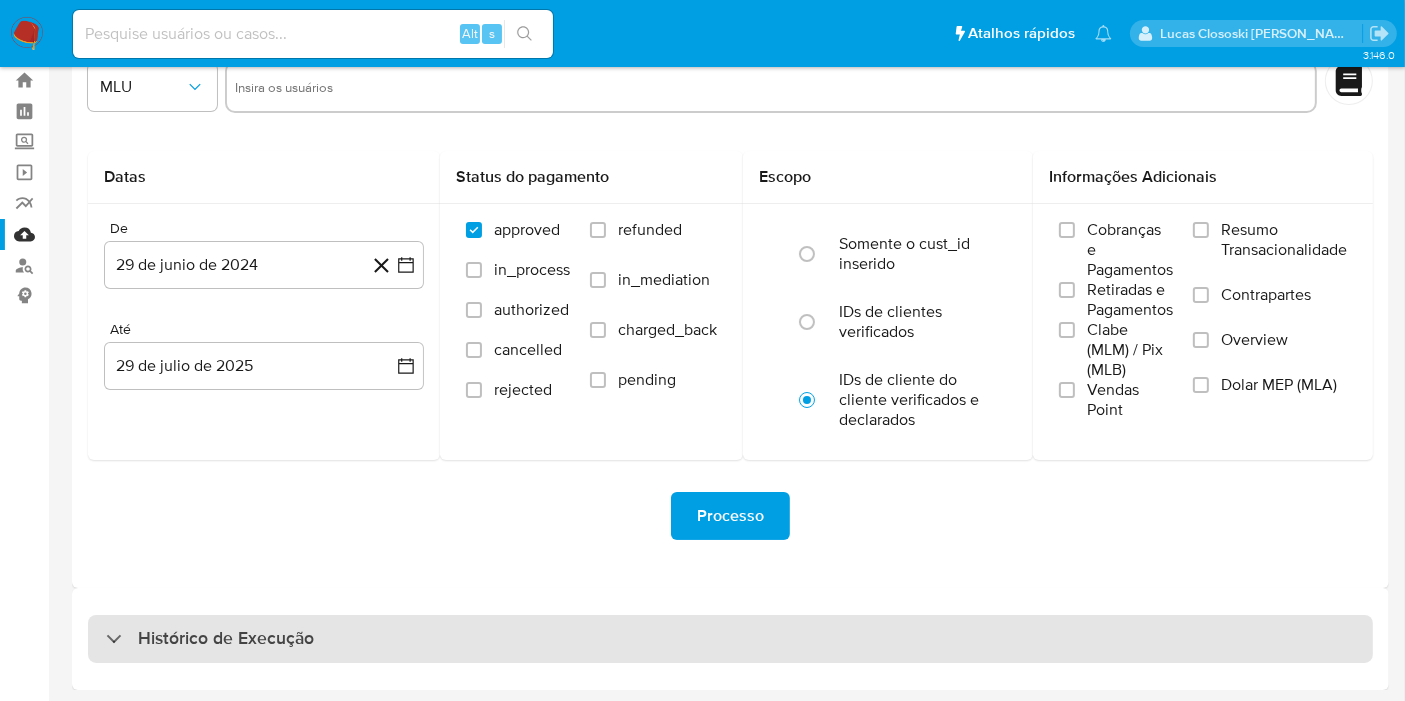 click on "Histórico de Execução" at bounding box center (226, 639) 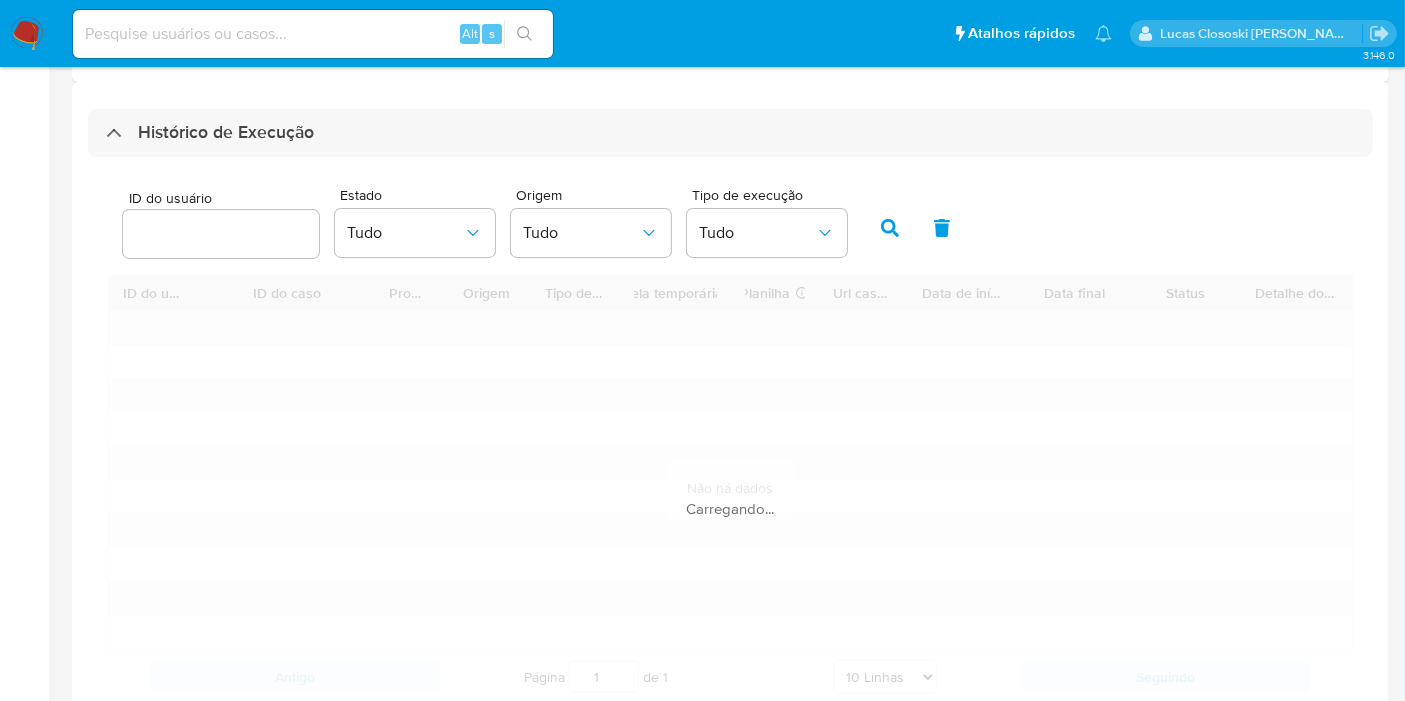 scroll, scrollTop: 617, scrollLeft: 0, axis: vertical 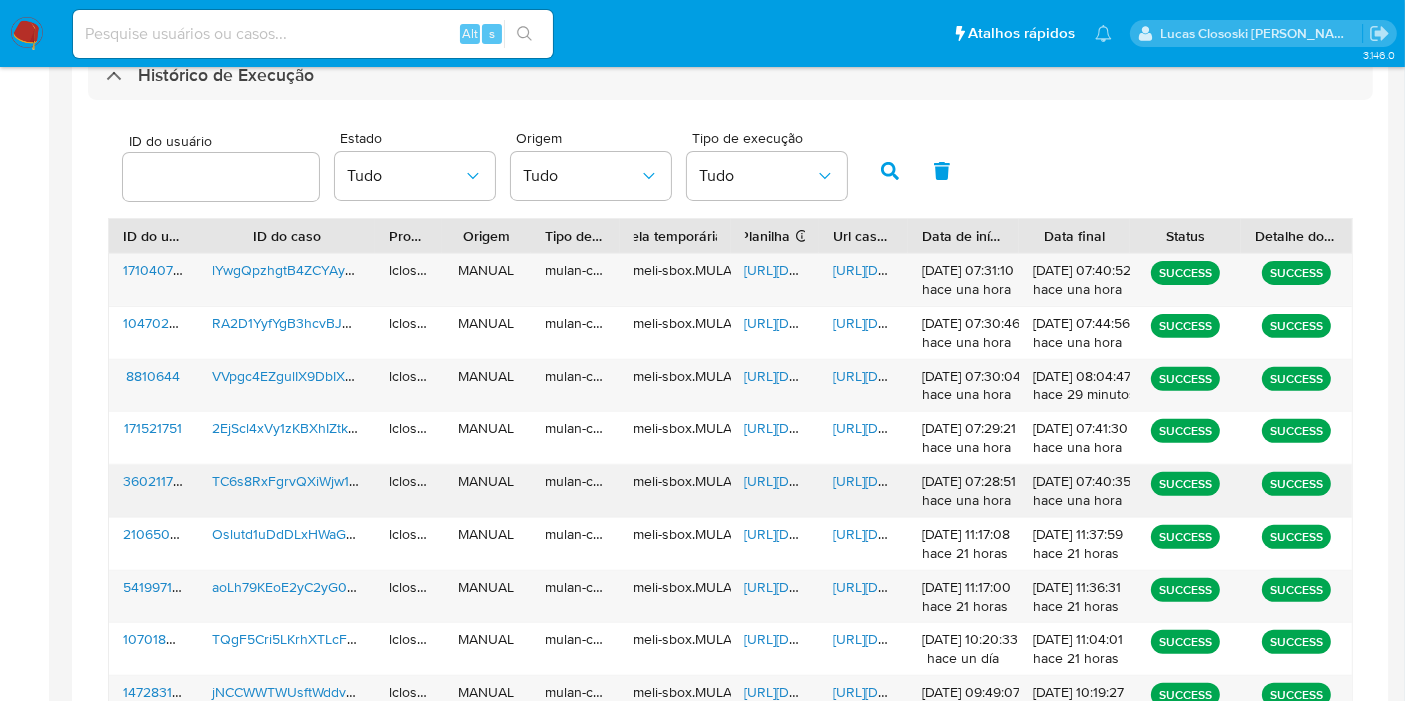 click on "https://docs.google.com/spreadsheets/d/1X58wrddbtQRSOELvyNyraWYjND8SSLhY1hDd0H46zZ0/edit" at bounding box center (775, 491) 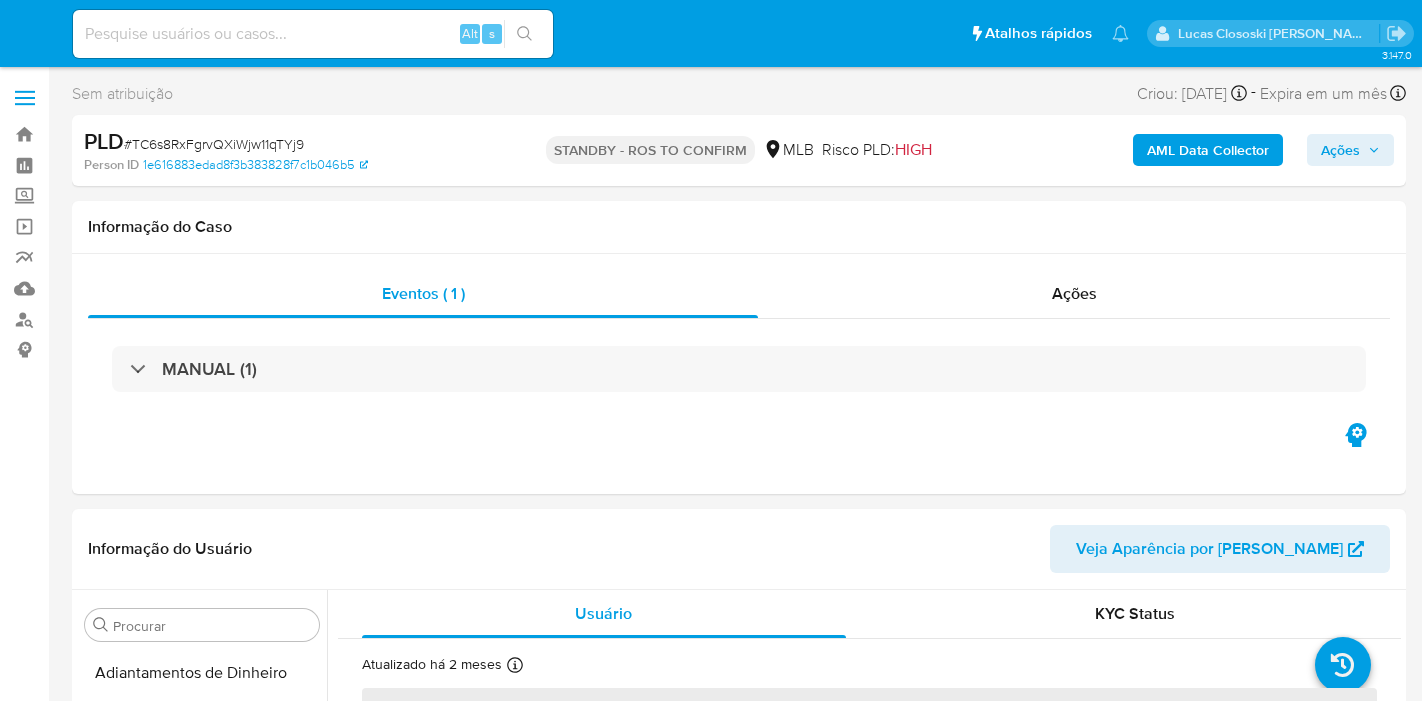 select on "10" 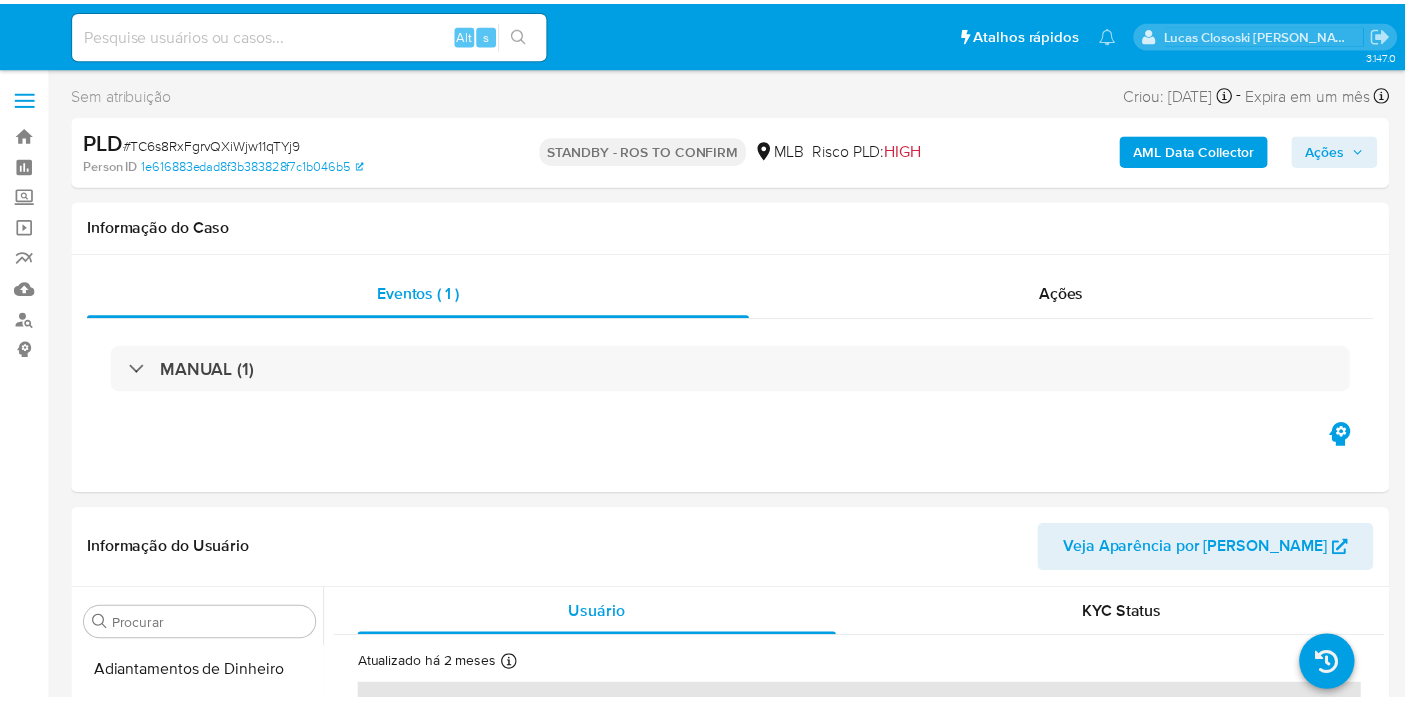 scroll, scrollTop: 0, scrollLeft: 0, axis: both 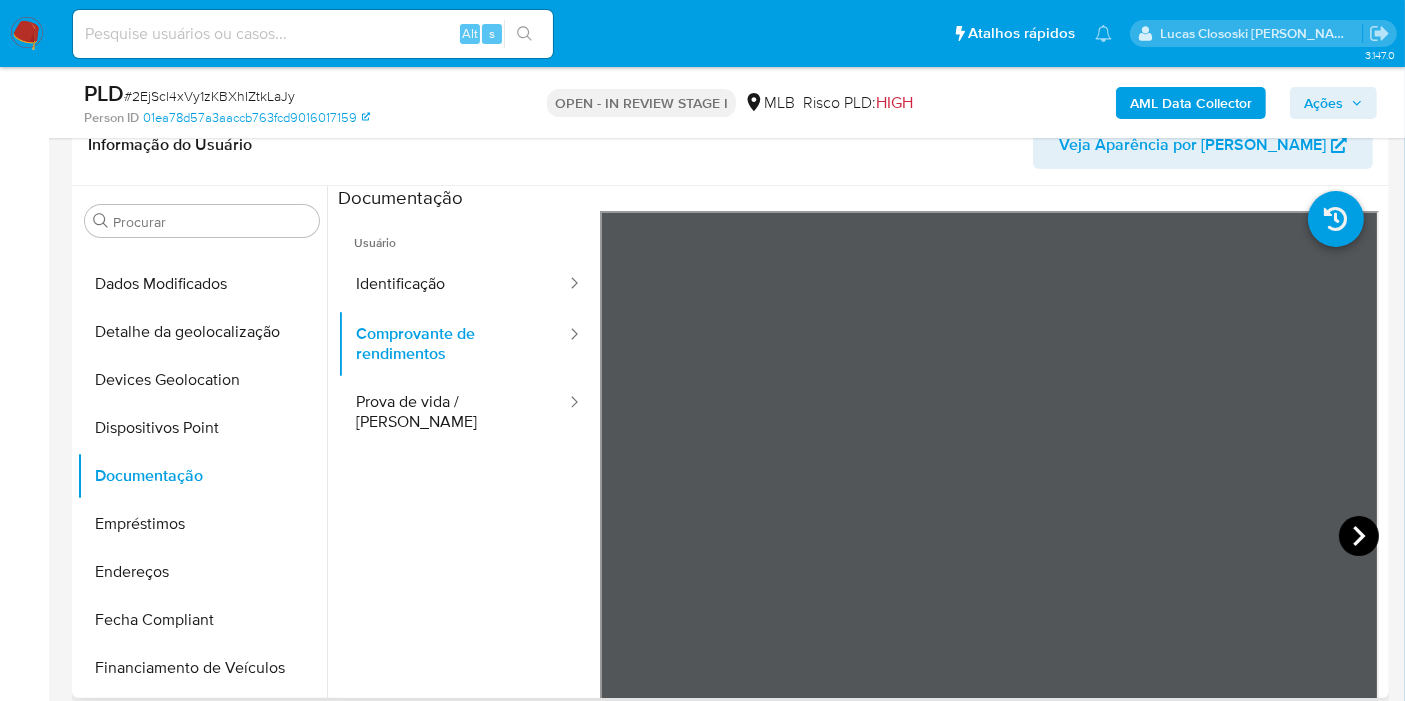 click 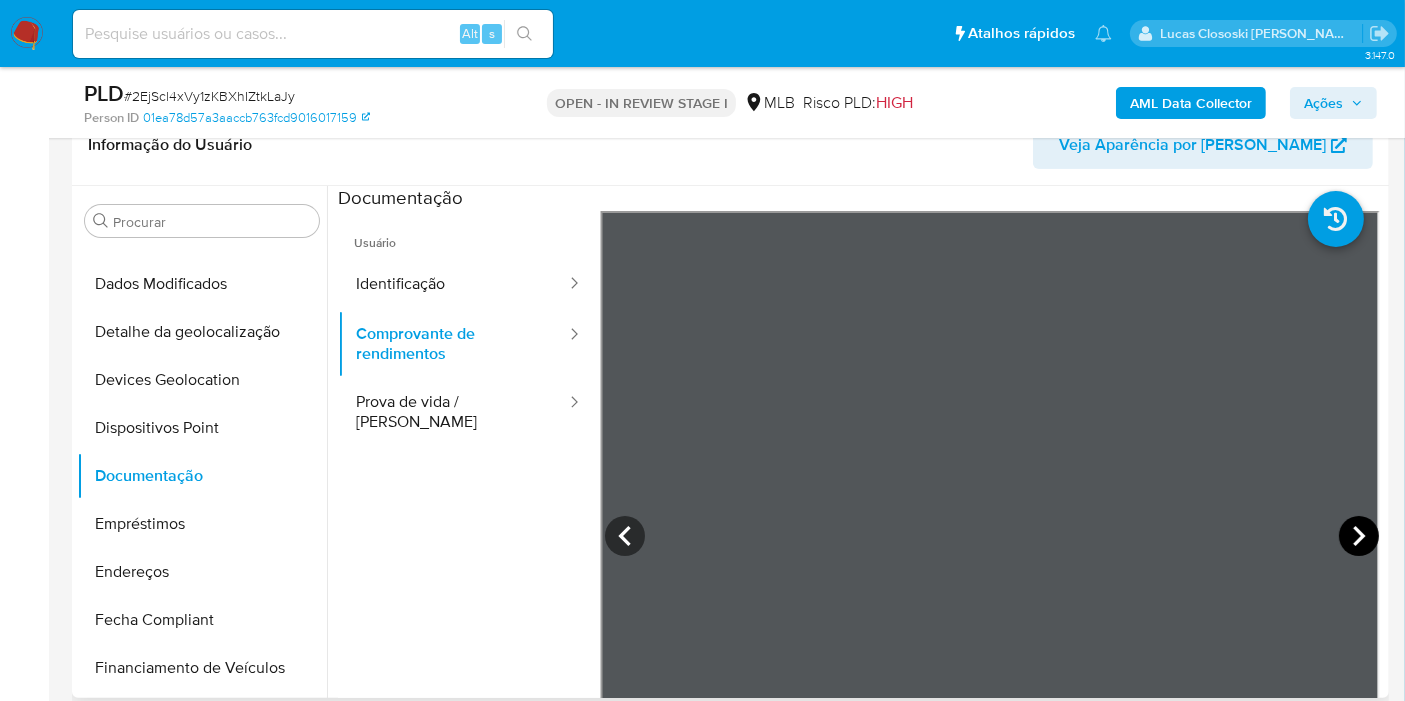 click 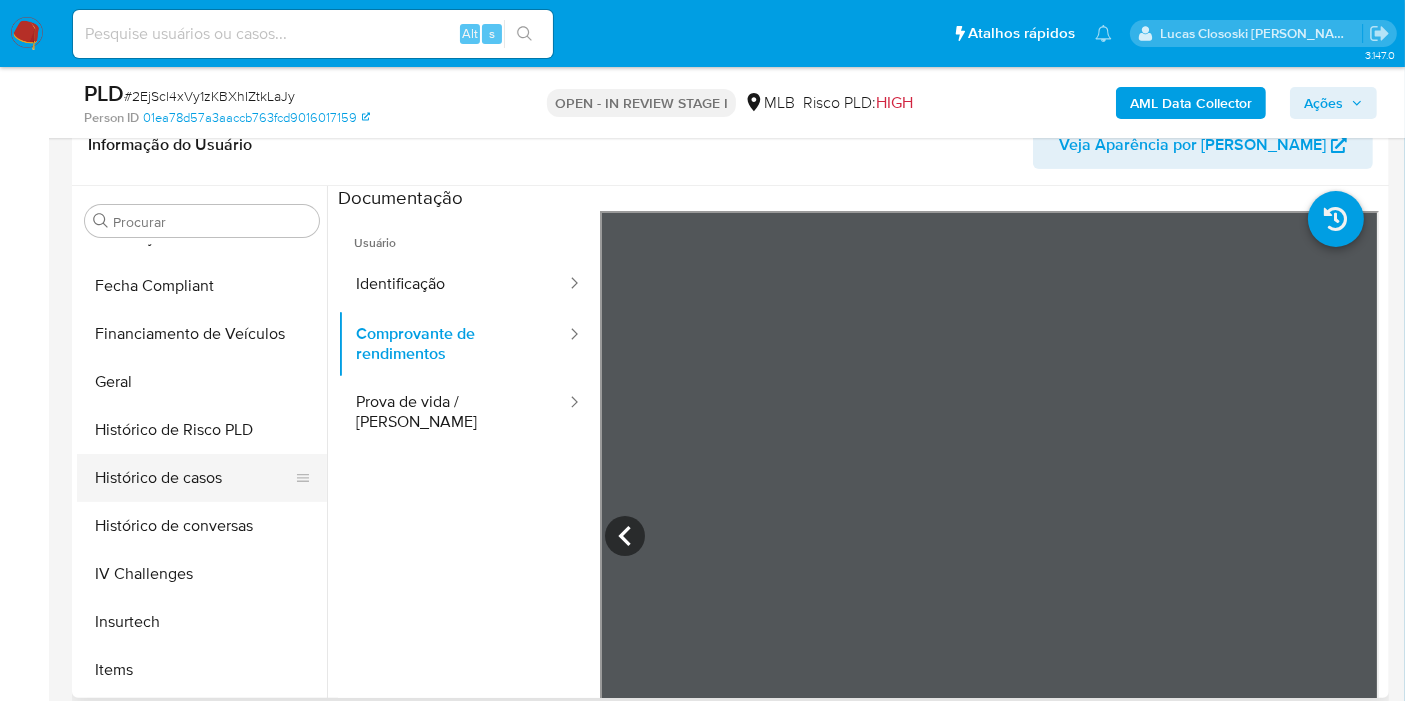 scroll, scrollTop: 733, scrollLeft: 0, axis: vertical 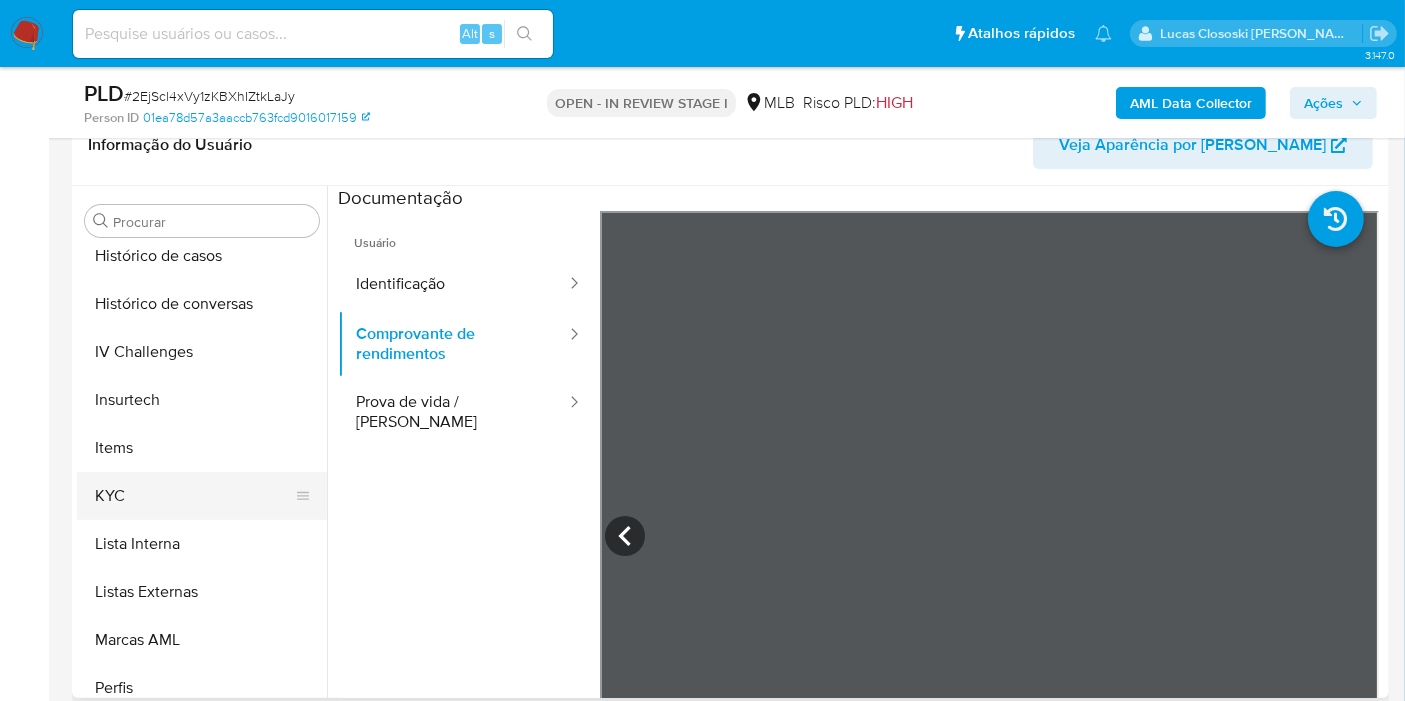 click on "KYC" at bounding box center [194, 496] 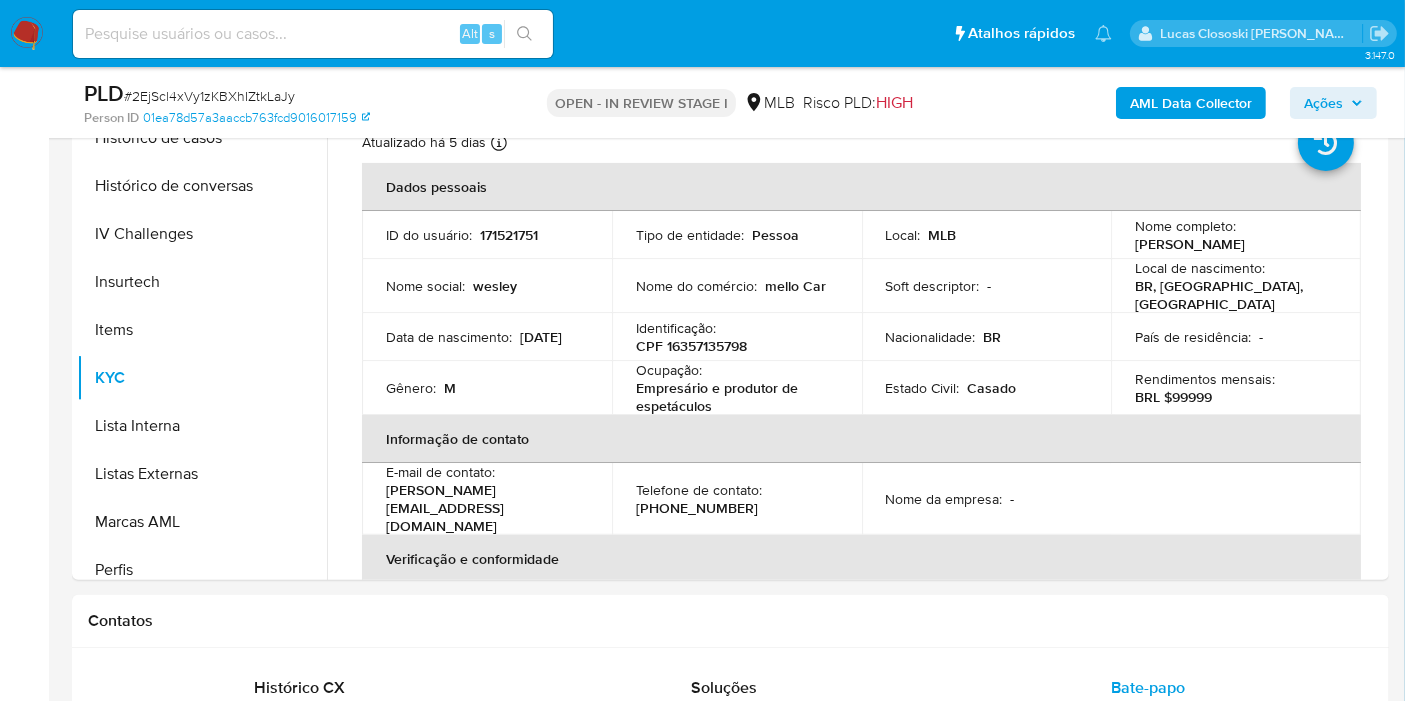 scroll, scrollTop: 666, scrollLeft: 0, axis: vertical 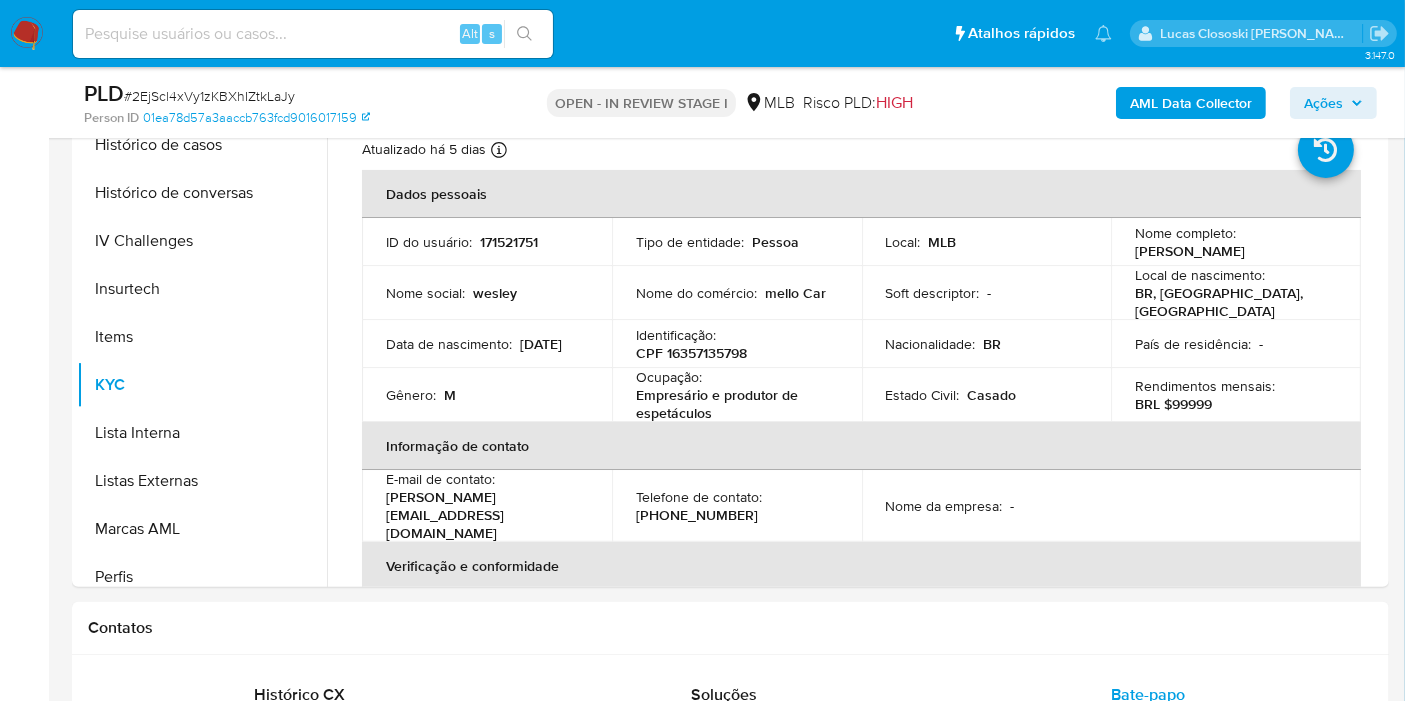 click on "CPF 16357135798" at bounding box center [691, 353] 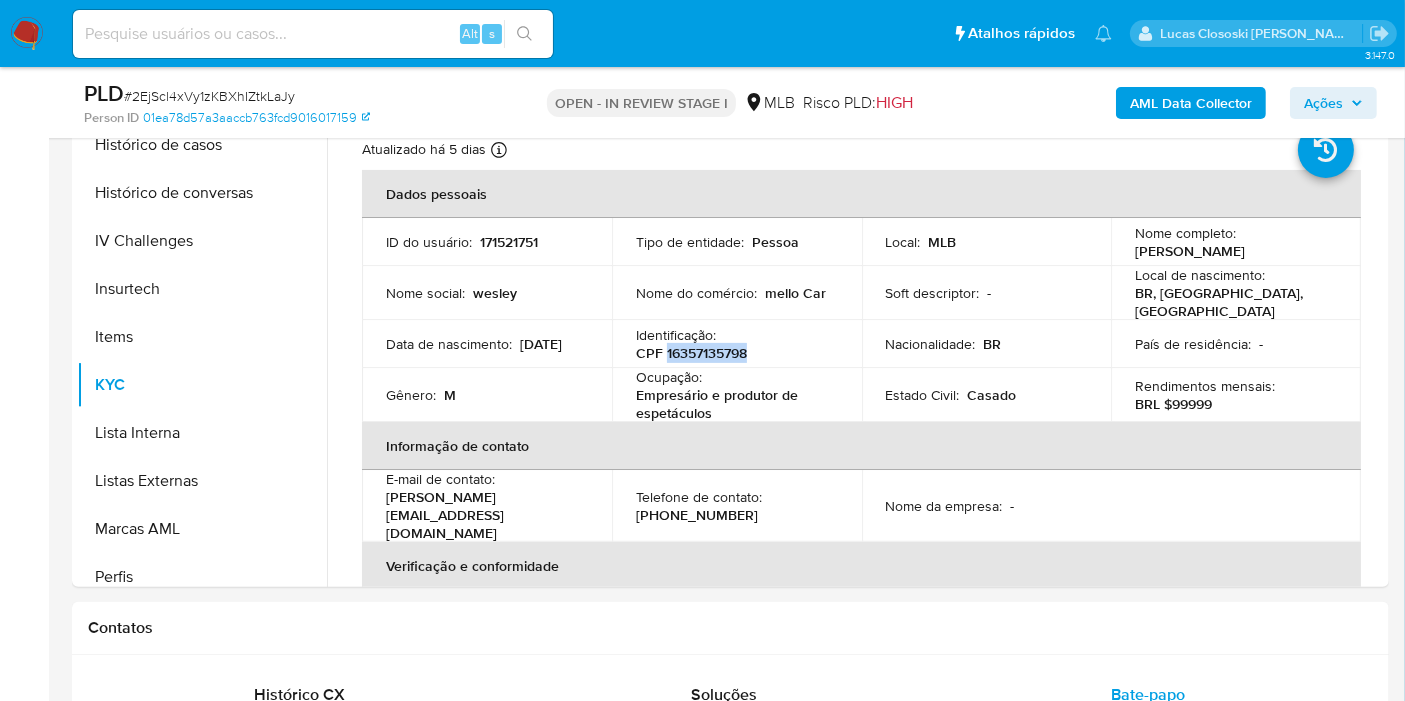 click on "CPF 16357135798" at bounding box center (691, 353) 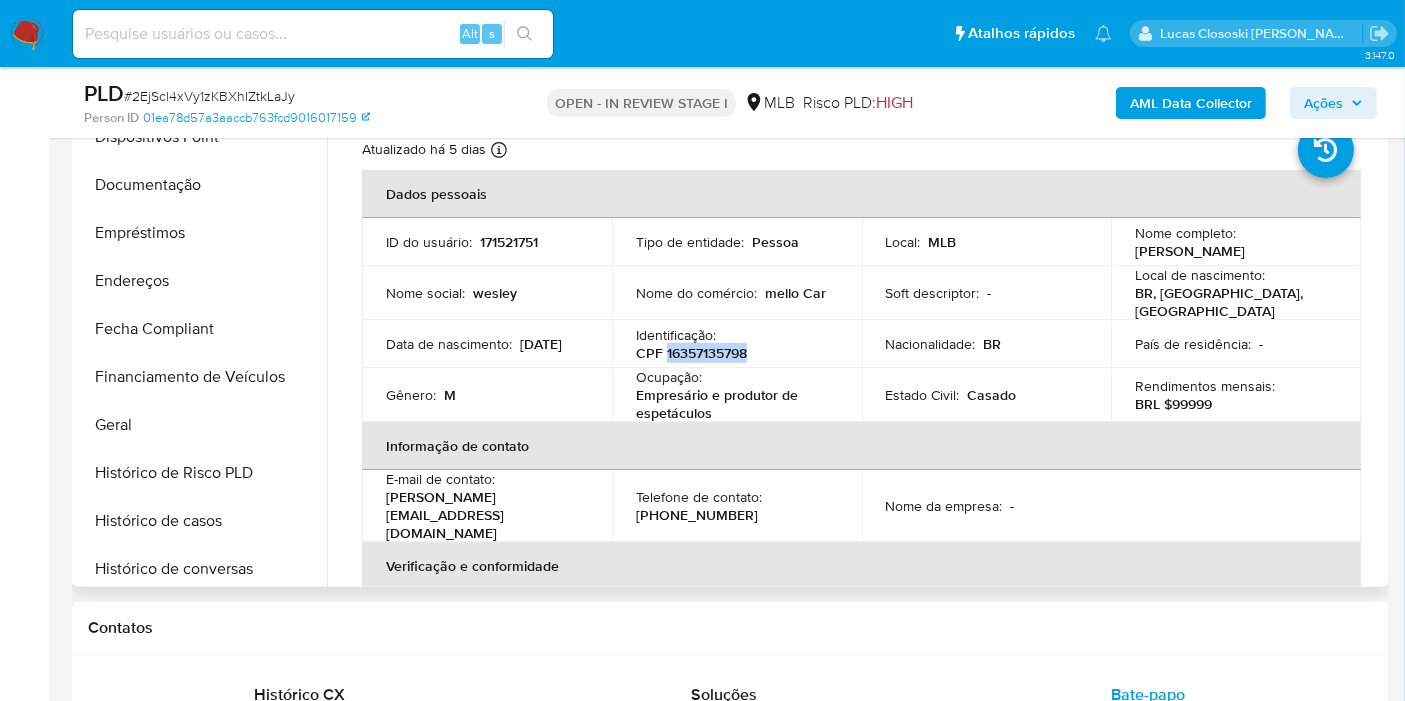 scroll, scrollTop: 0, scrollLeft: 0, axis: both 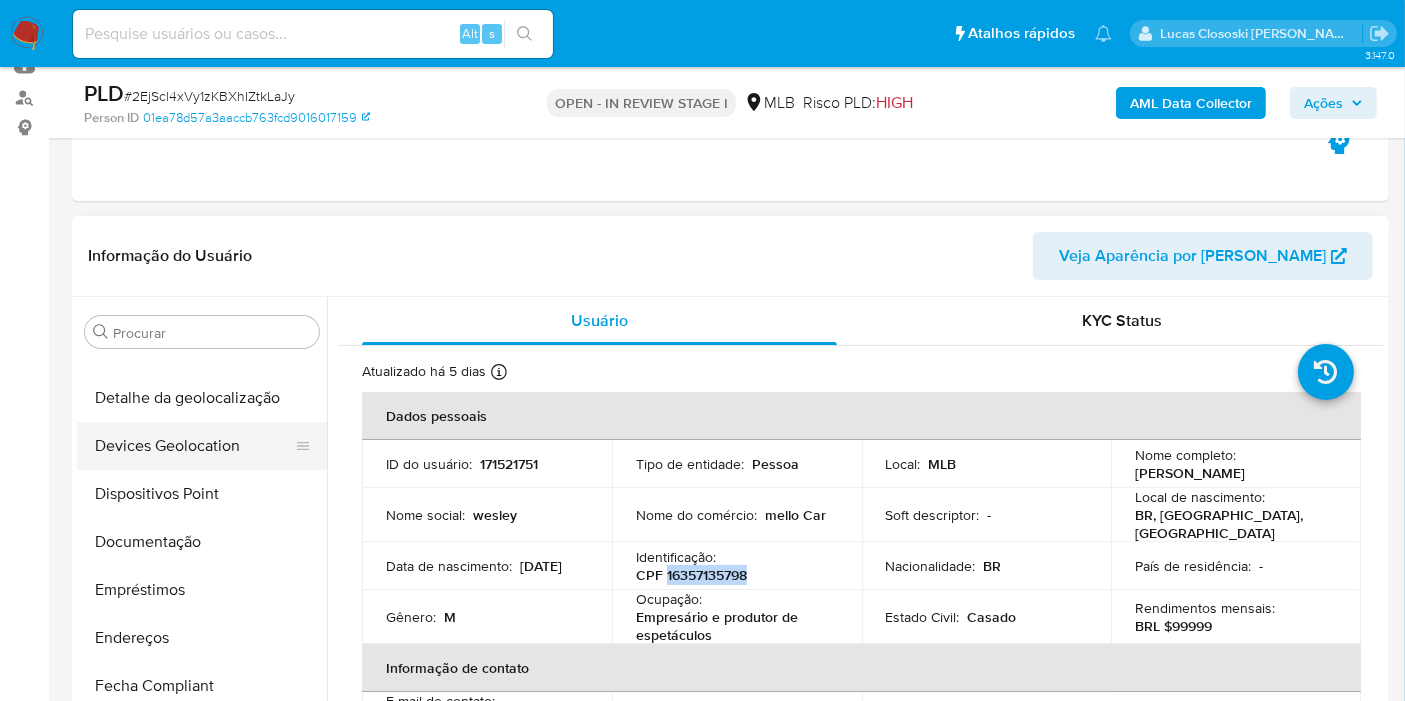 click on "Devices Geolocation" at bounding box center [194, 446] 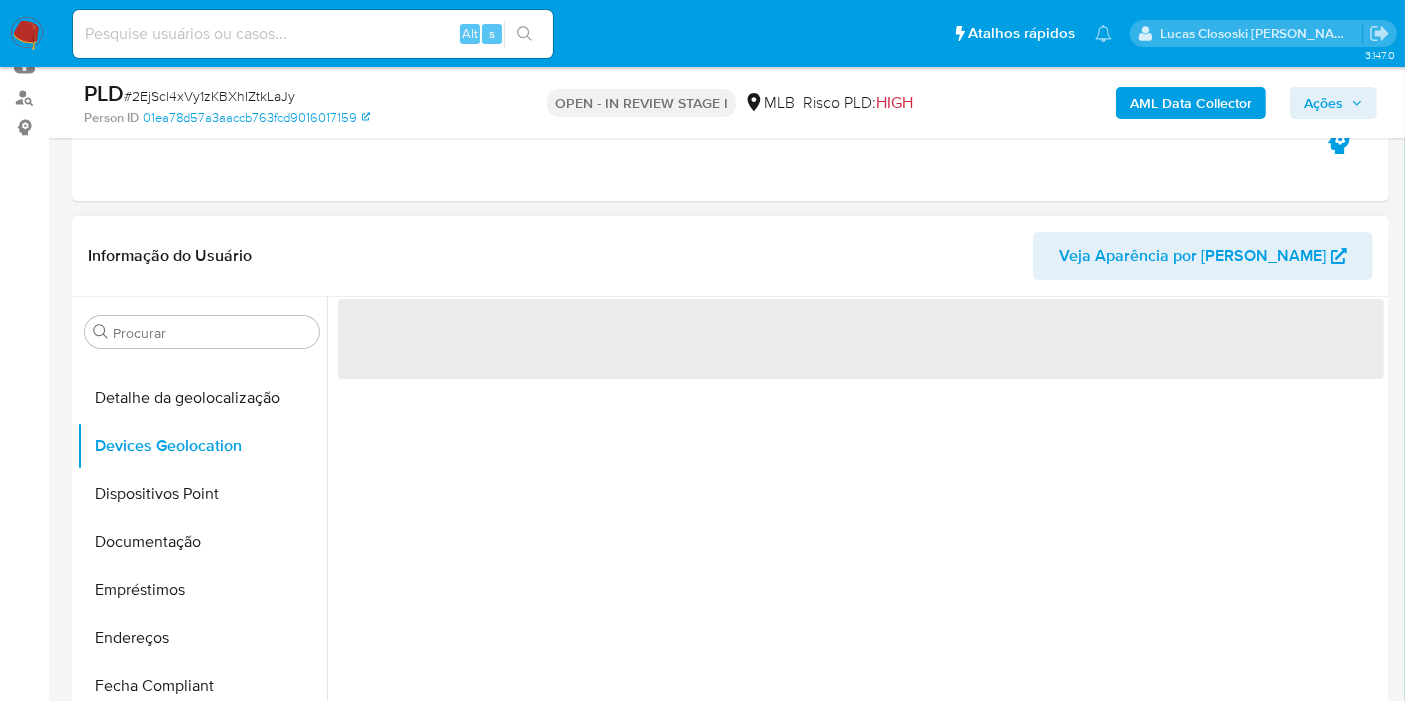 click on "Informação do Usuário Veja Aparência por [PERSON_NAME]" at bounding box center [730, 256] 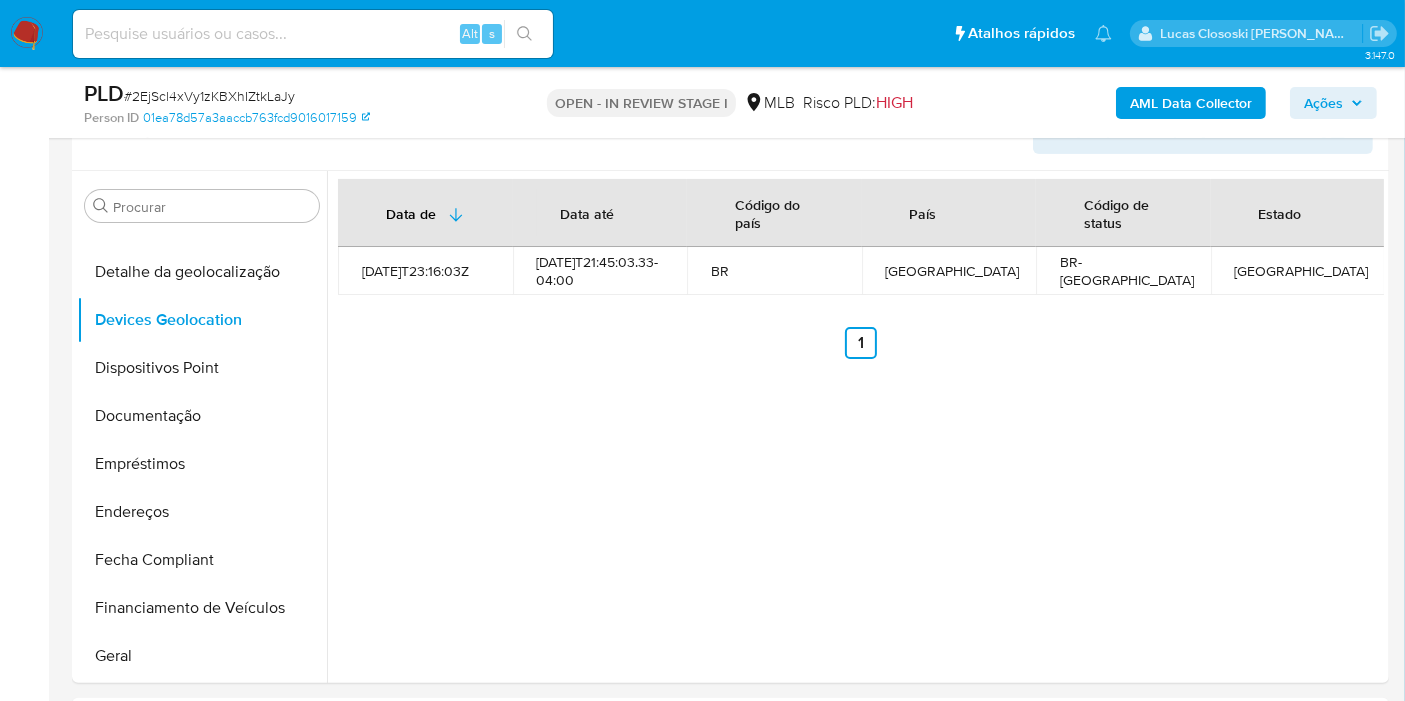 scroll, scrollTop: 357, scrollLeft: 0, axis: vertical 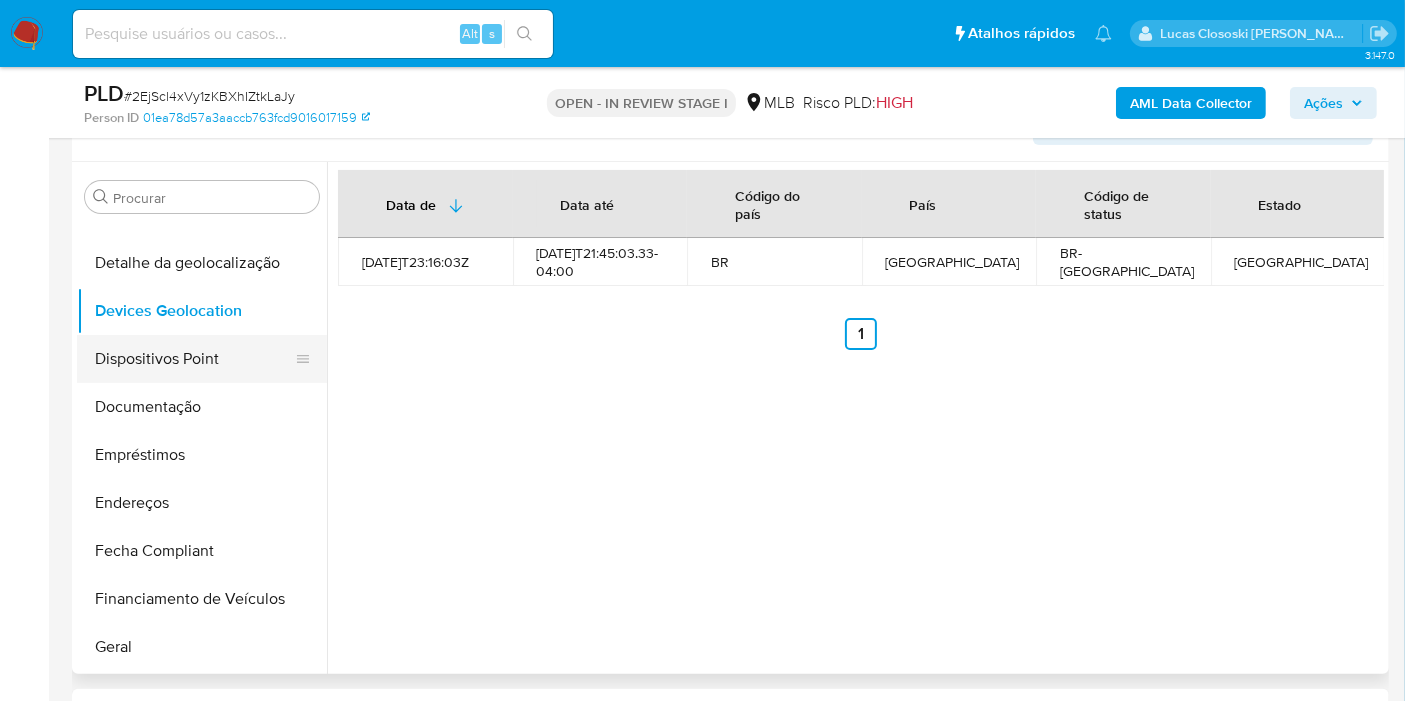 click on "Dispositivos Point" at bounding box center (194, 359) 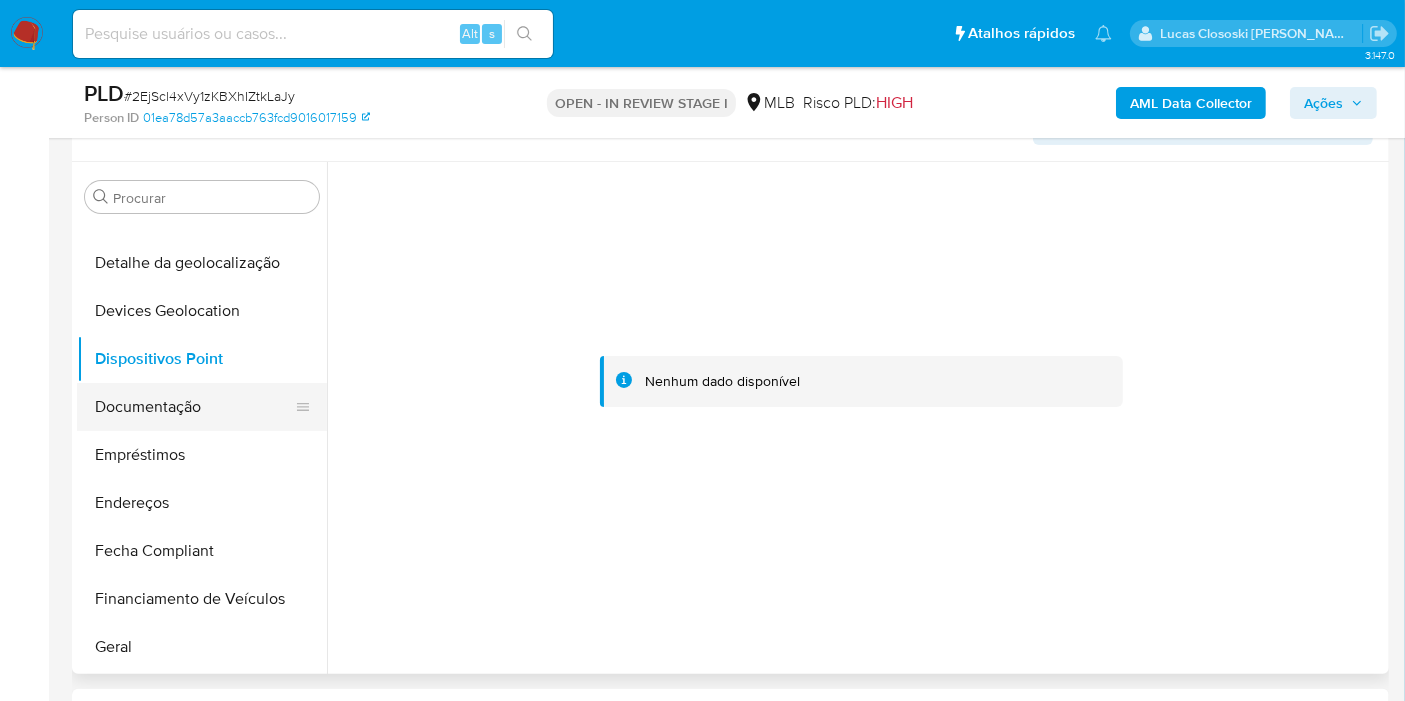 click on "Documentação" at bounding box center (194, 407) 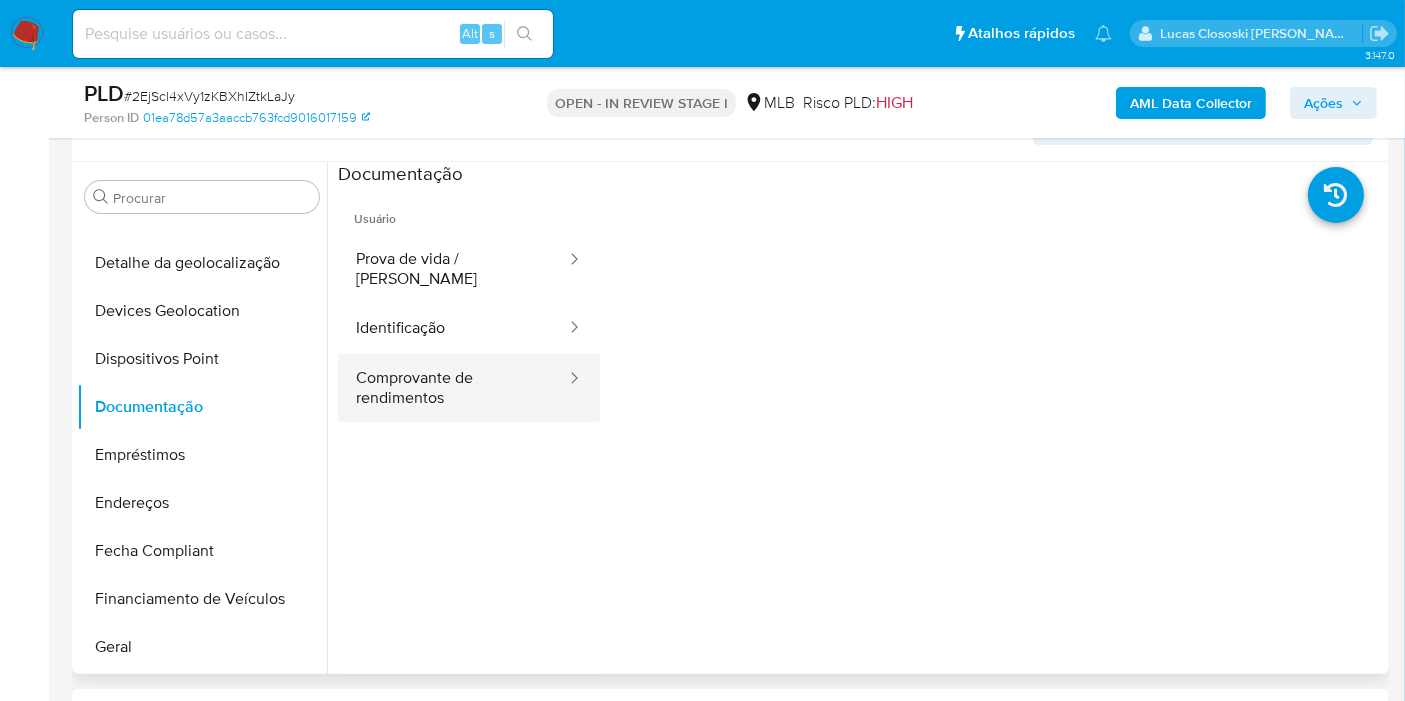 click on "Comprovante de rendimentos" at bounding box center (453, 388) 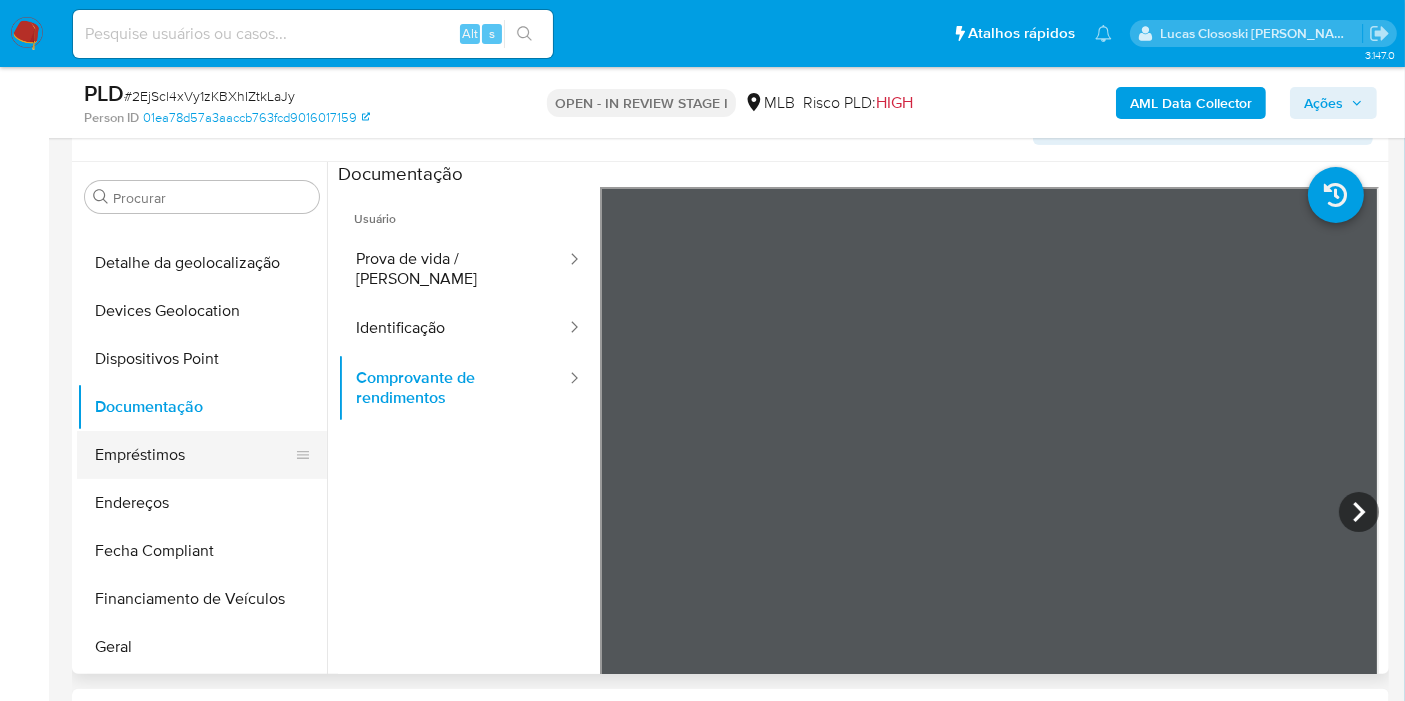 click on "Empréstimos" at bounding box center (194, 455) 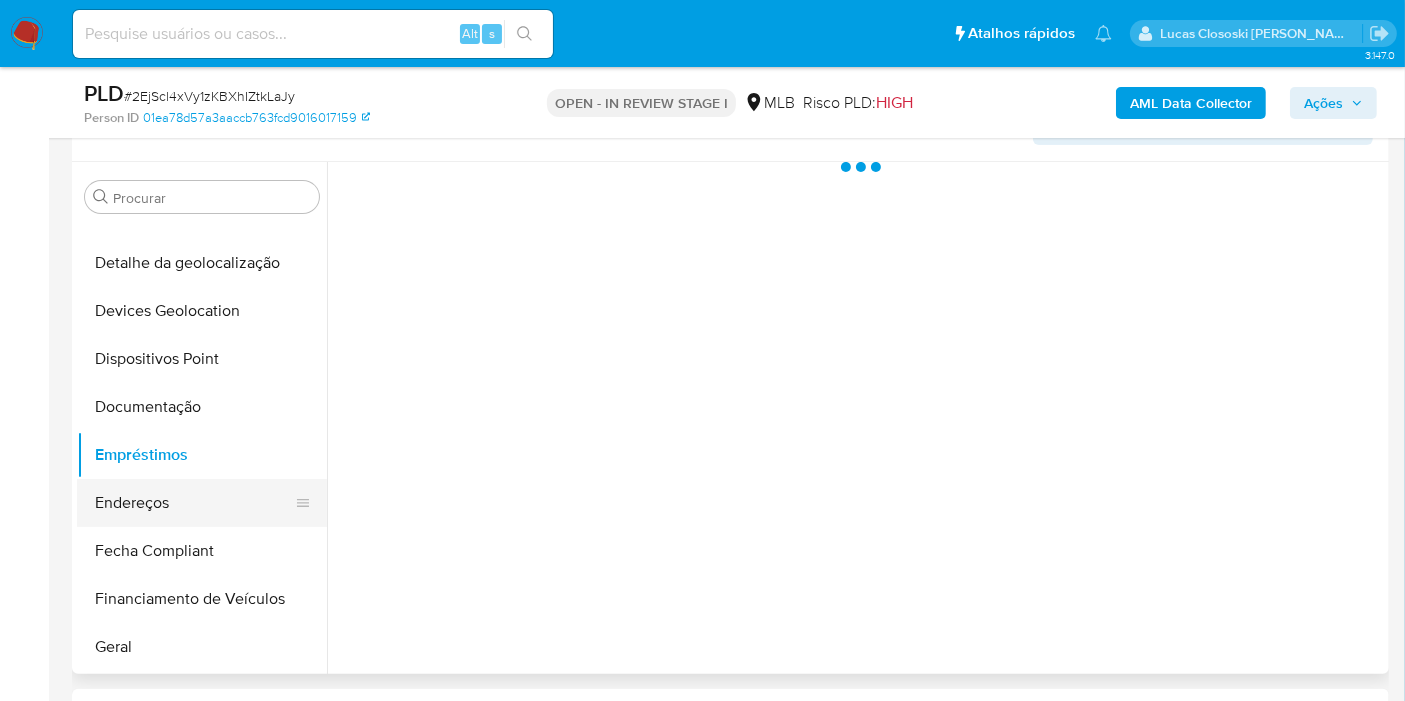 click on "Endereços" at bounding box center (194, 503) 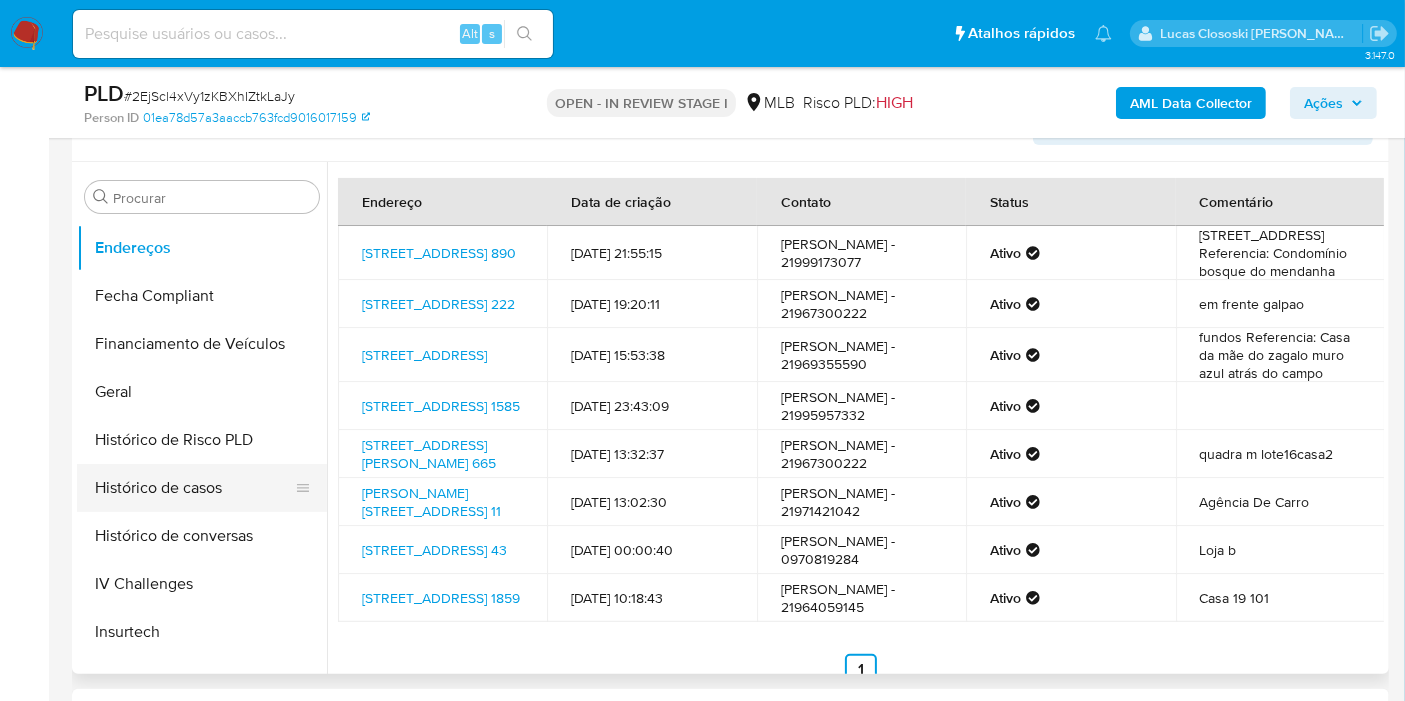 scroll, scrollTop: 555, scrollLeft: 0, axis: vertical 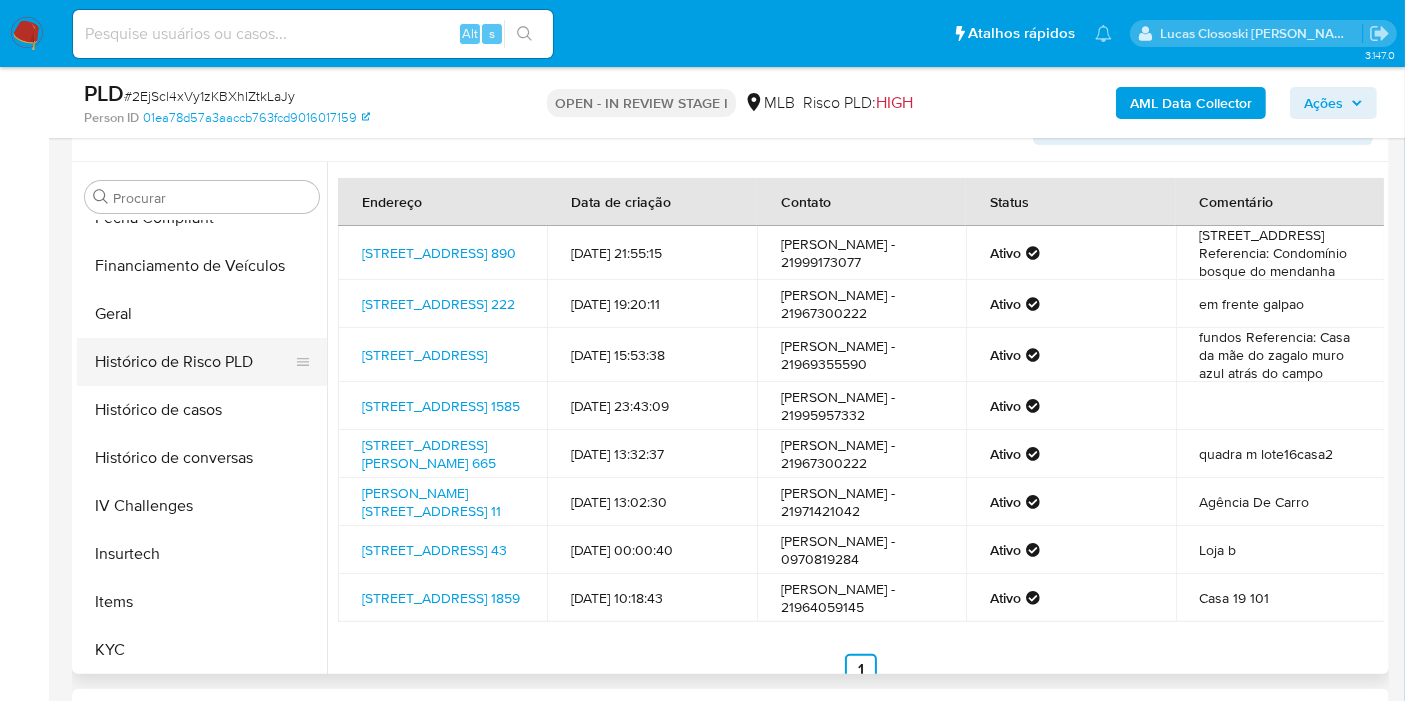 click on "Histórico de Risco PLD" at bounding box center (194, 362) 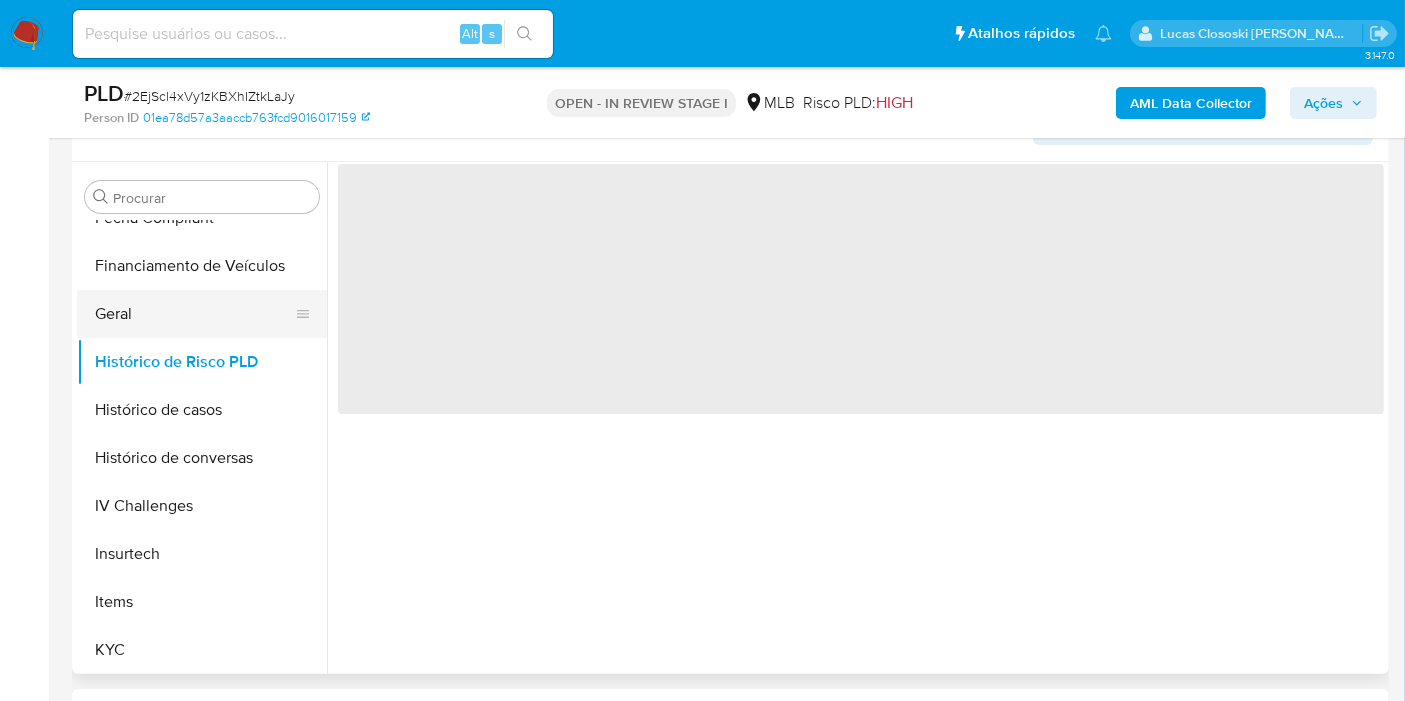 click on "Geral" at bounding box center [194, 314] 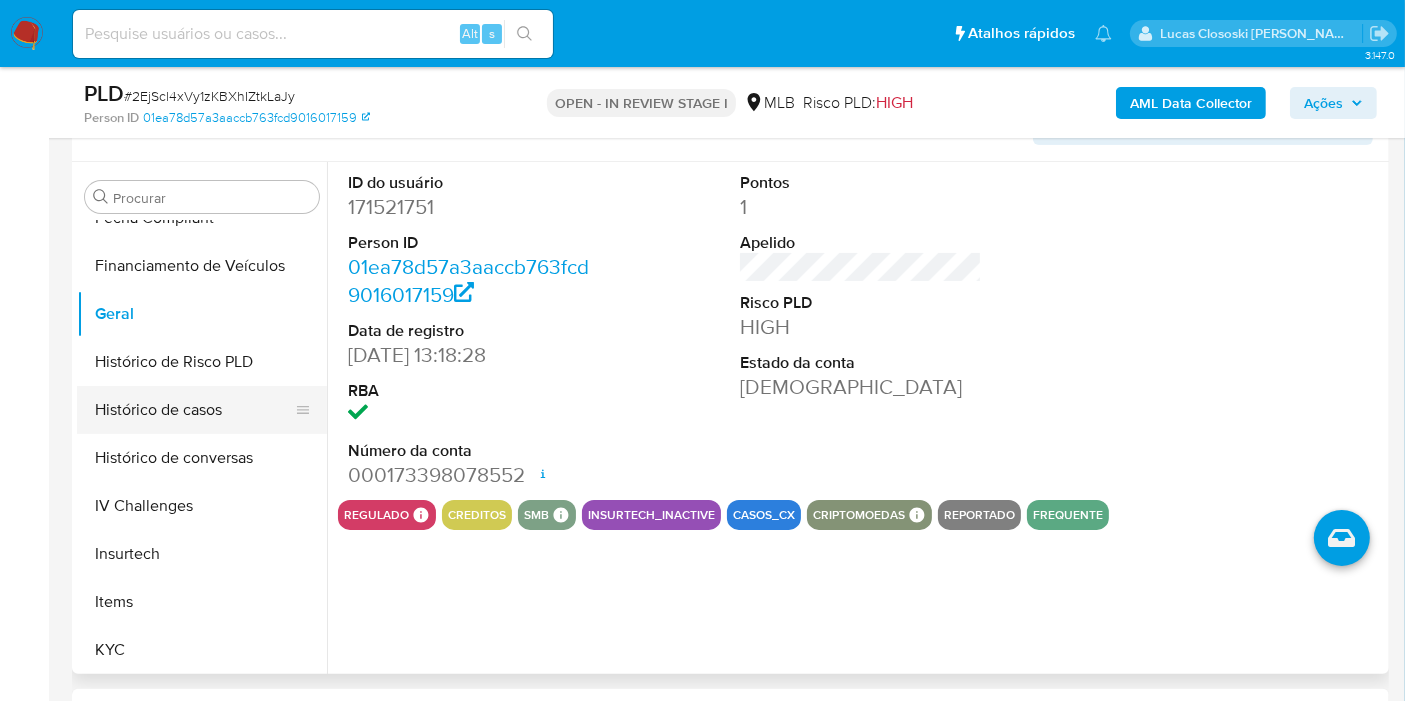 click on "Histórico de casos" at bounding box center (194, 410) 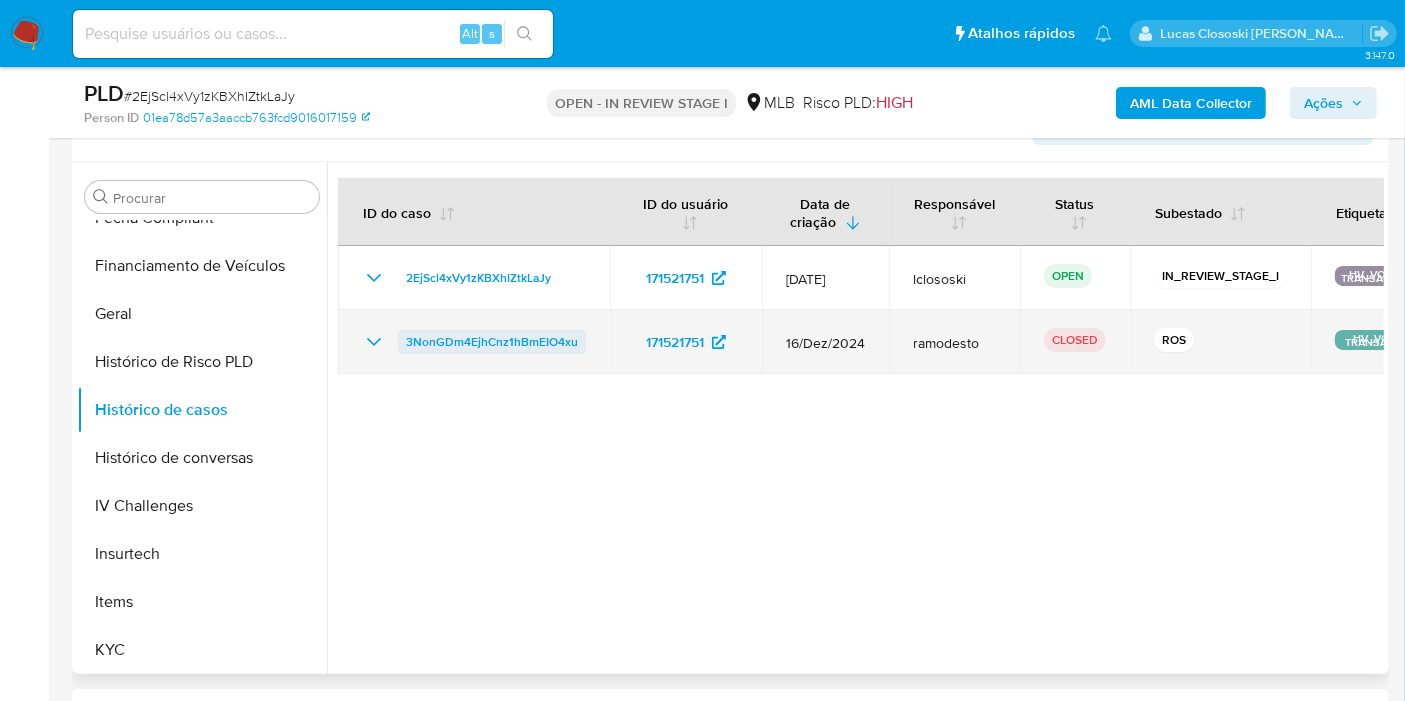 drag, startPoint x: 588, startPoint y: 339, endPoint x: 405, endPoint y: 344, distance: 183.0683 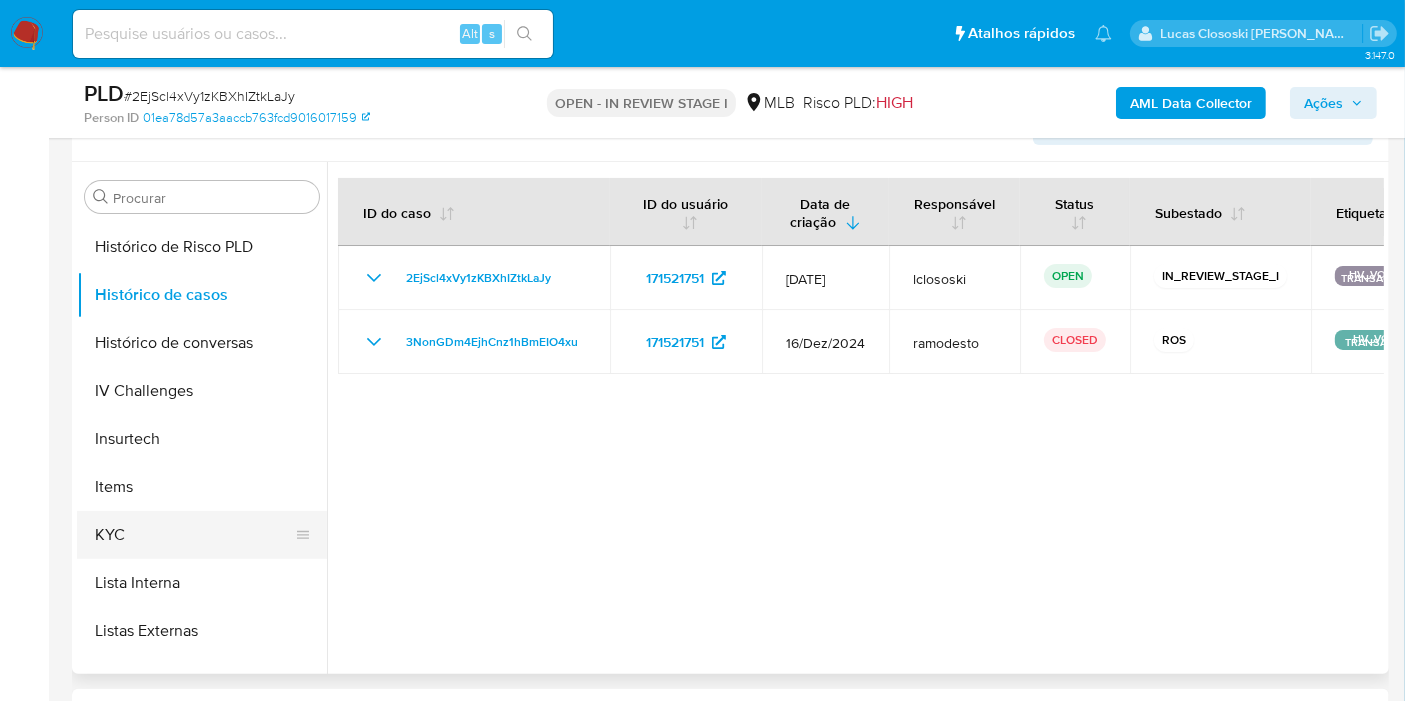 scroll, scrollTop: 777, scrollLeft: 0, axis: vertical 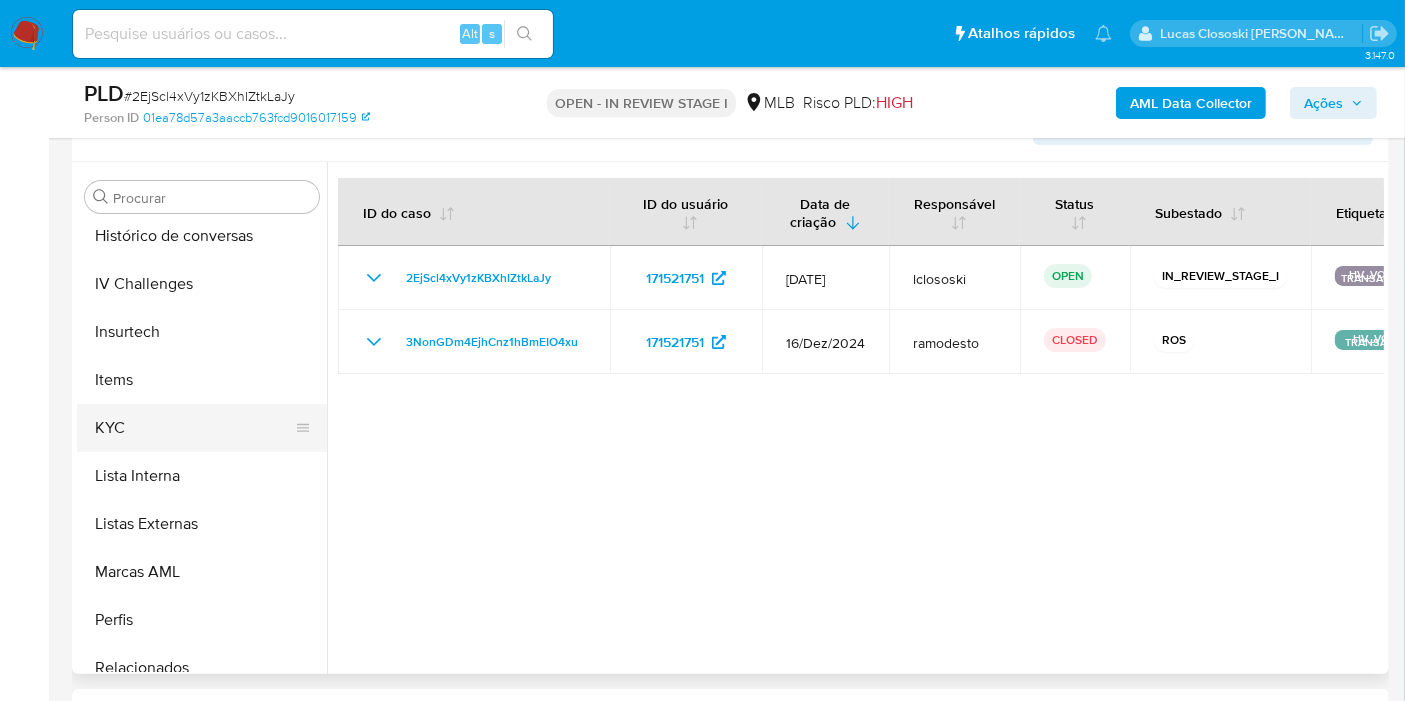 click on "KYC" at bounding box center [194, 428] 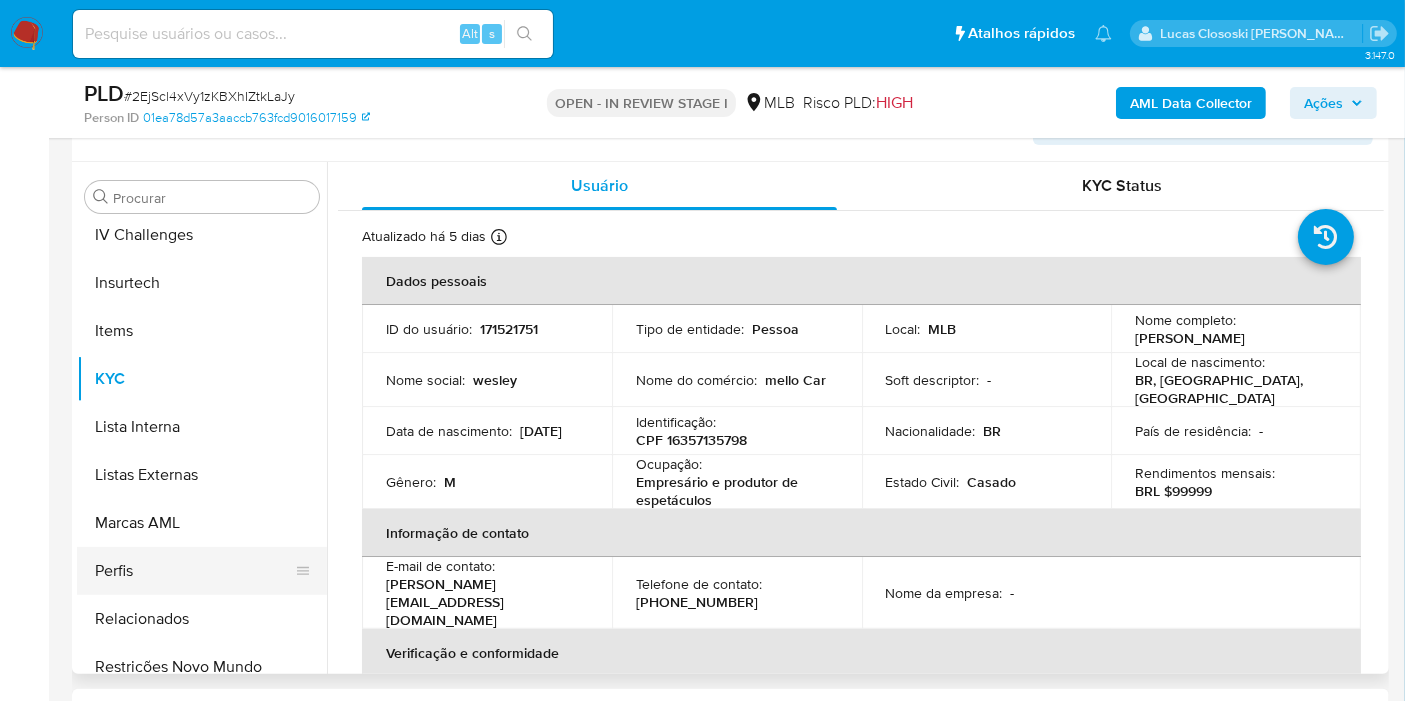 scroll, scrollTop: 844, scrollLeft: 0, axis: vertical 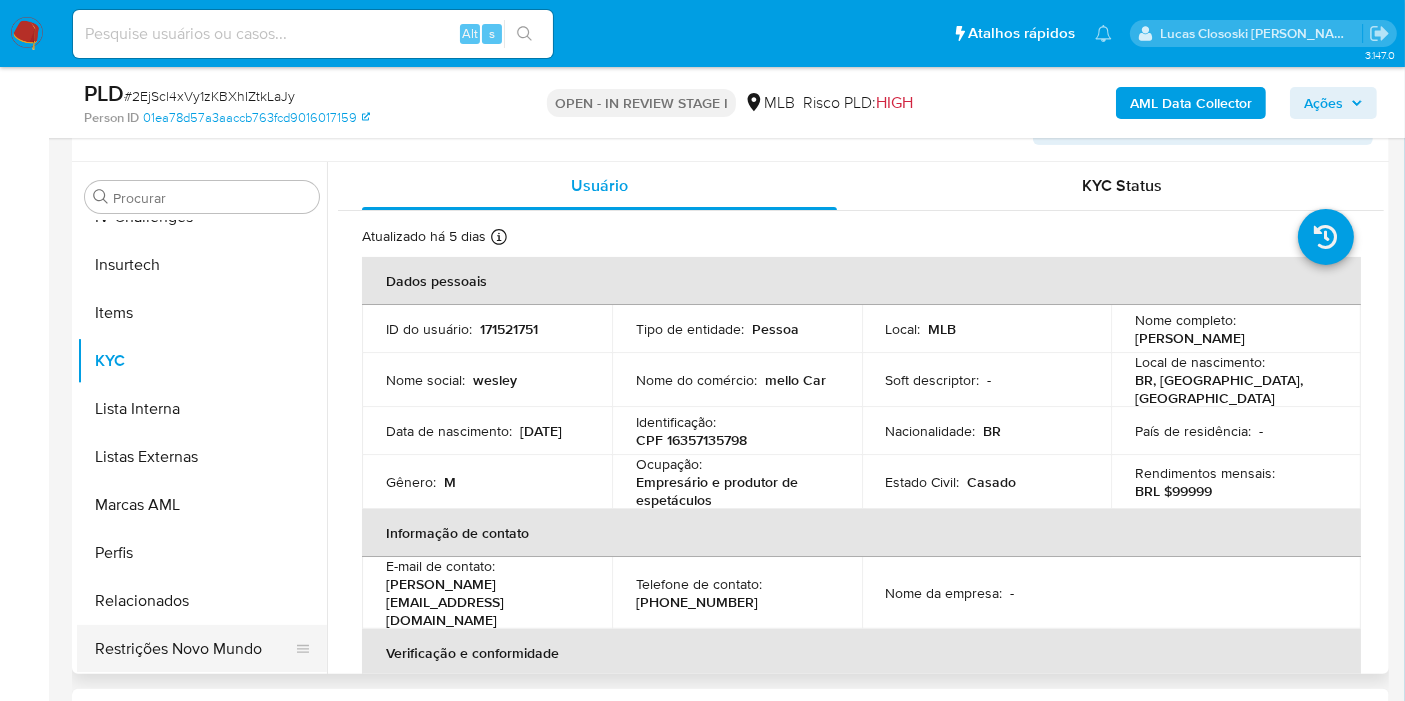 click on "Restrições Novo Mundo" at bounding box center [194, 649] 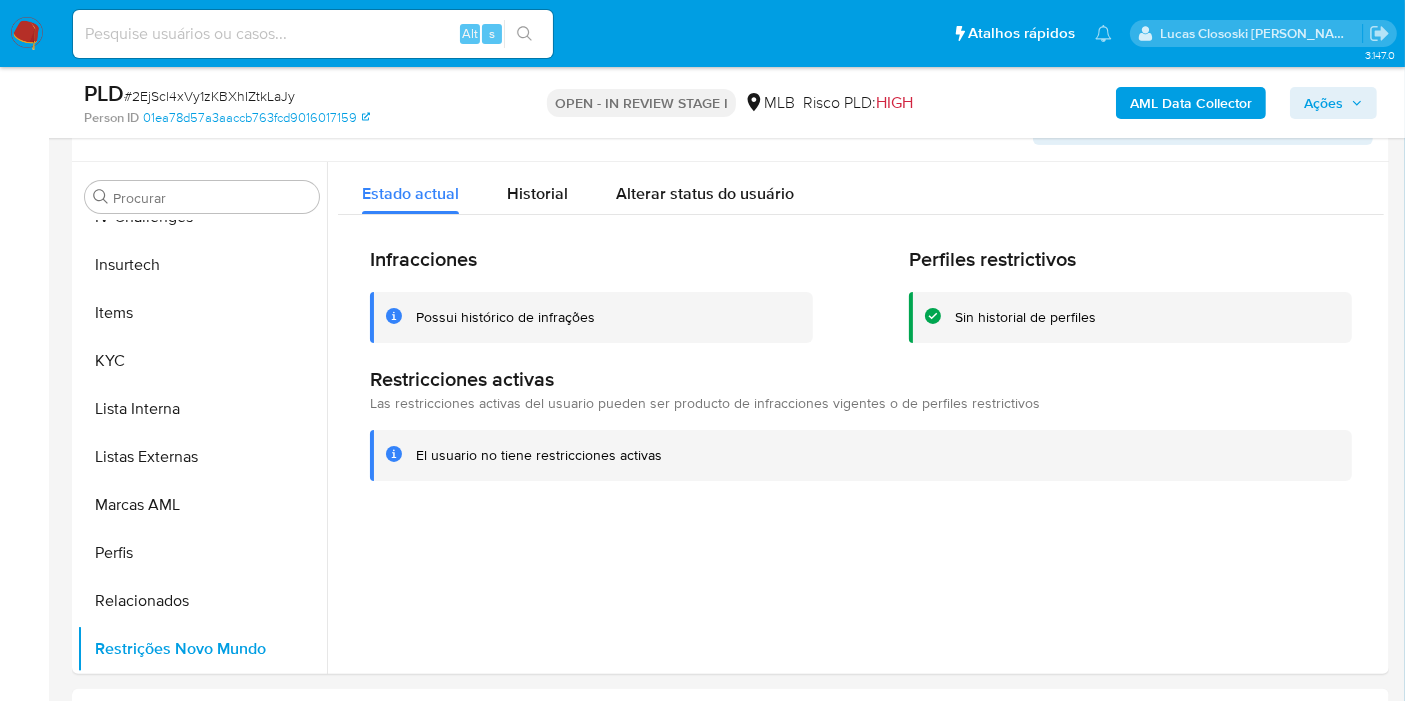 click on "# 2EjScl4xVy1zKBXhIZtkLaJy" at bounding box center (209, 96) 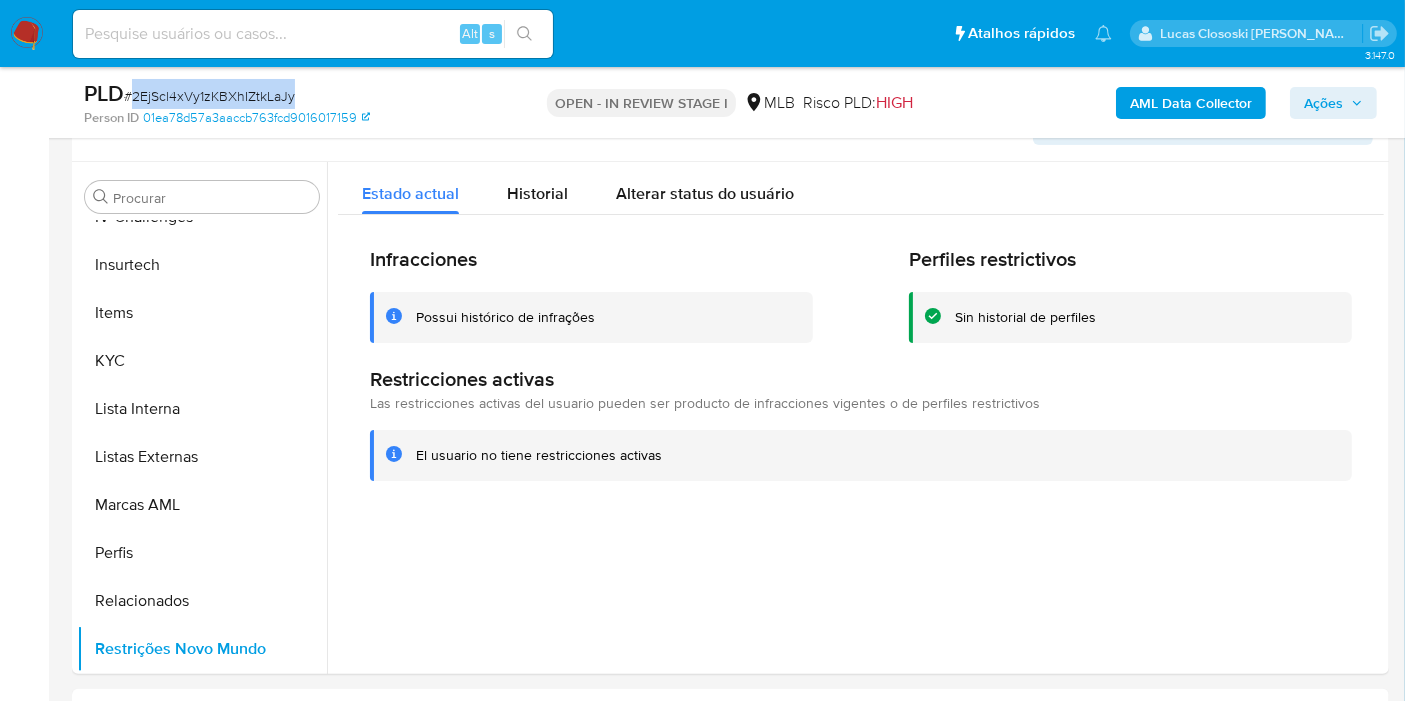 click on "# 2EjScl4xVy1zKBXhIZtkLaJy" at bounding box center (209, 96) 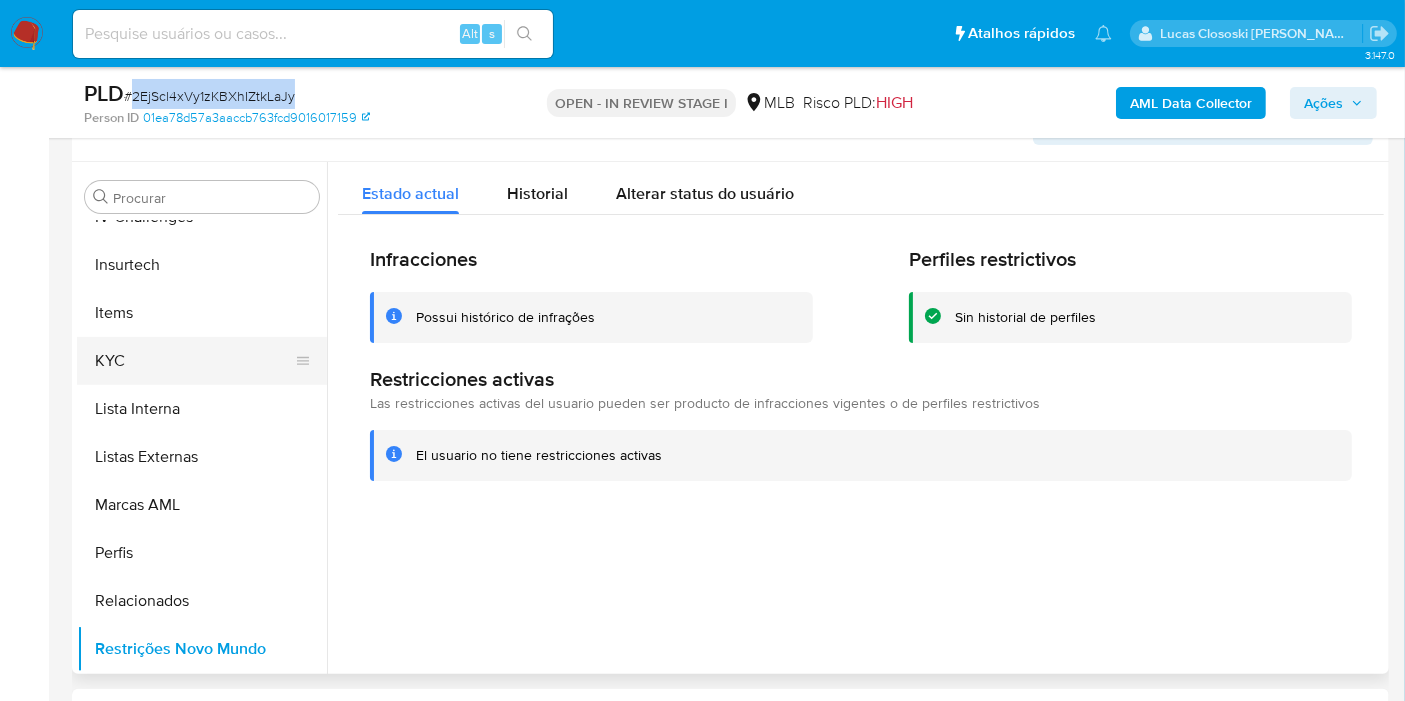 click on "KYC" at bounding box center [194, 361] 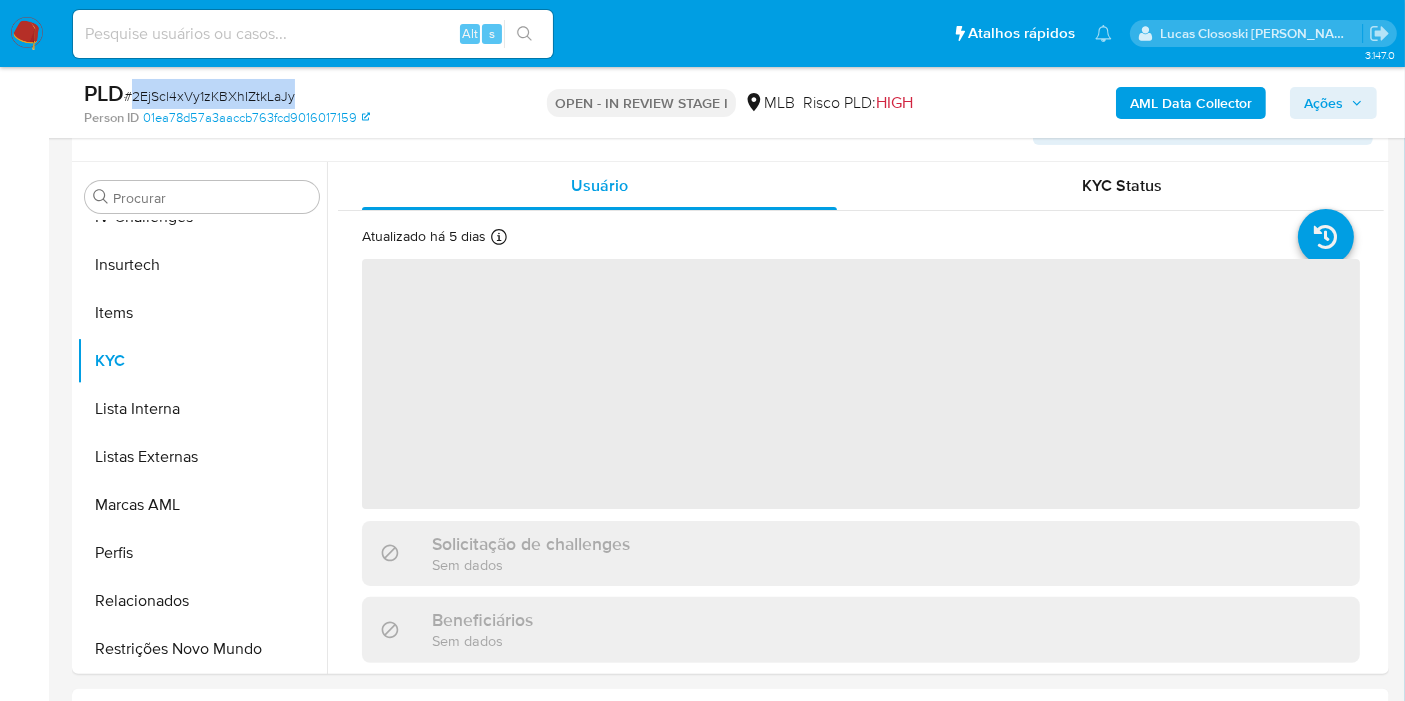 click on "PLD # 2EjScl4xVy1zKBXhIZtkLaJy" at bounding box center [296, 94] 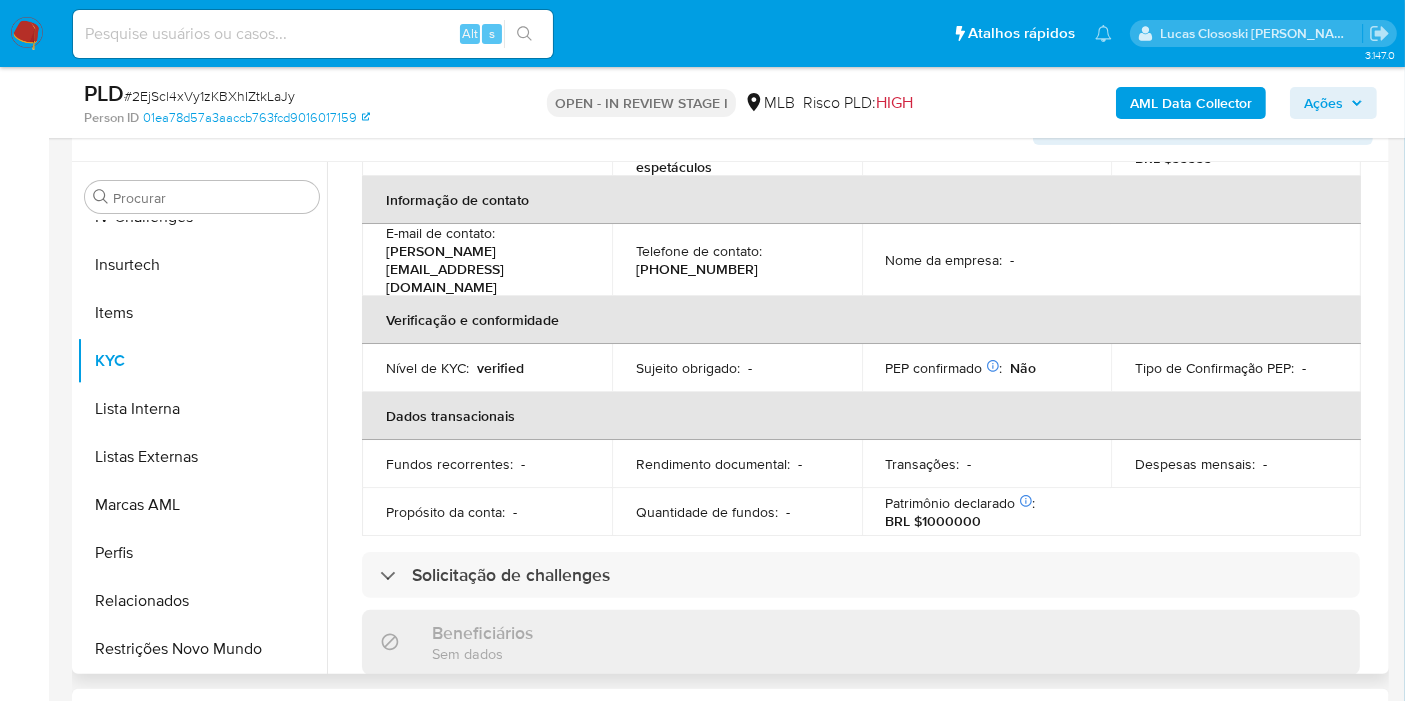 scroll, scrollTop: 0, scrollLeft: 0, axis: both 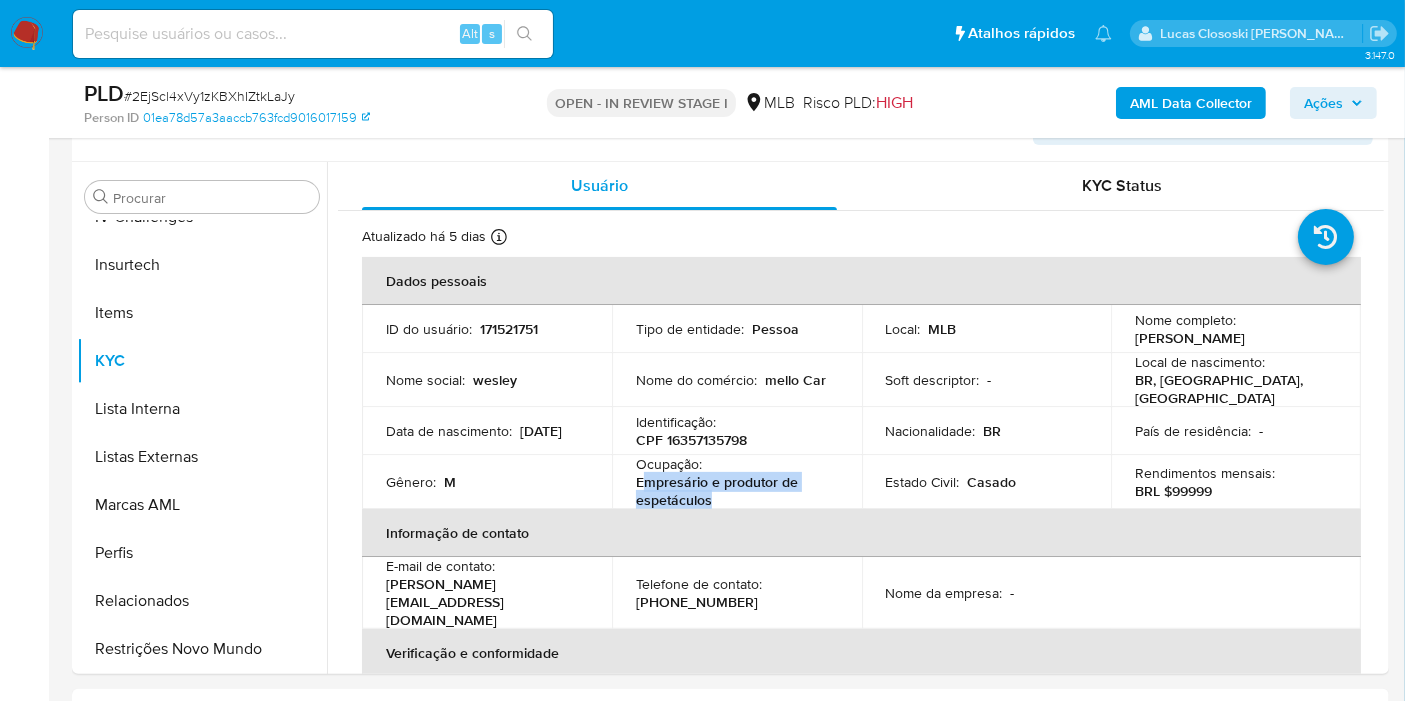 drag, startPoint x: 725, startPoint y: 492, endPoint x: 810, endPoint y: 35, distance: 464.83762 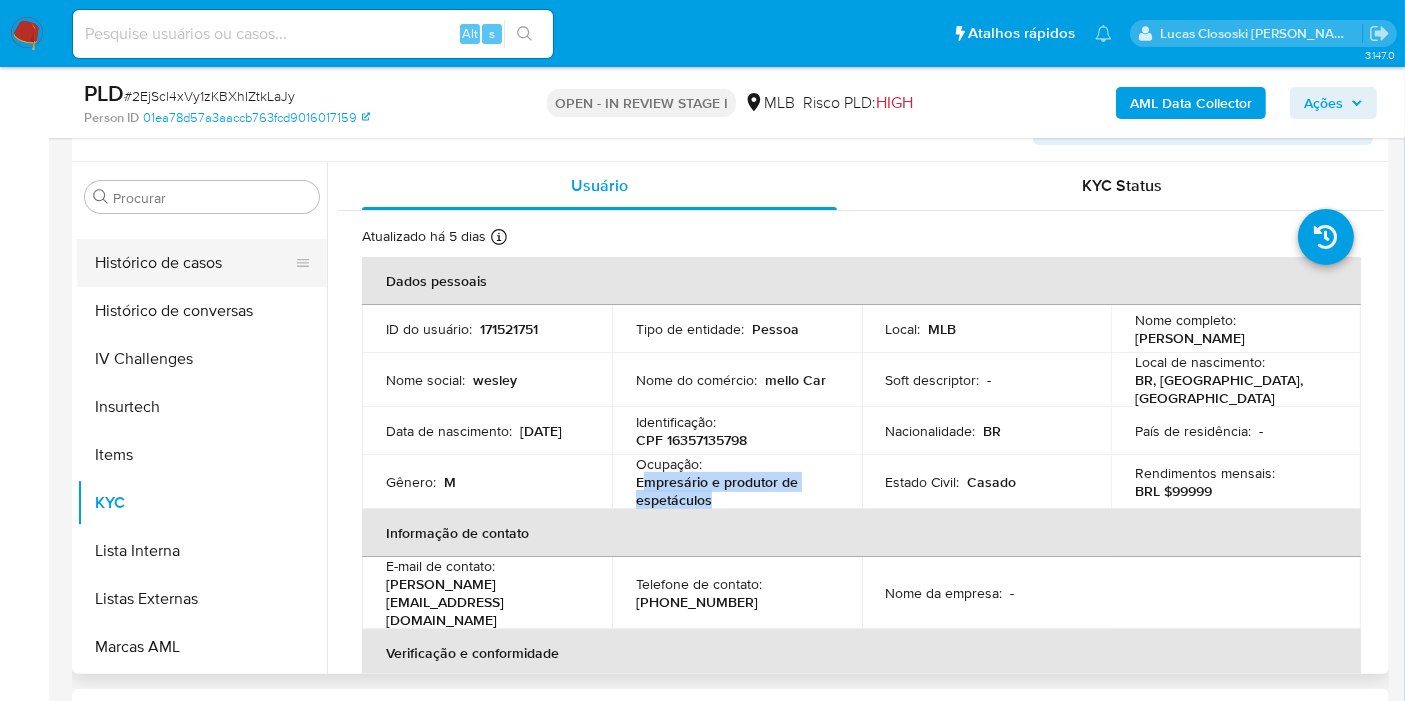 scroll, scrollTop: 622, scrollLeft: 0, axis: vertical 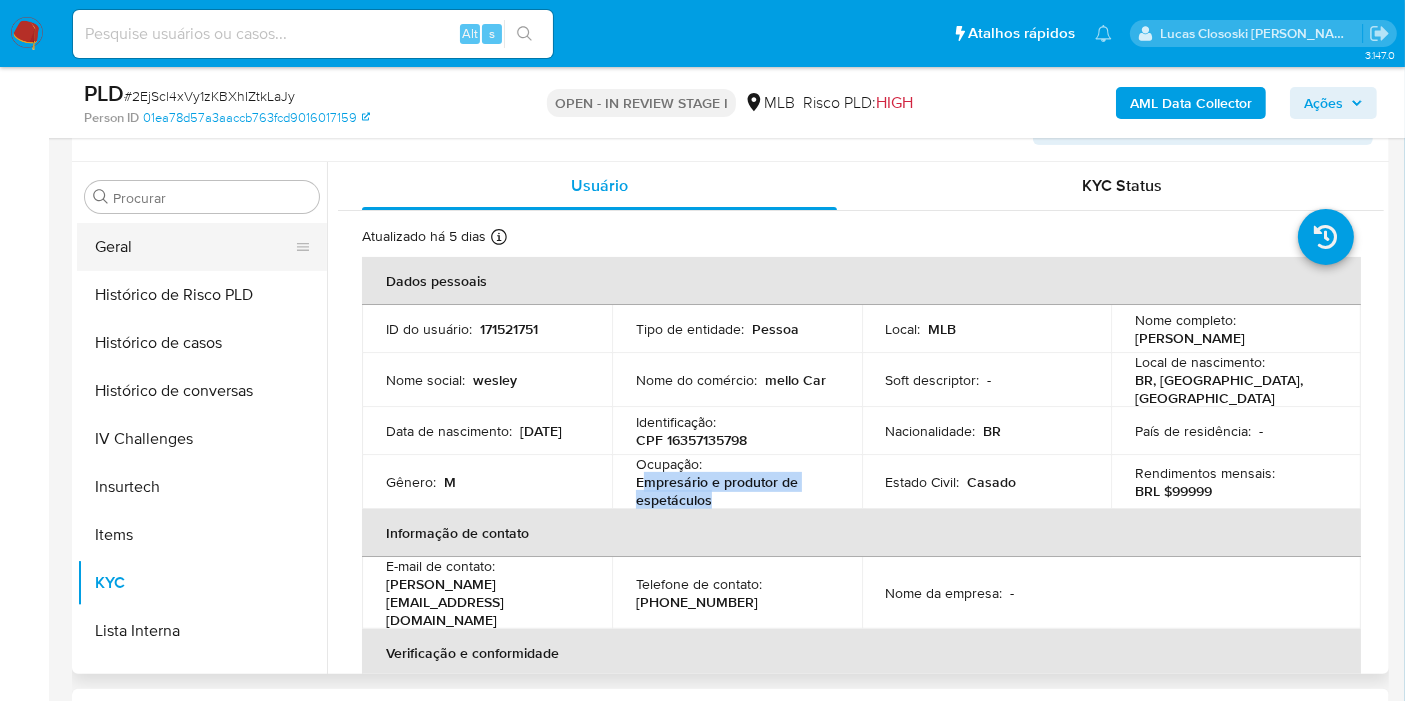 click on "Geral" at bounding box center (194, 247) 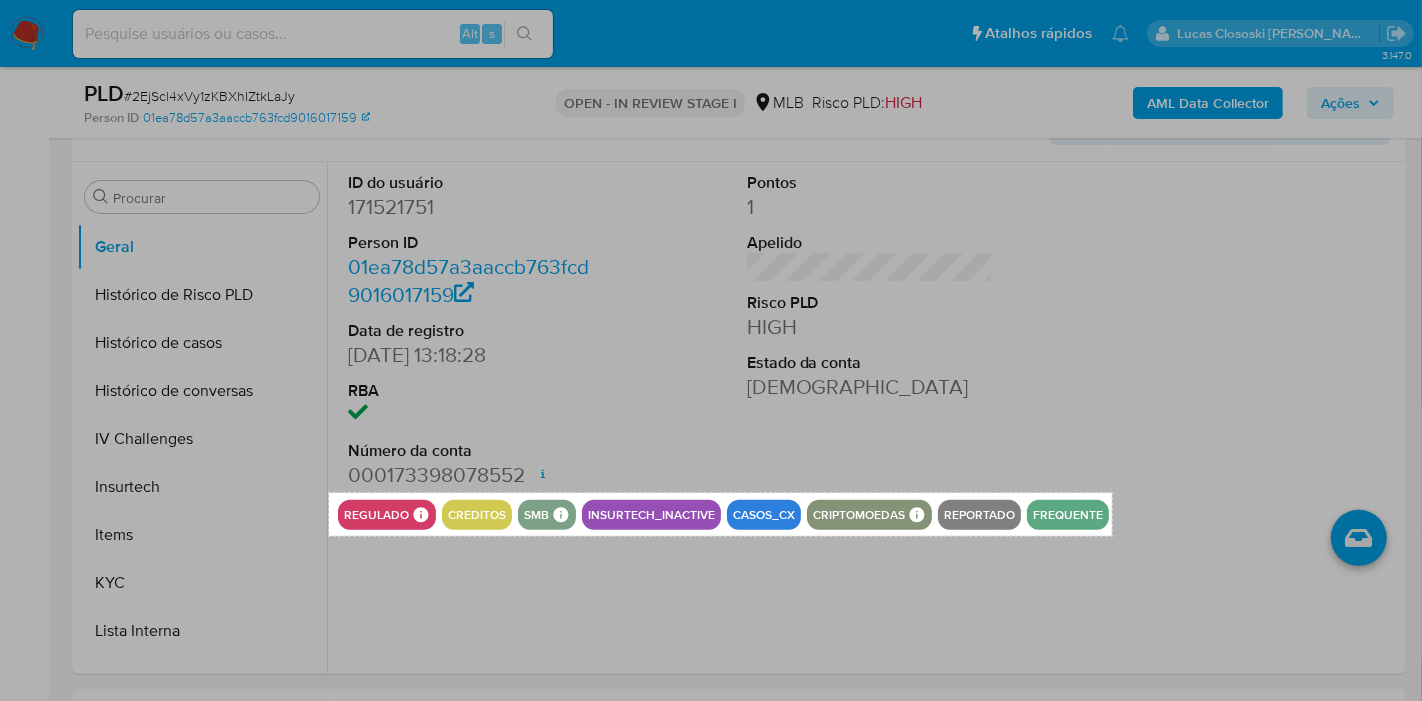 drag, startPoint x: 329, startPoint y: 492, endPoint x: 1112, endPoint y: 535, distance: 784.1798 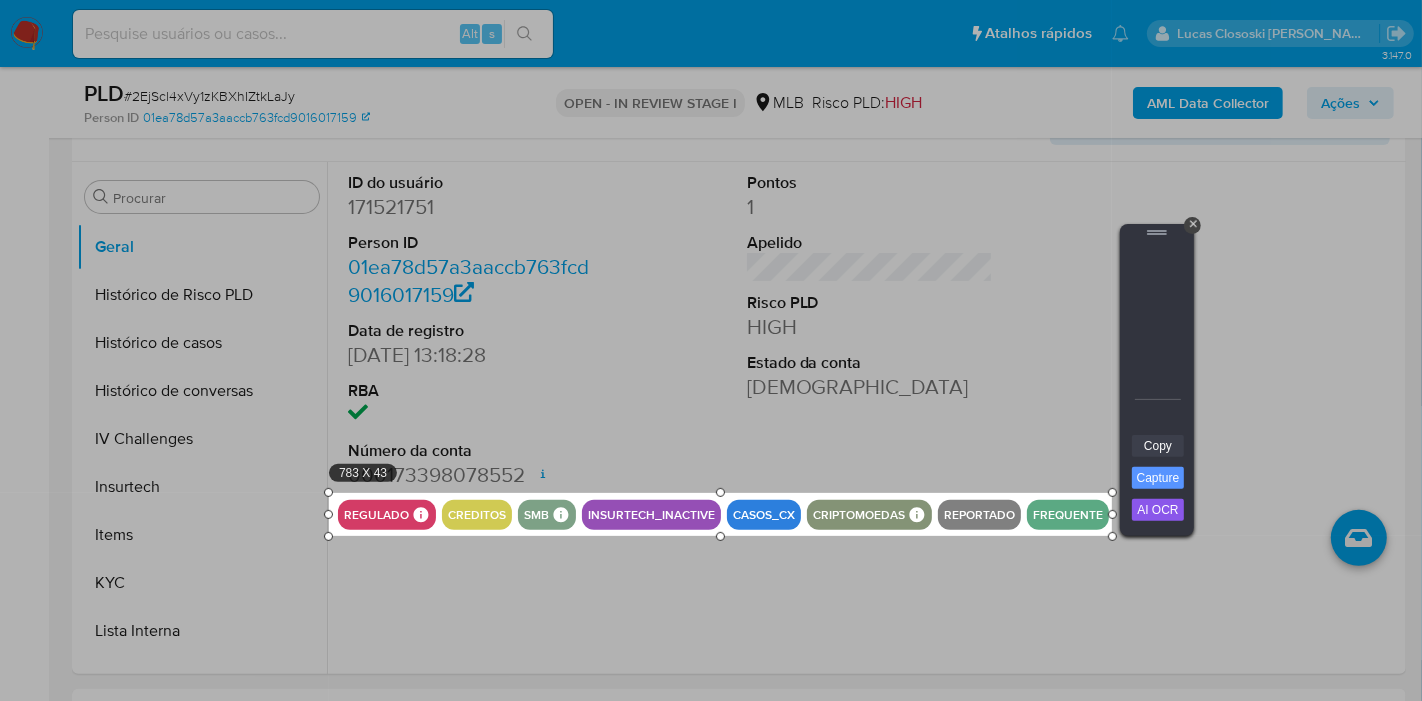 click on "Copy" at bounding box center [1158, 446] 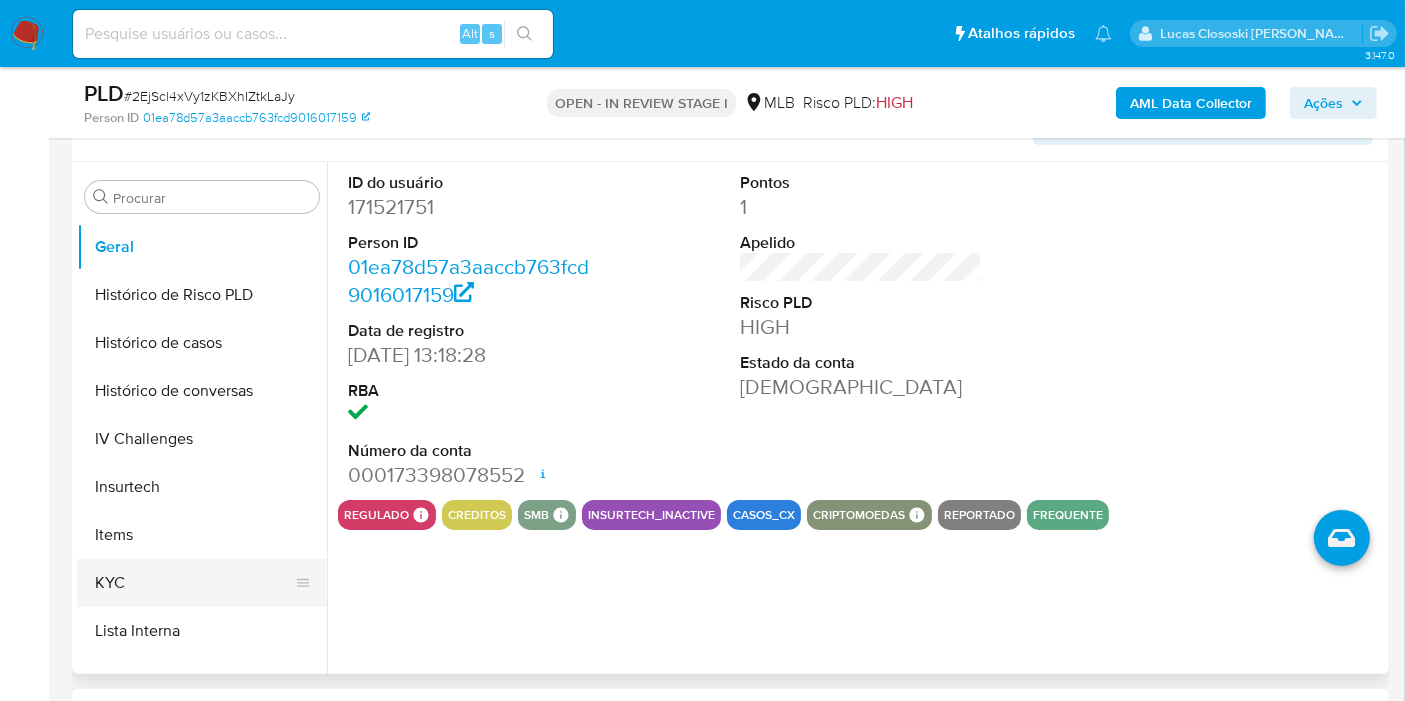 click on "KYC" at bounding box center [194, 583] 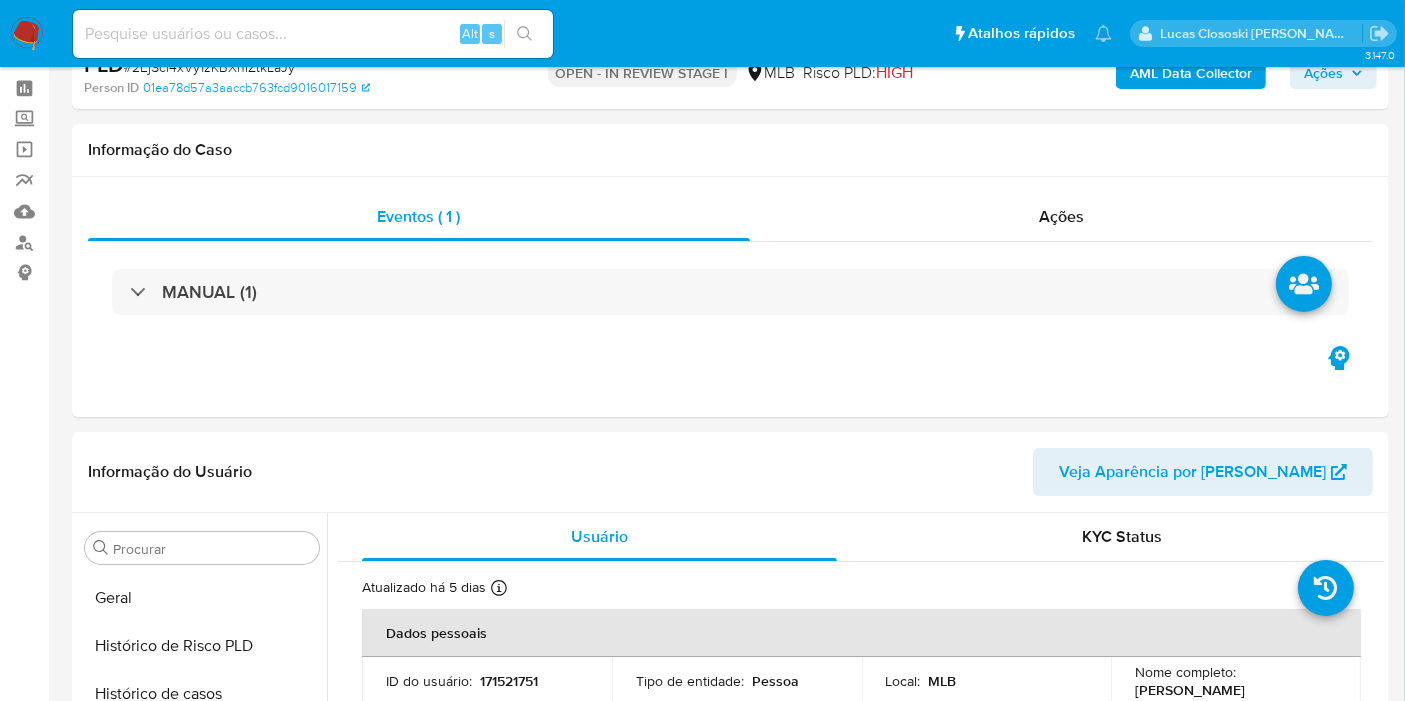 scroll, scrollTop: 0, scrollLeft: 0, axis: both 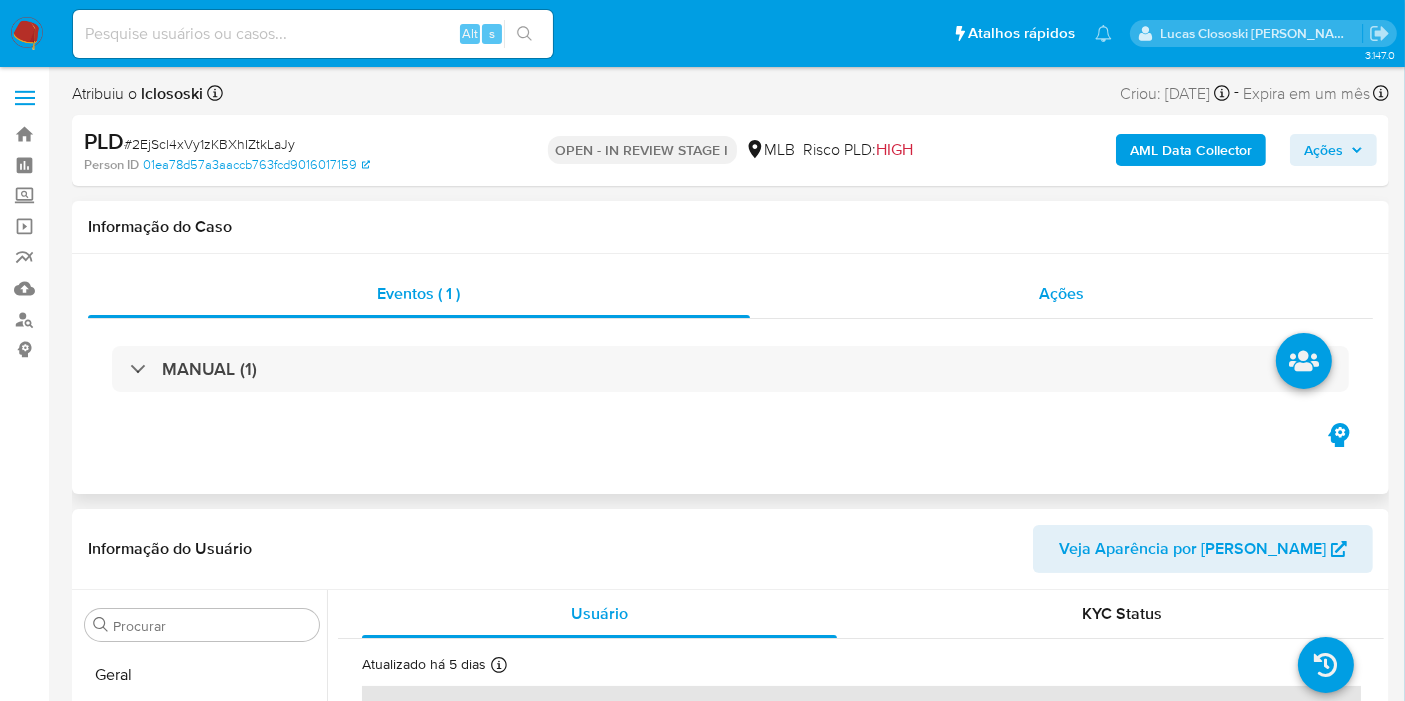 click on "Ações" at bounding box center (1062, 294) 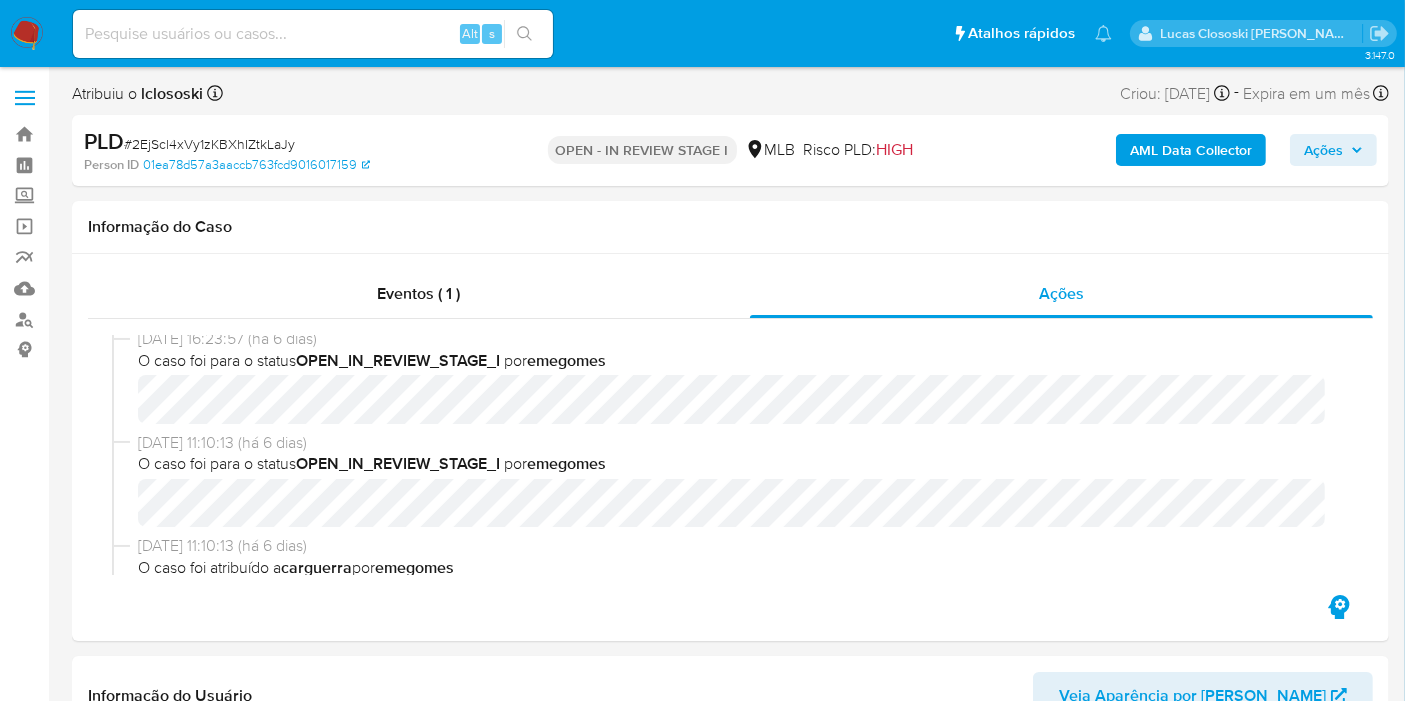 scroll, scrollTop: 0, scrollLeft: 0, axis: both 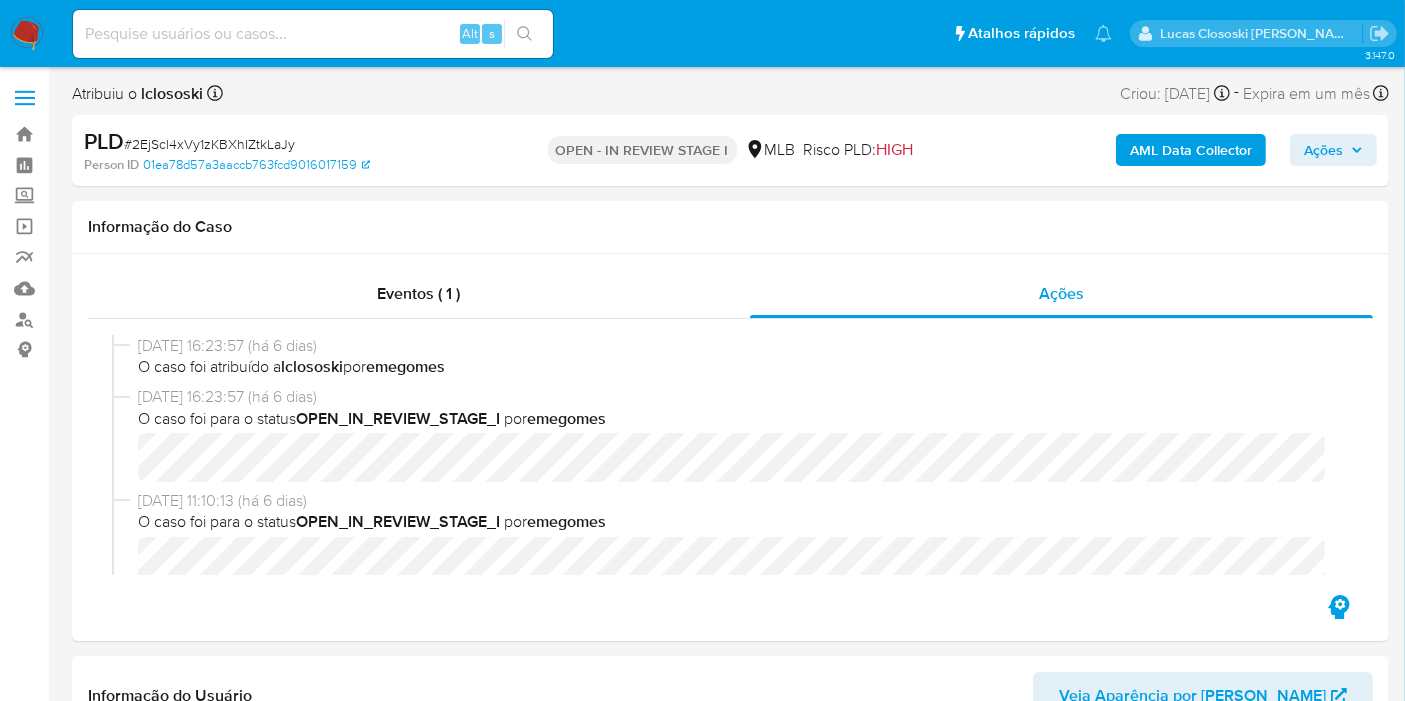 click on "Ações" at bounding box center (1333, 150) 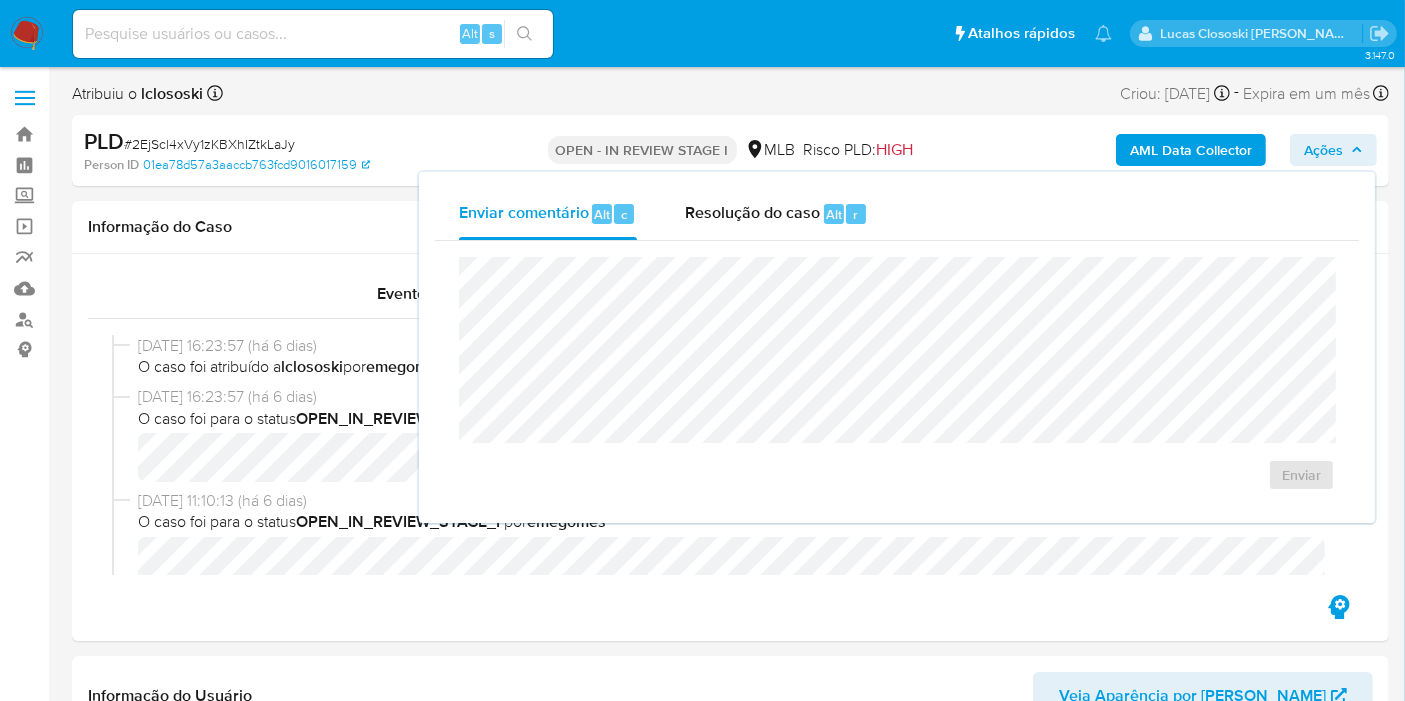 drag, startPoint x: 802, startPoint y: 207, endPoint x: 820, endPoint y: 255, distance: 51.264023 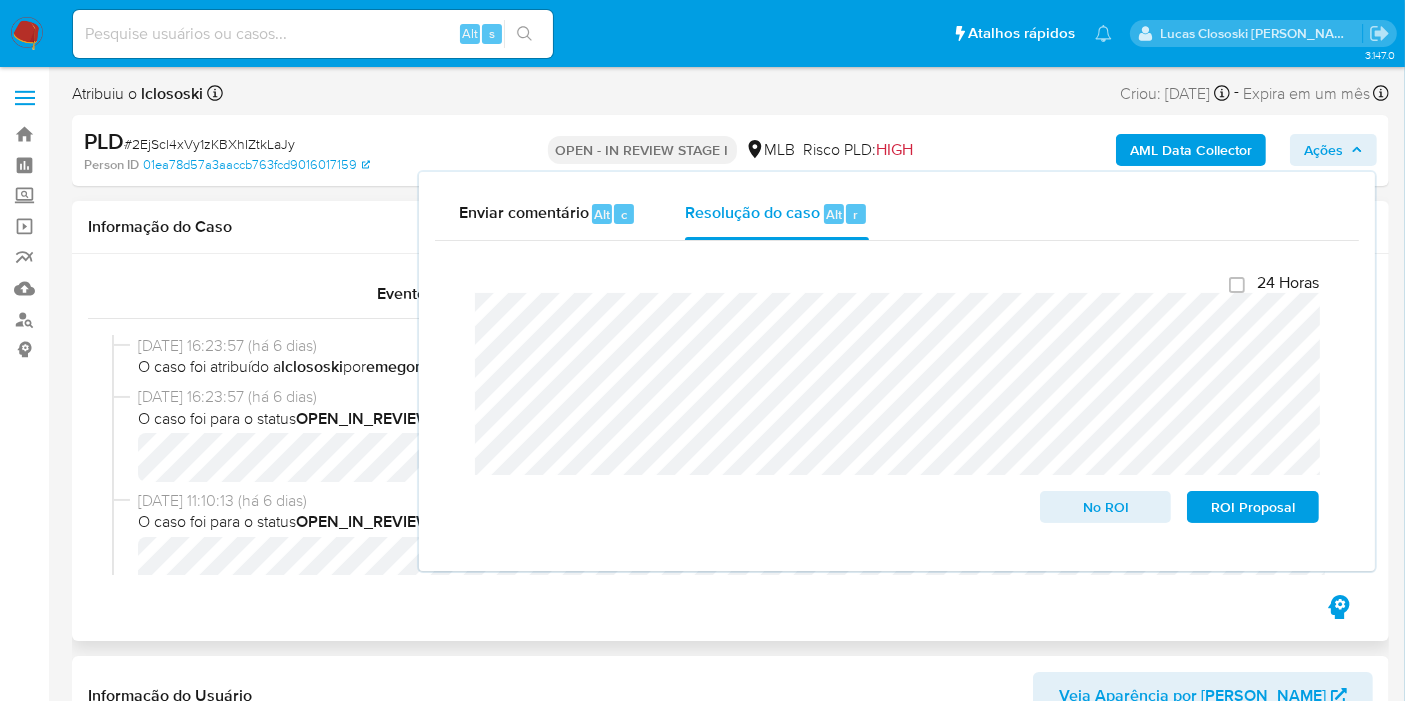 drag, startPoint x: 1330, startPoint y: 146, endPoint x: 1253, endPoint y: 233, distance: 116.18089 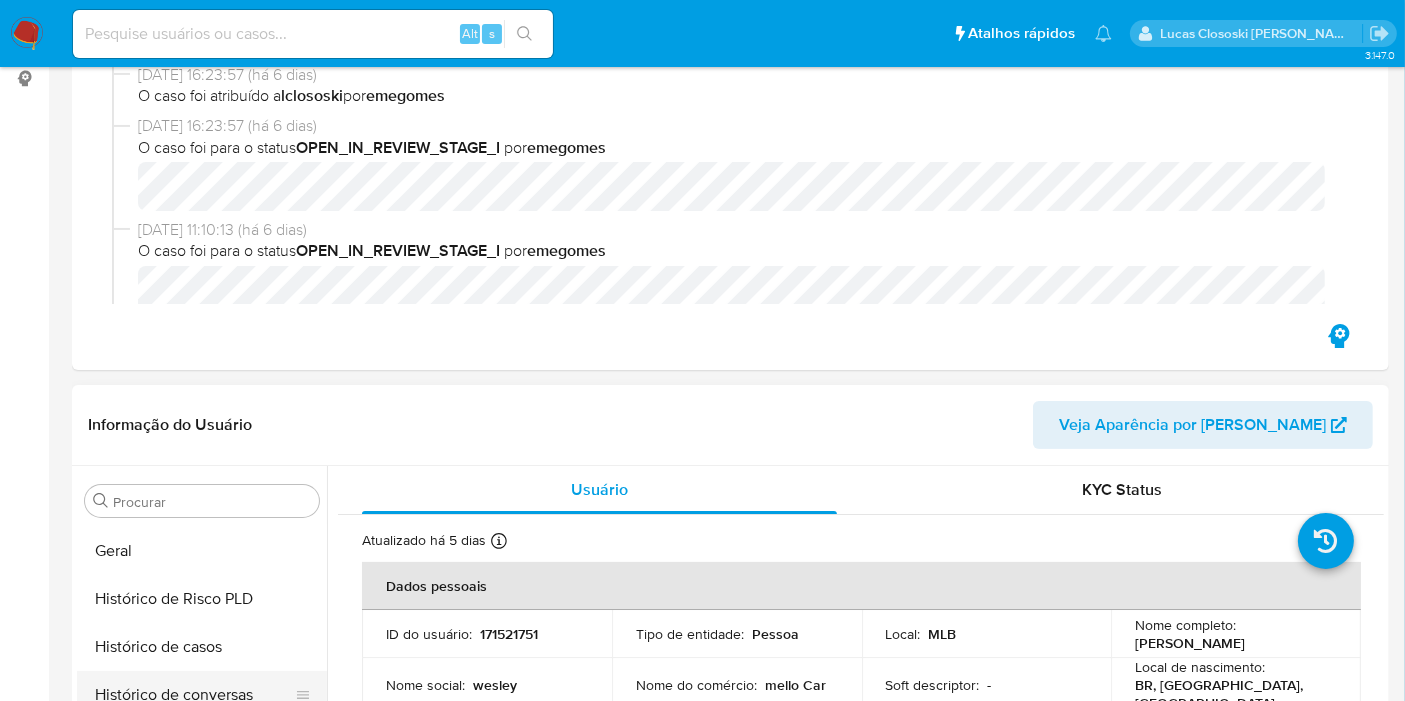 scroll, scrollTop: 444, scrollLeft: 0, axis: vertical 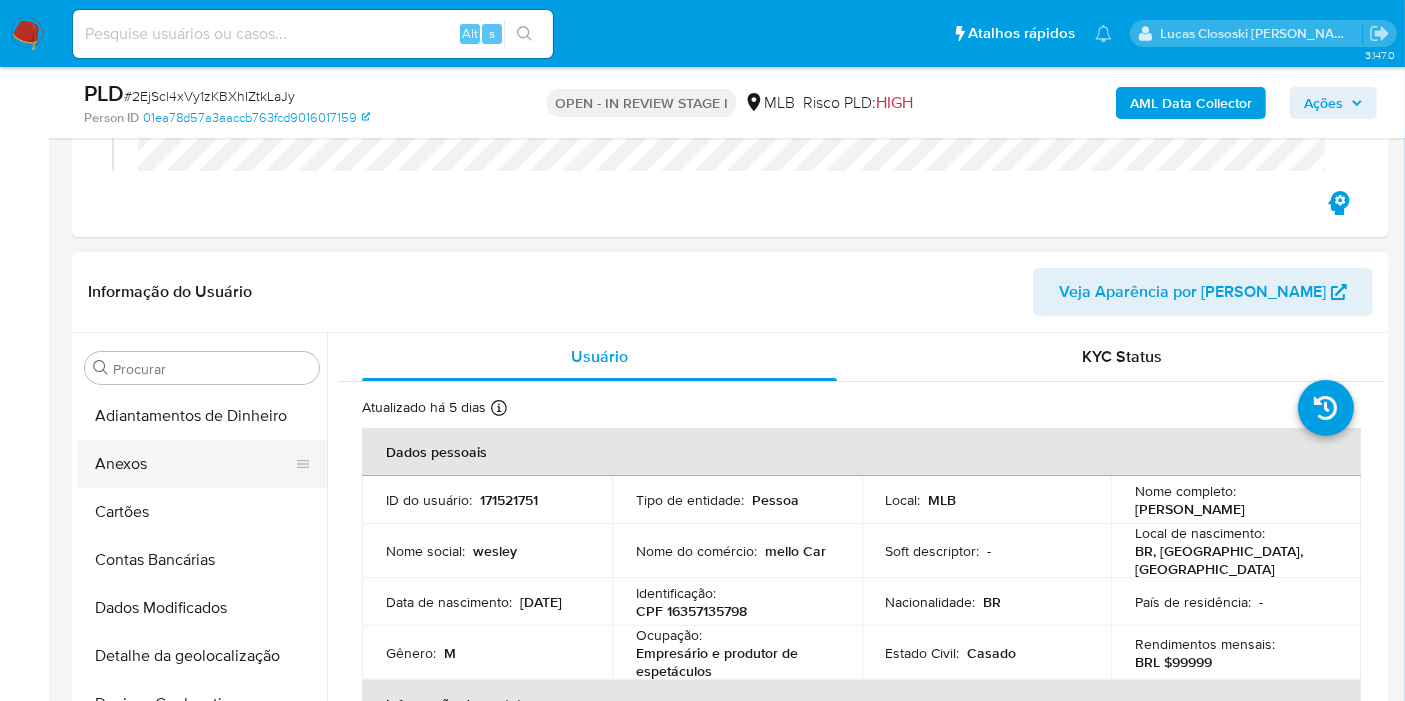 click on "Anexos" at bounding box center [194, 464] 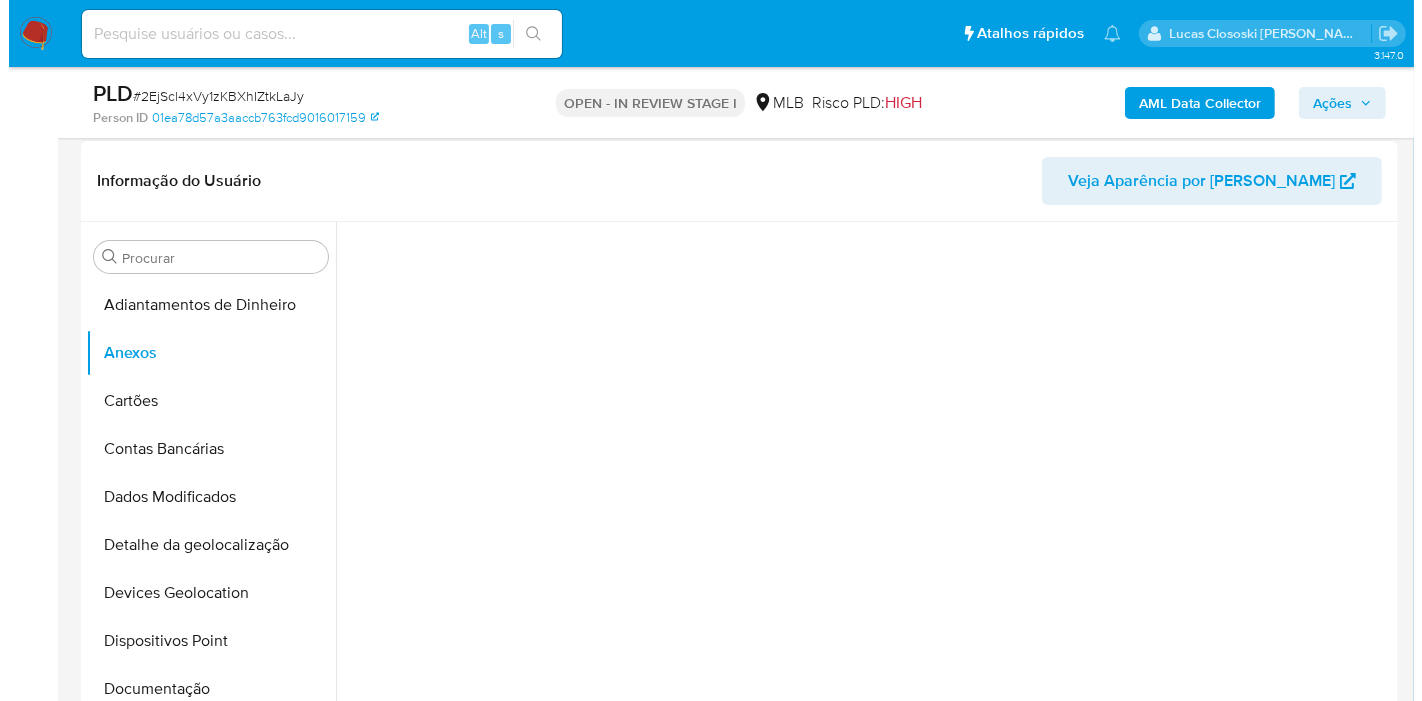 scroll, scrollTop: 555, scrollLeft: 0, axis: vertical 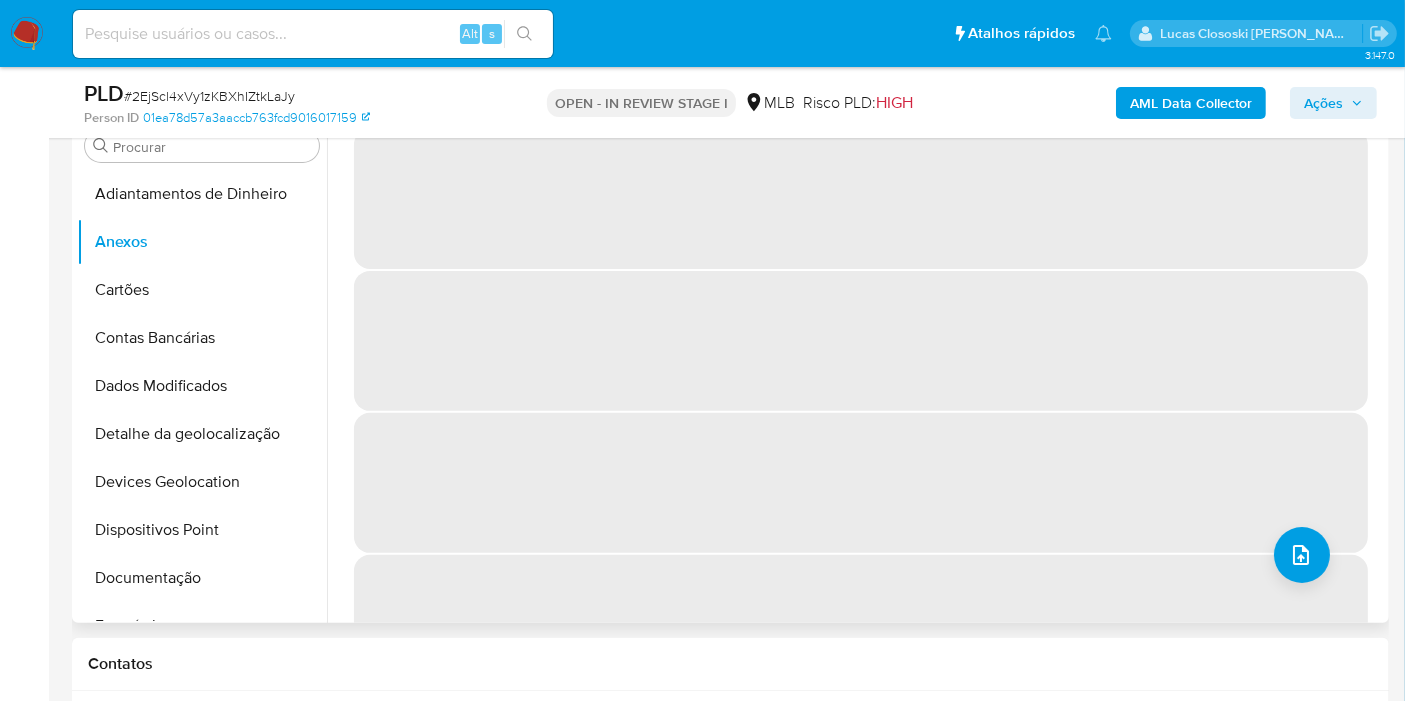 click on "‌" at bounding box center (861, 341) 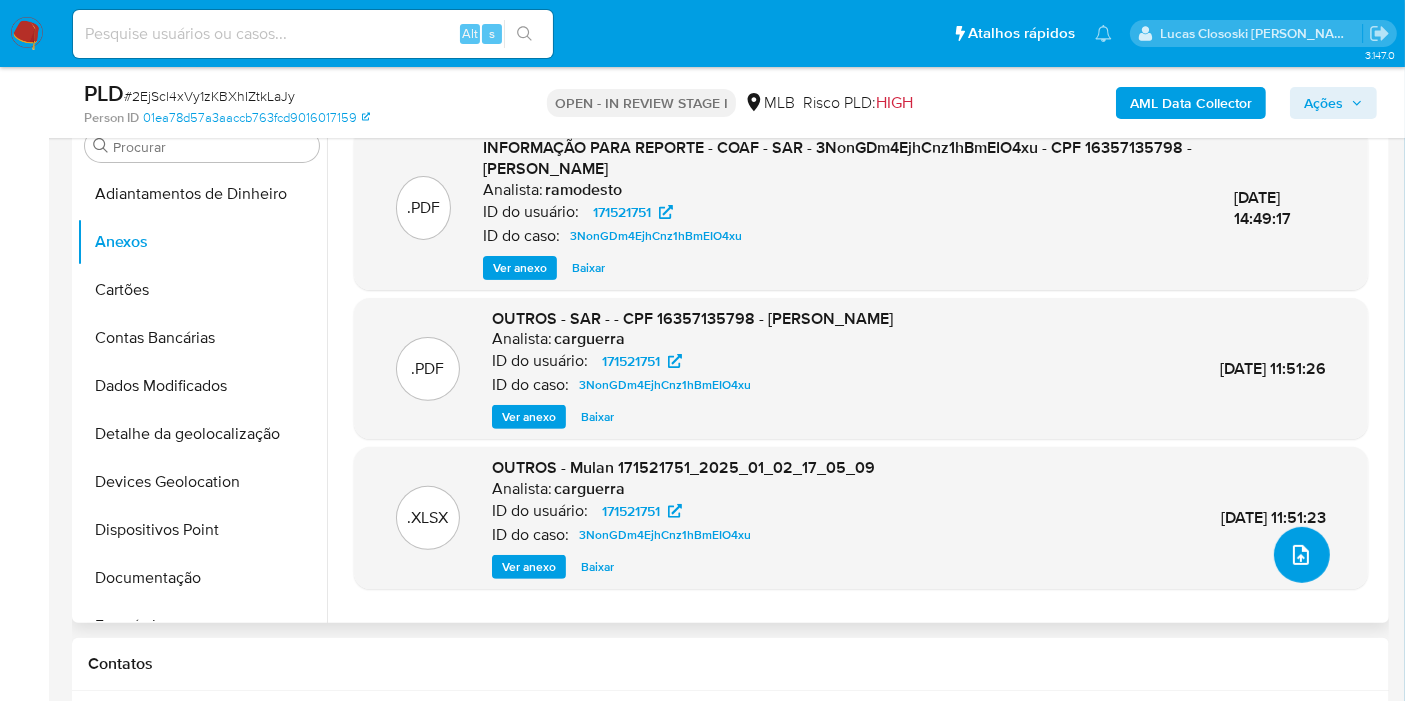click at bounding box center (1302, 555) 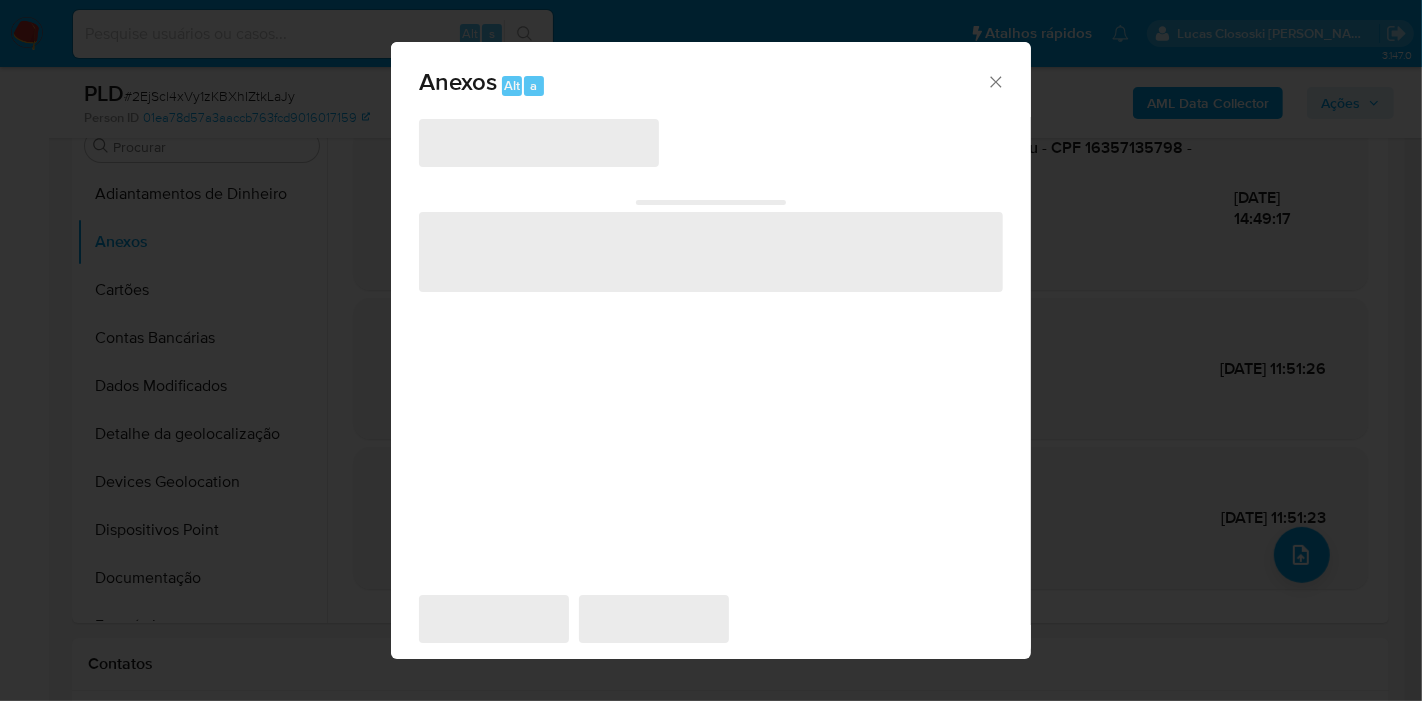 click on "‌" at bounding box center (539, 143) 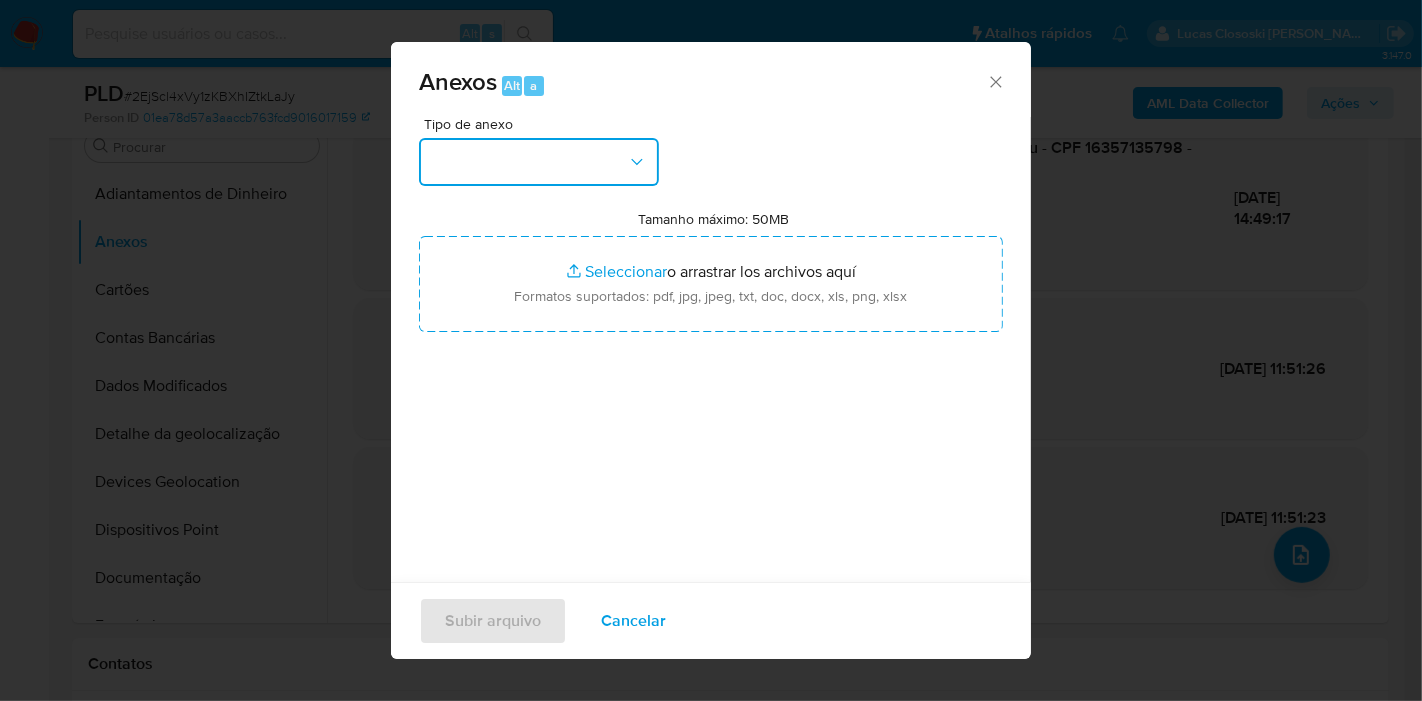 click at bounding box center (539, 162) 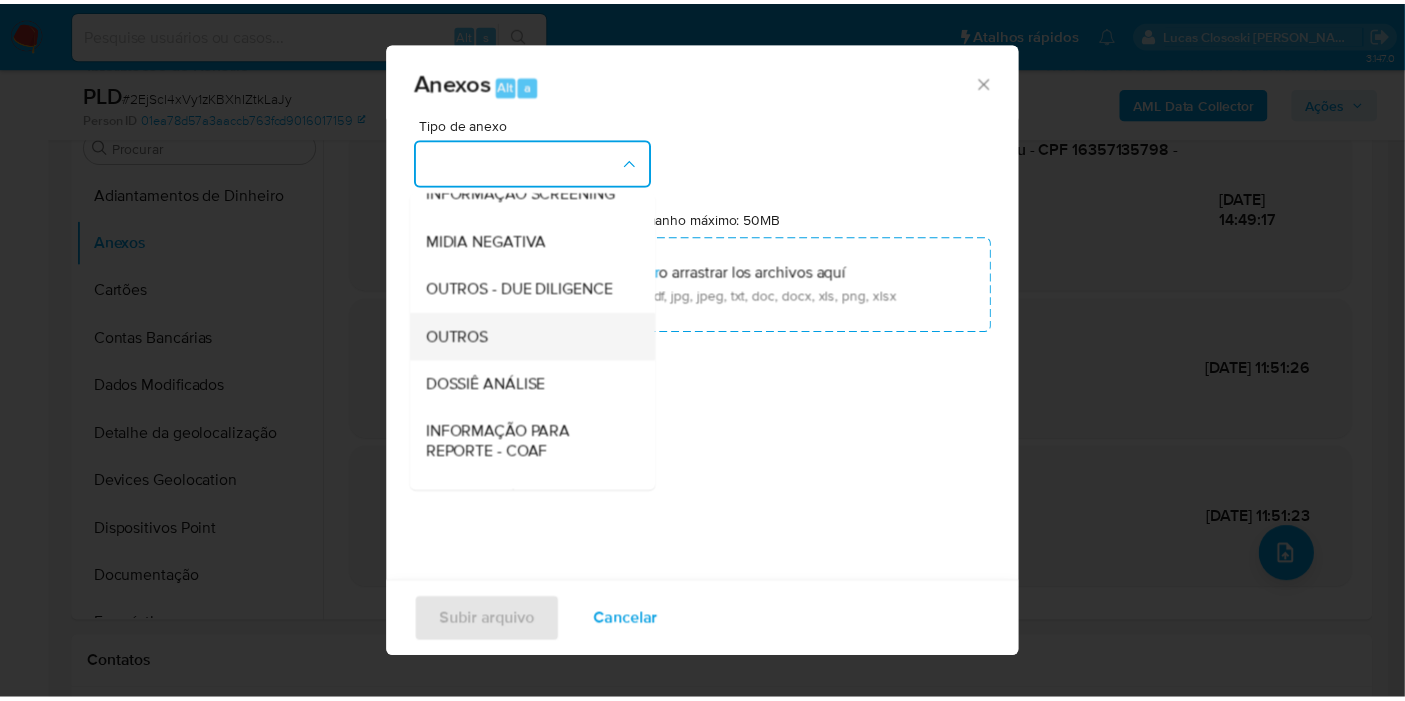 scroll, scrollTop: 222, scrollLeft: 0, axis: vertical 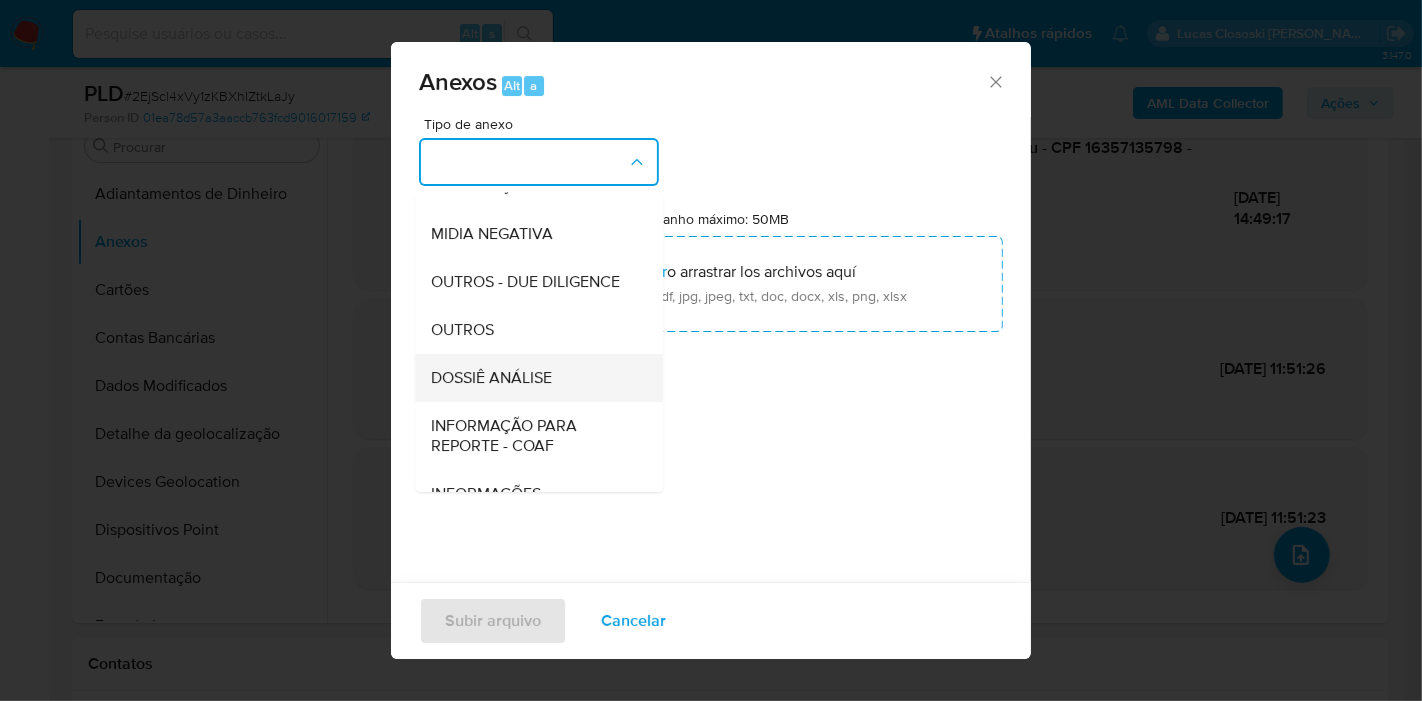 click on "DOSSIÊ ANÁLISE" at bounding box center (491, 378) 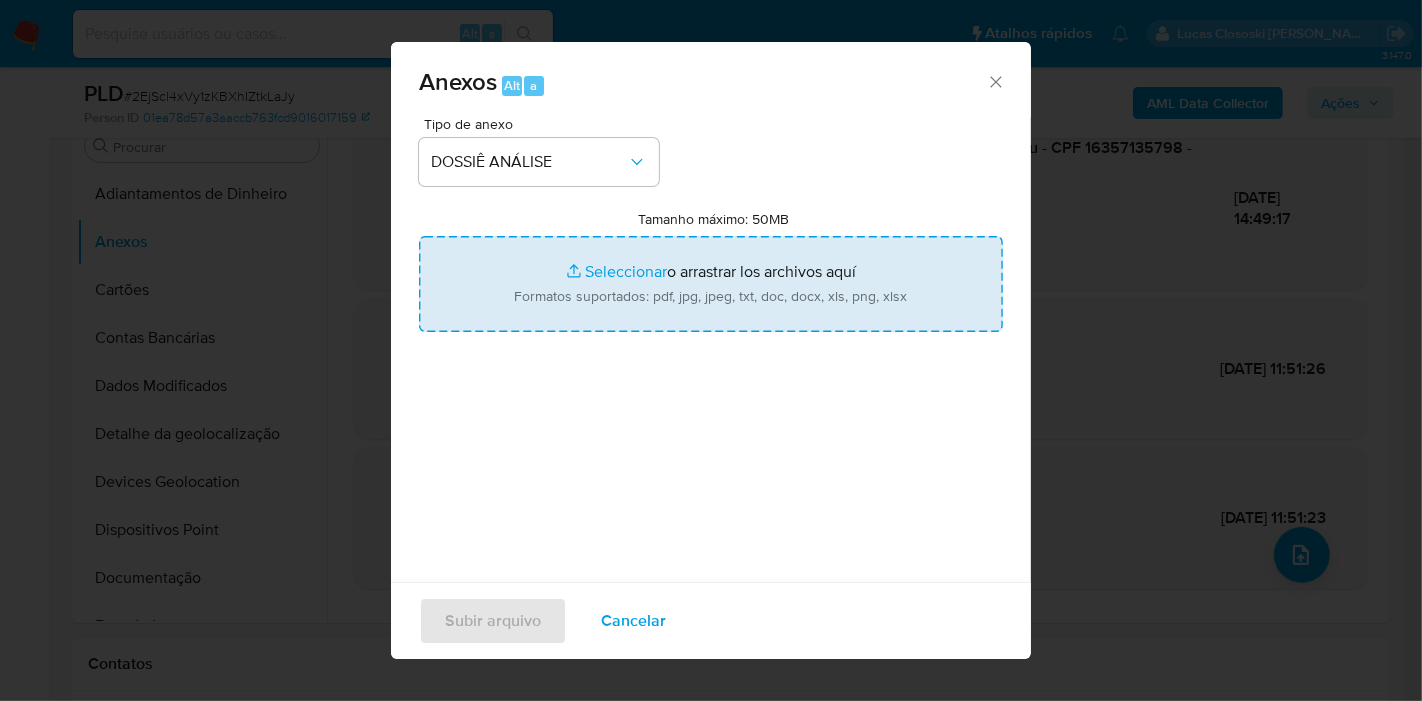 click on "Tamanho máximo: 50MB Seleccionar archivos" at bounding box center [711, 284] 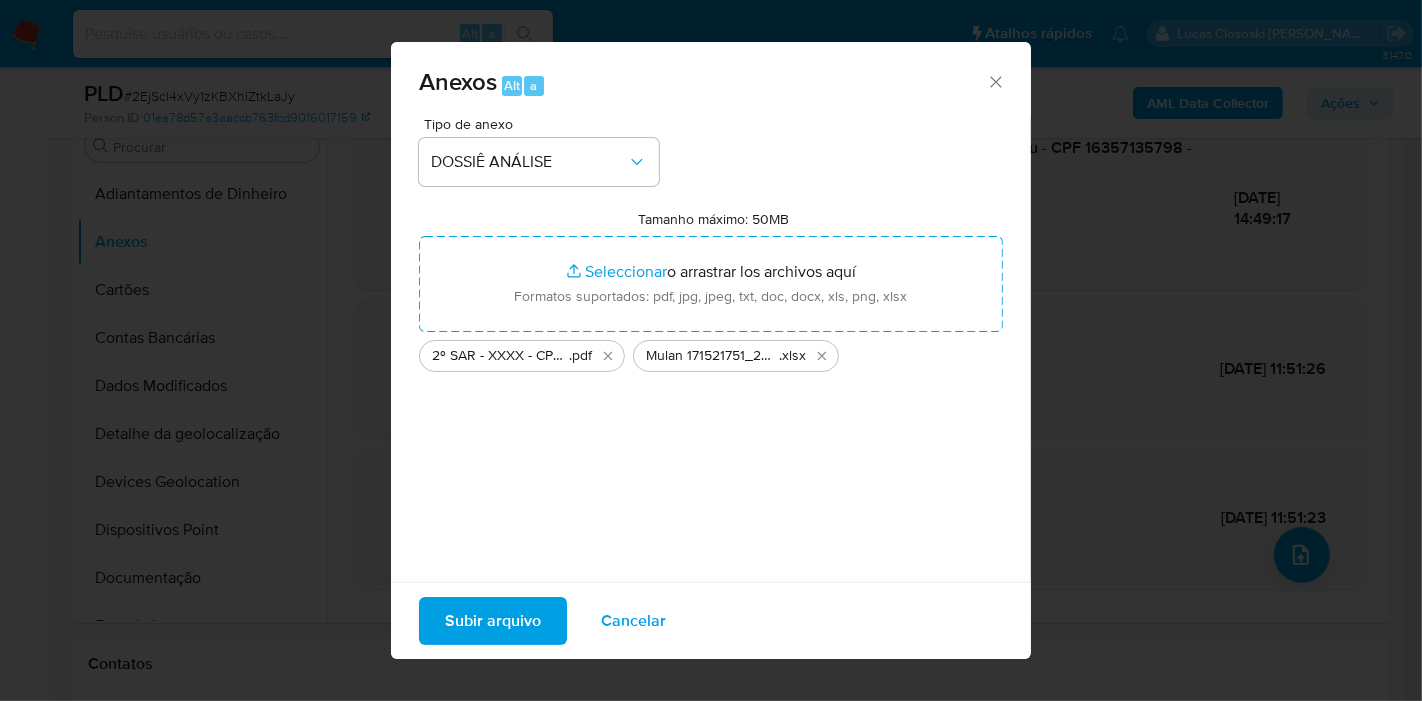 drag, startPoint x: 588, startPoint y: 271, endPoint x: 507, endPoint y: 616, distance: 354.38116 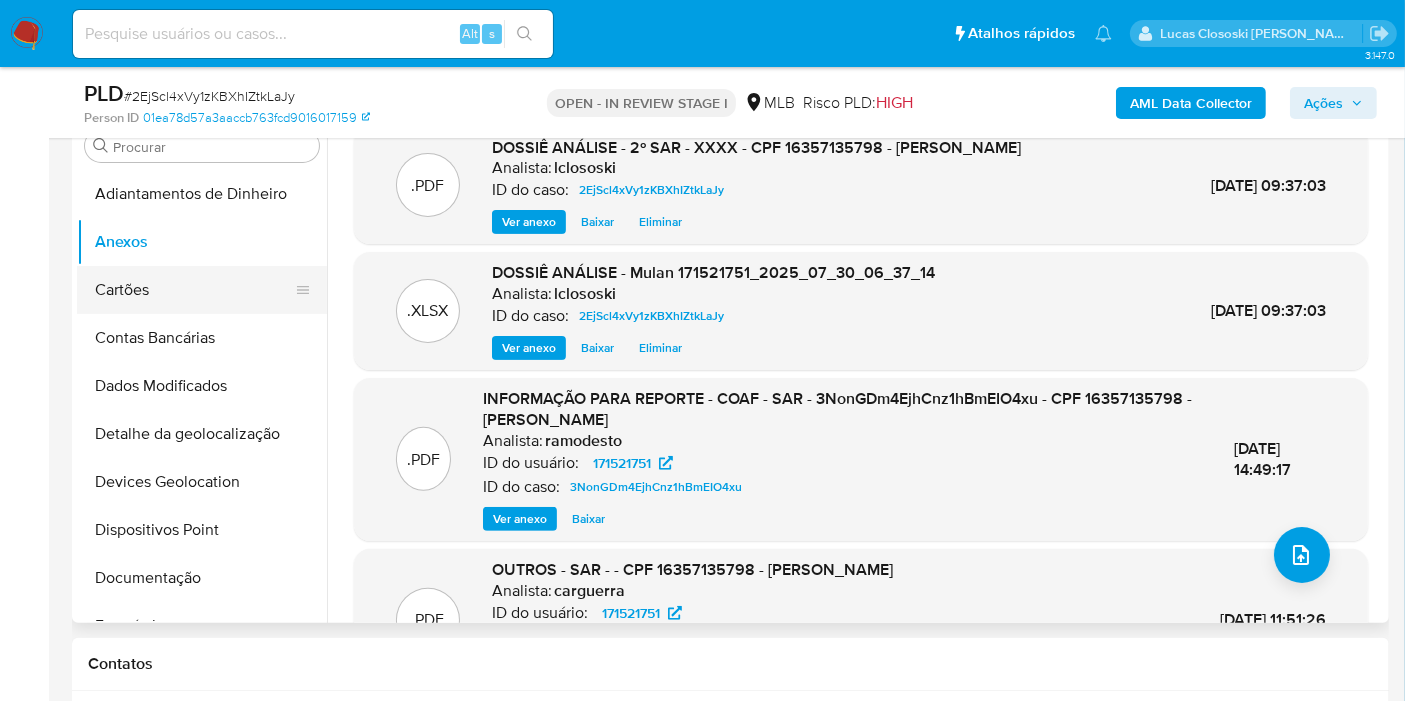 click on "Cartões" at bounding box center (194, 290) 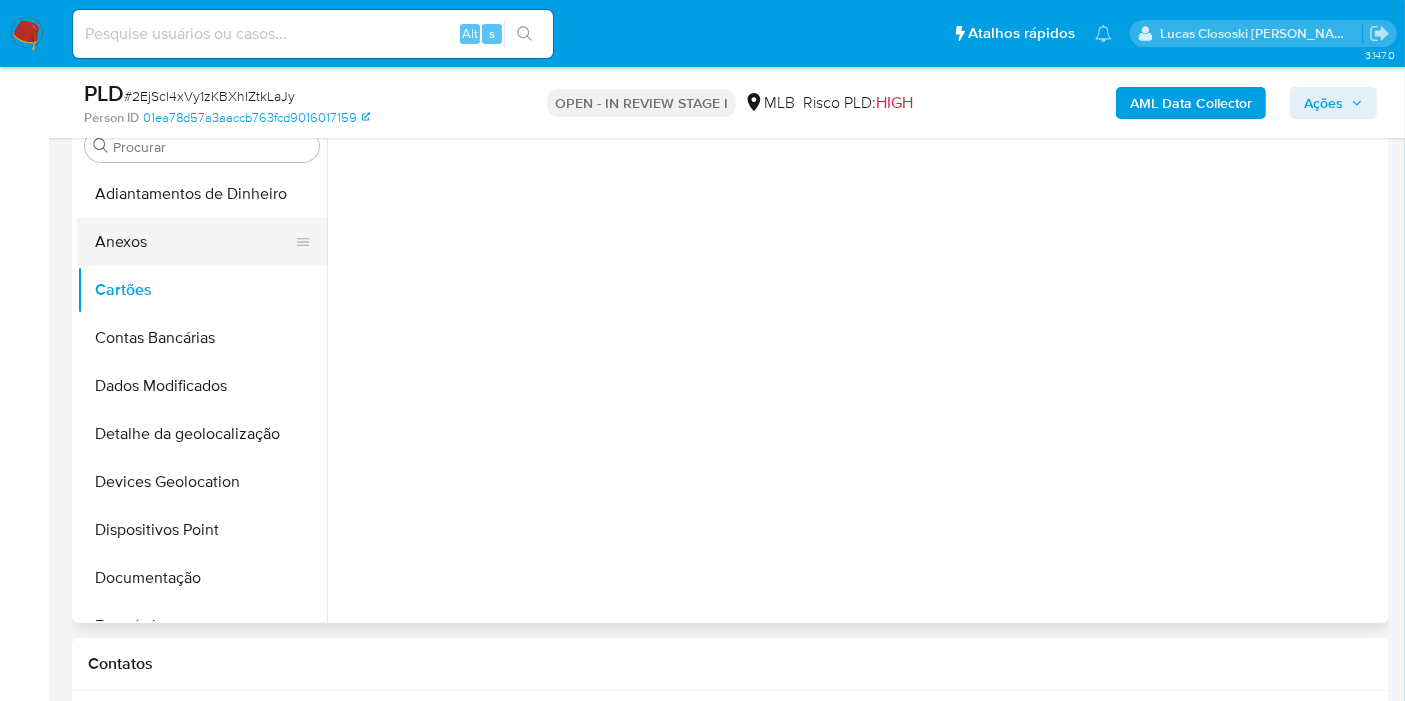 click on "Anexos" at bounding box center (194, 242) 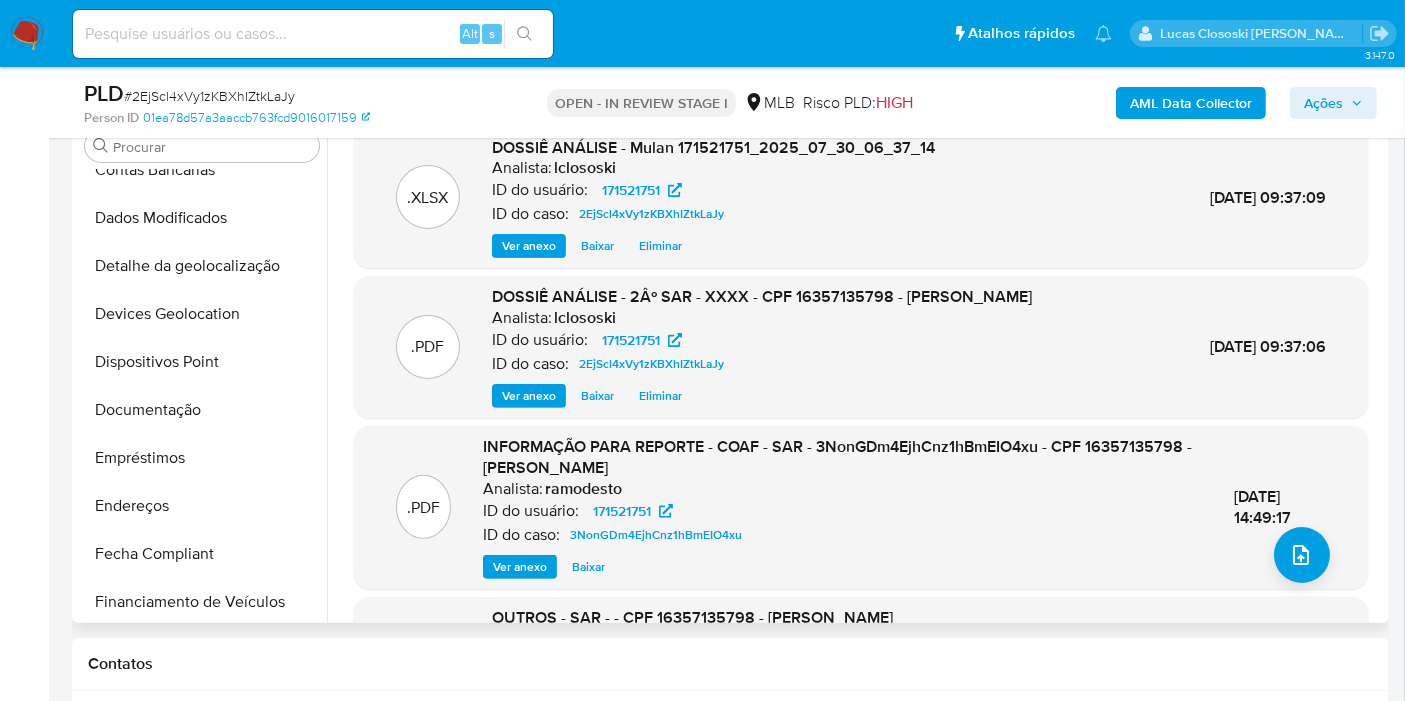 scroll, scrollTop: 444, scrollLeft: 0, axis: vertical 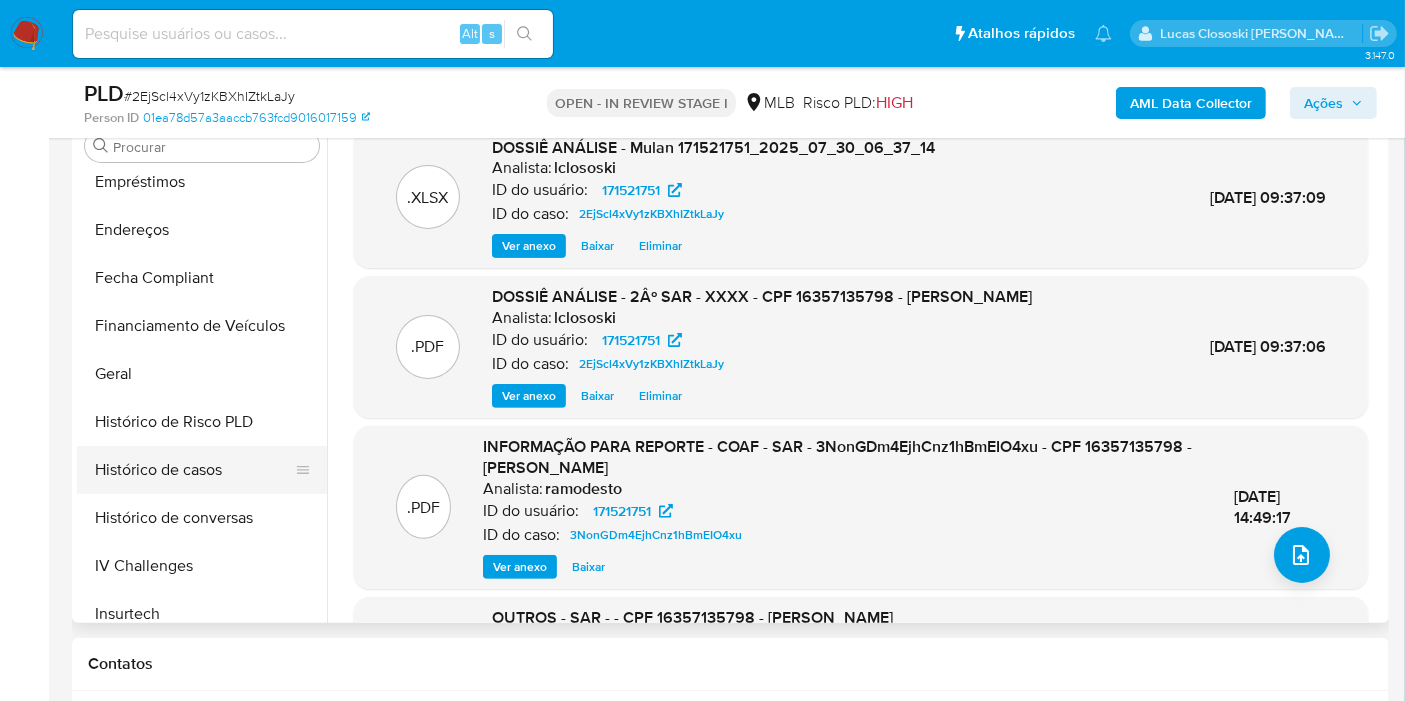 click on "Histórico de casos" at bounding box center [194, 470] 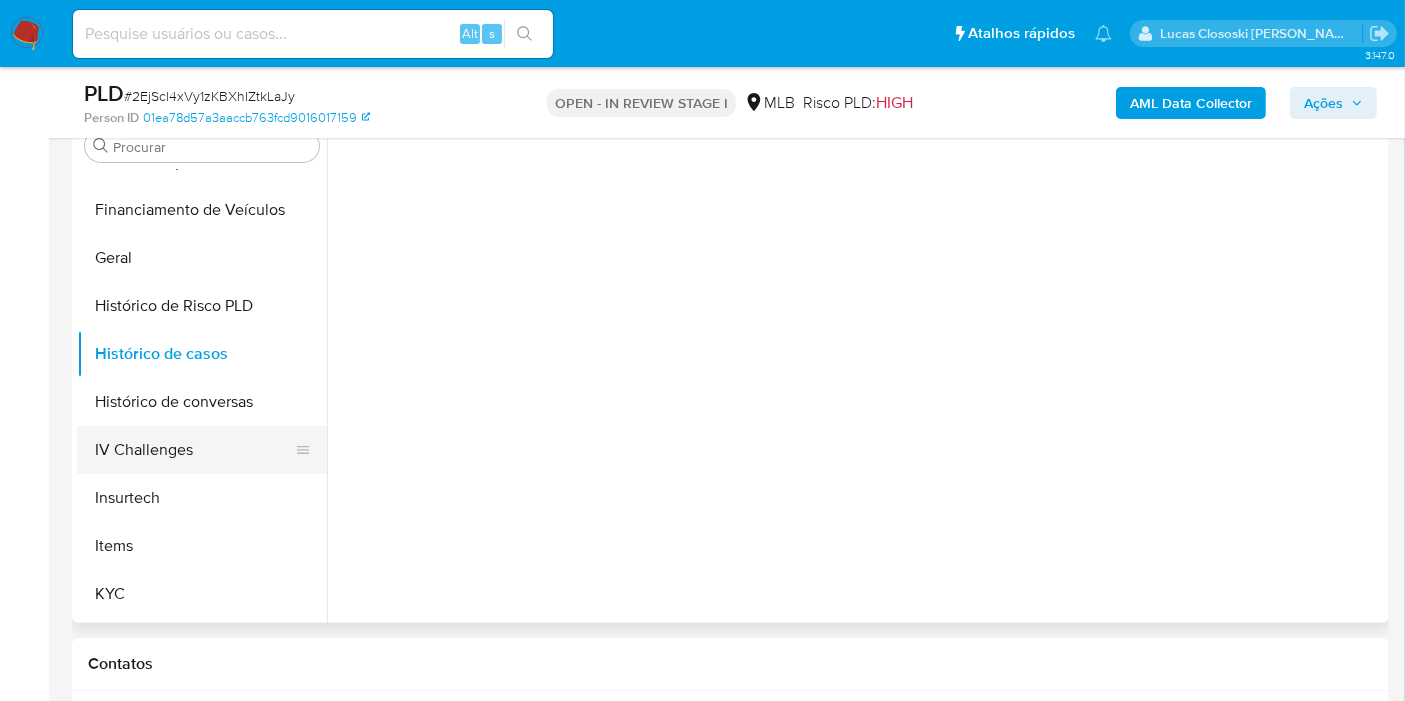 scroll, scrollTop: 666, scrollLeft: 0, axis: vertical 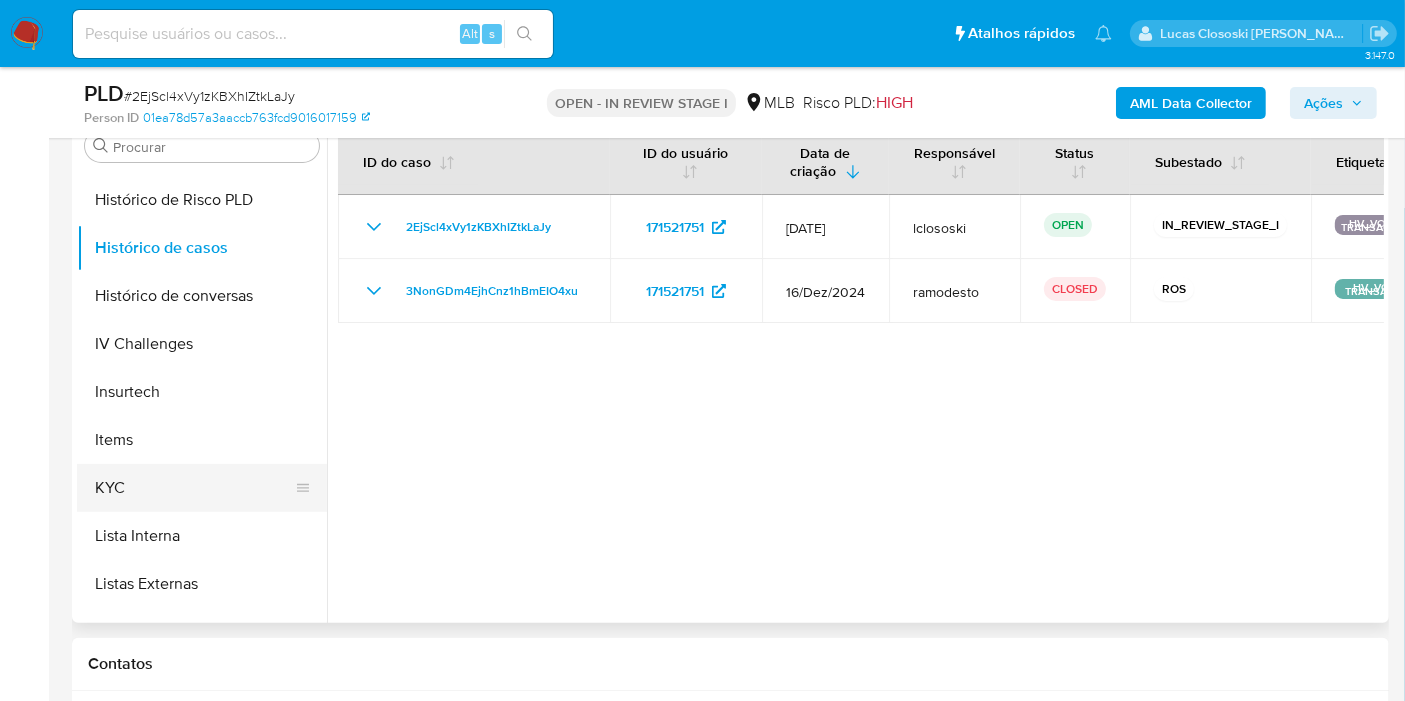 click on "KYC" at bounding box center (194, 488) 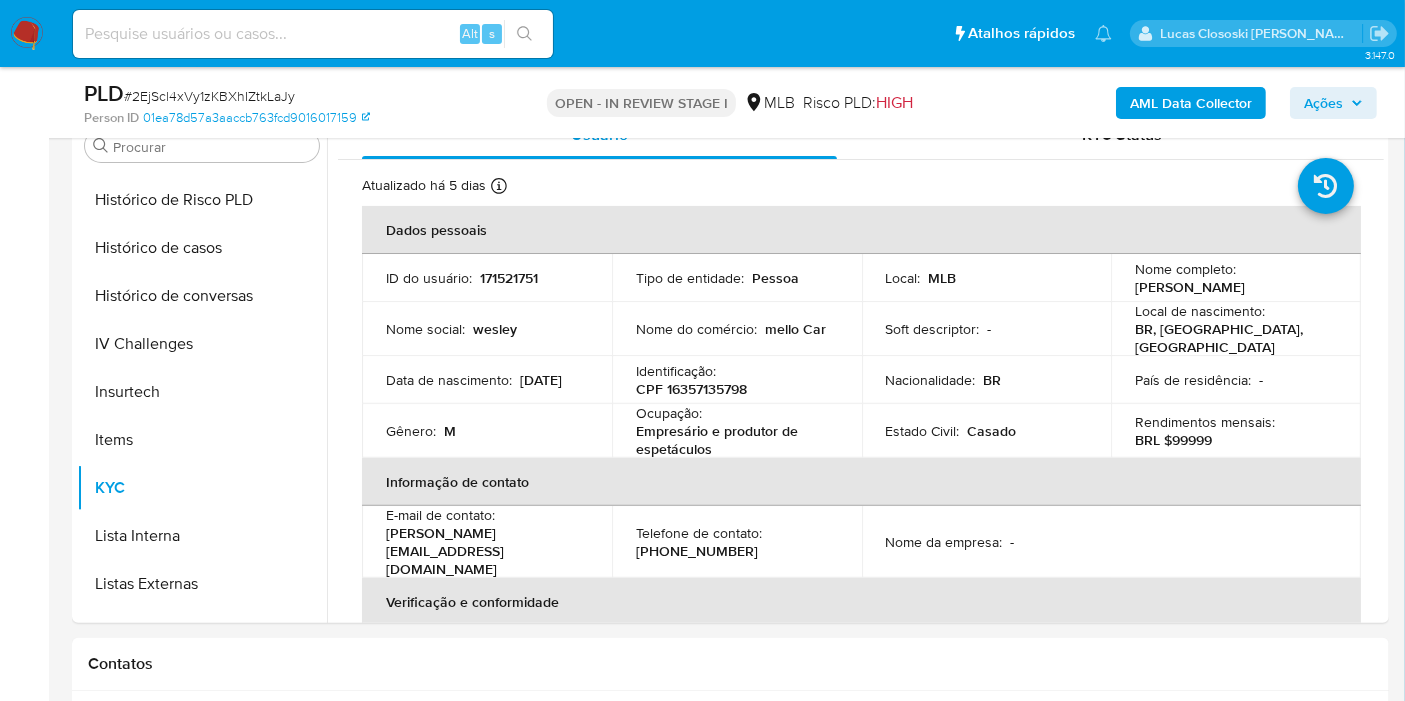 click on "Ações" at bounding box center (1323, 103) 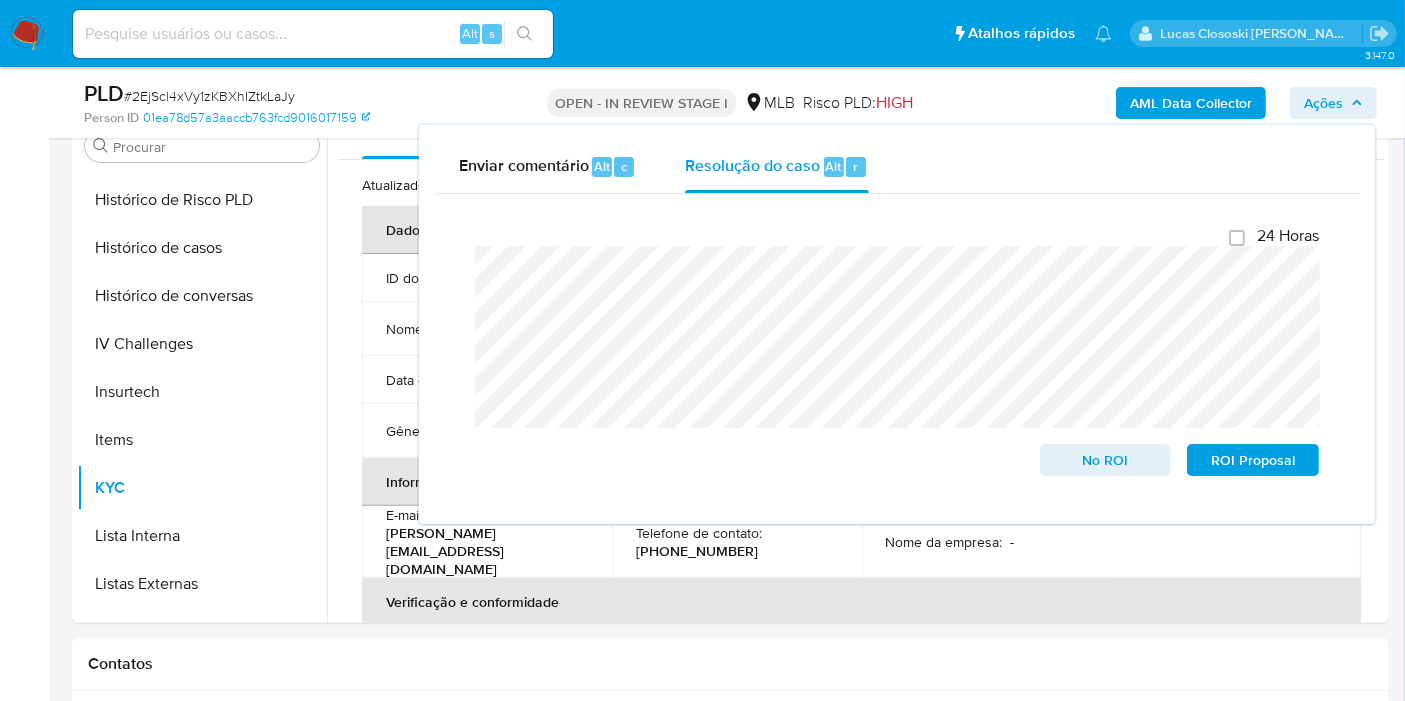 click on "Ações" at bounding box center [1323, 103] 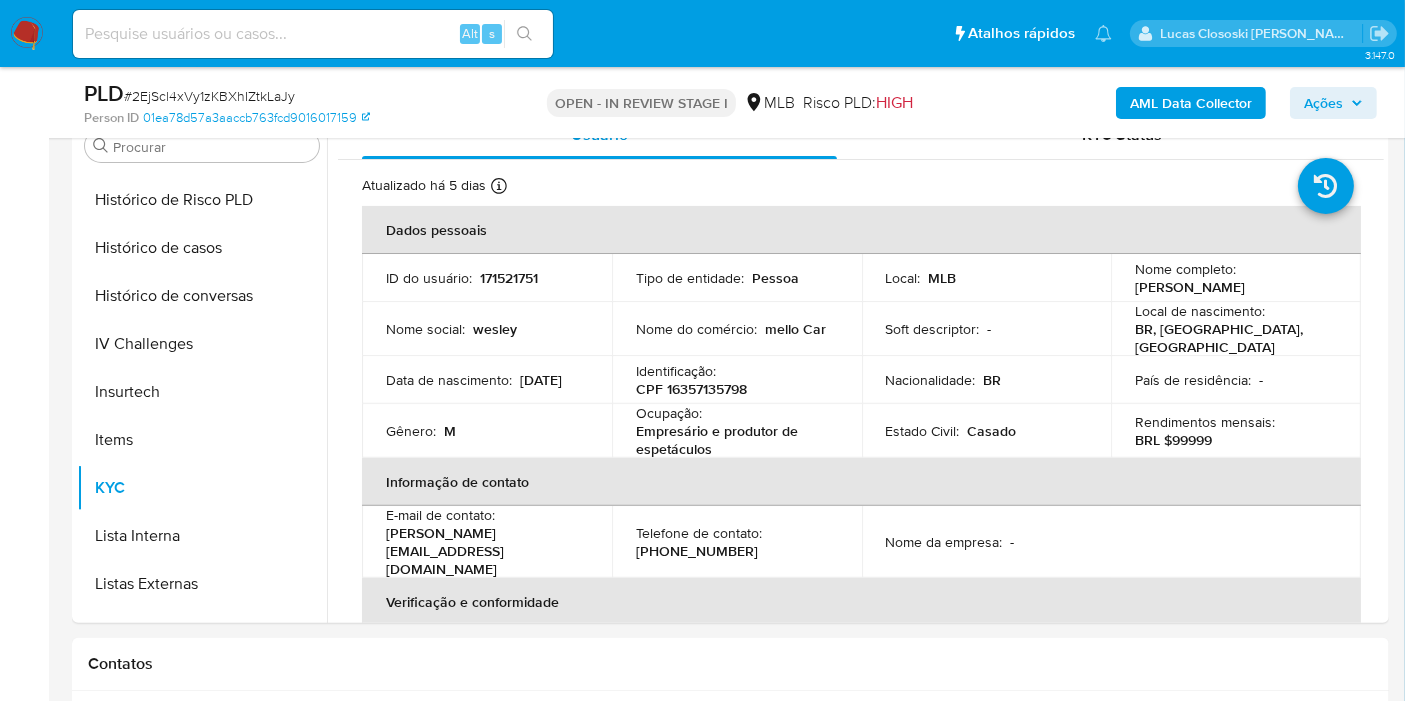click on "Ações" at bounding box center (1323, 103) 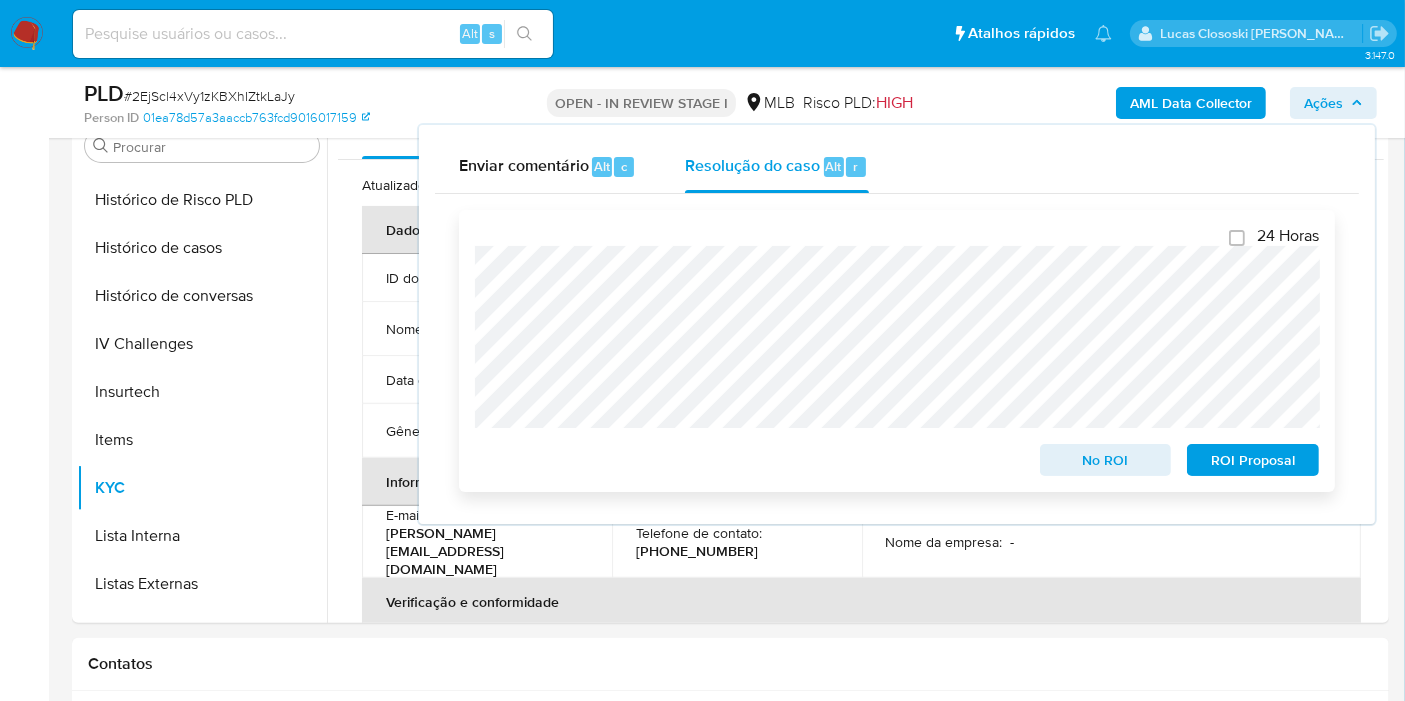 click on "ROI Proposal" at bounding box center [1253, 460] 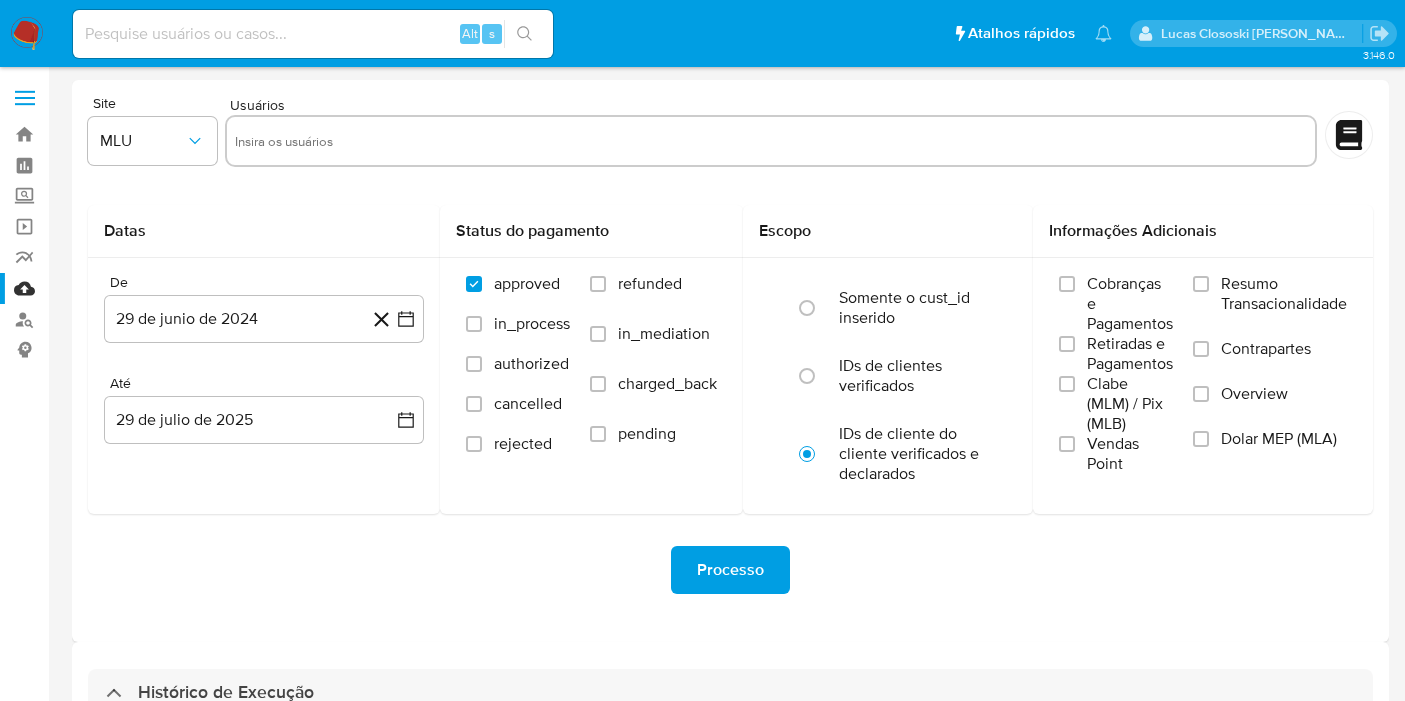 select on "10" 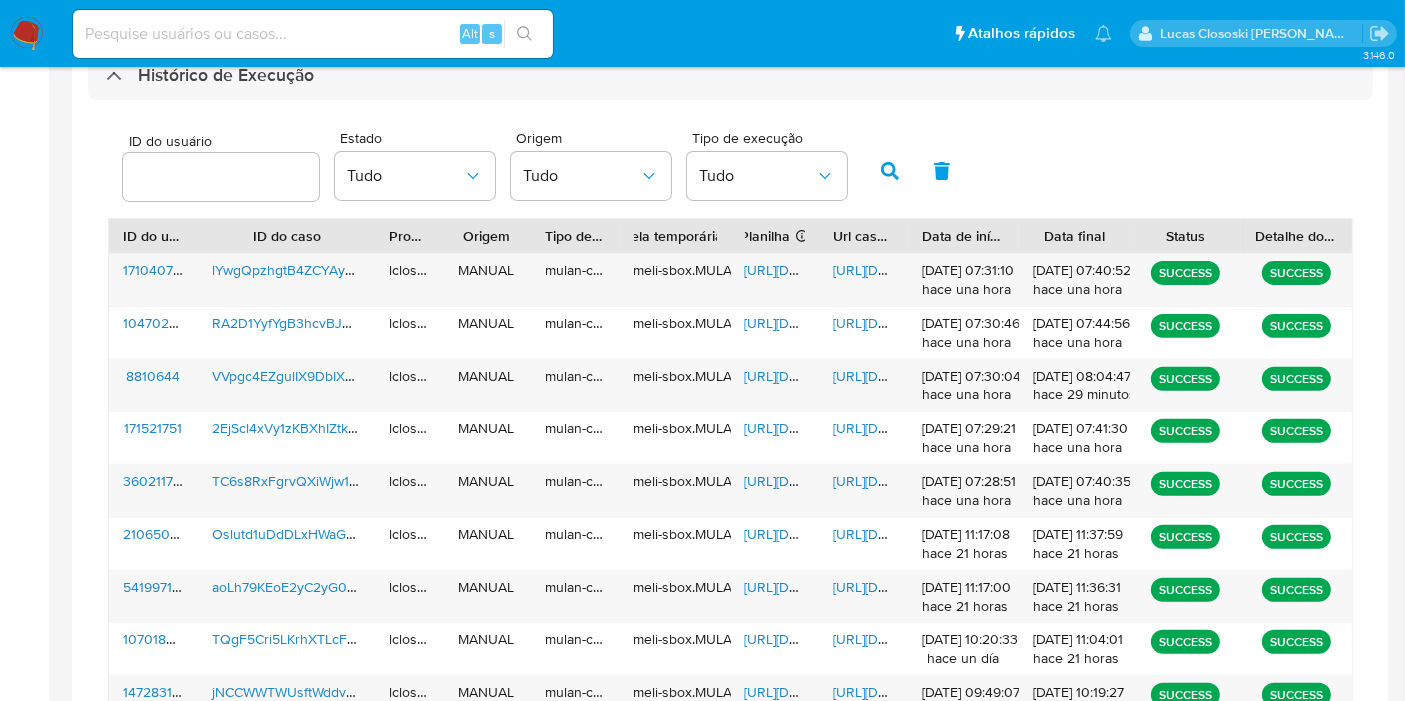 click on "https://docs.google.com/spreadsheets/d/1oc04p4E9OIrP0ET9RMDVBqze6MwKDuUB4-v3b7nx2n0/edit" at bounding box center (814, 428) 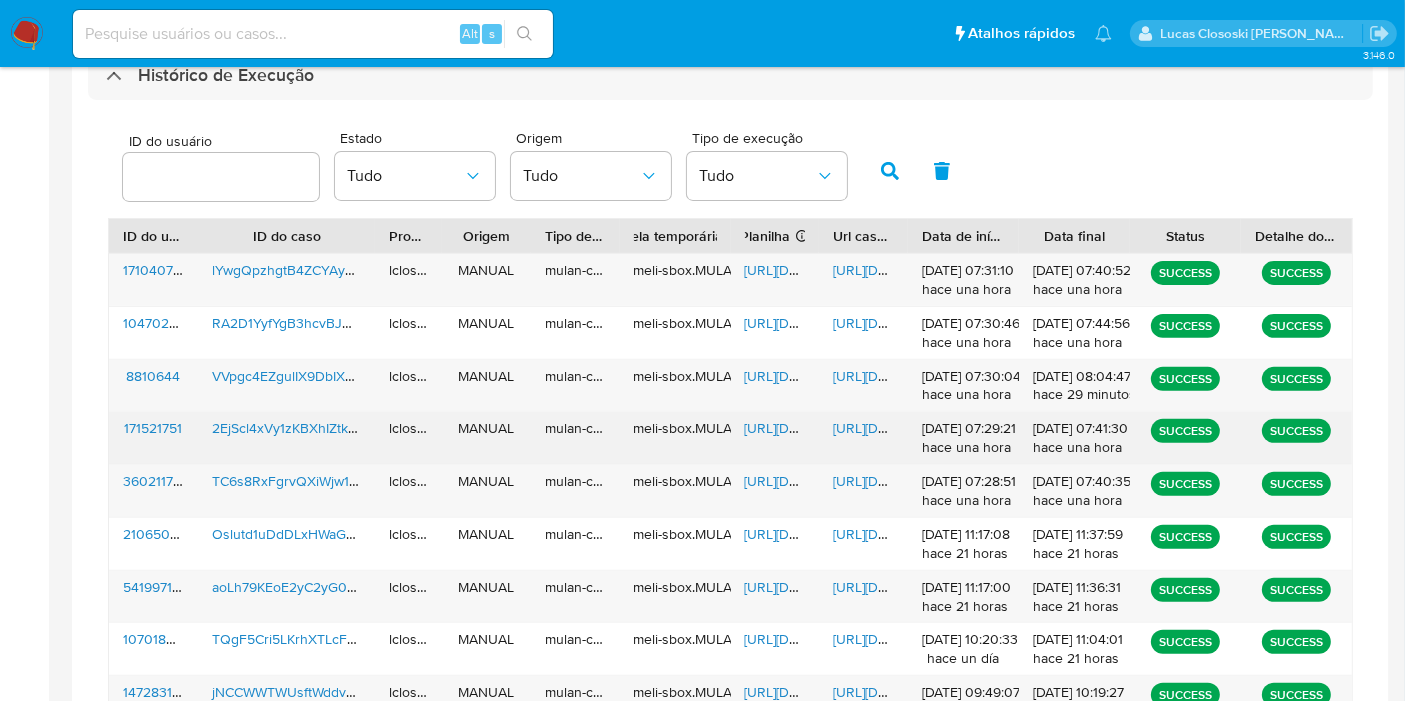 scroll, scrollTop: 617, scrollLeft: 0, axis: vertical 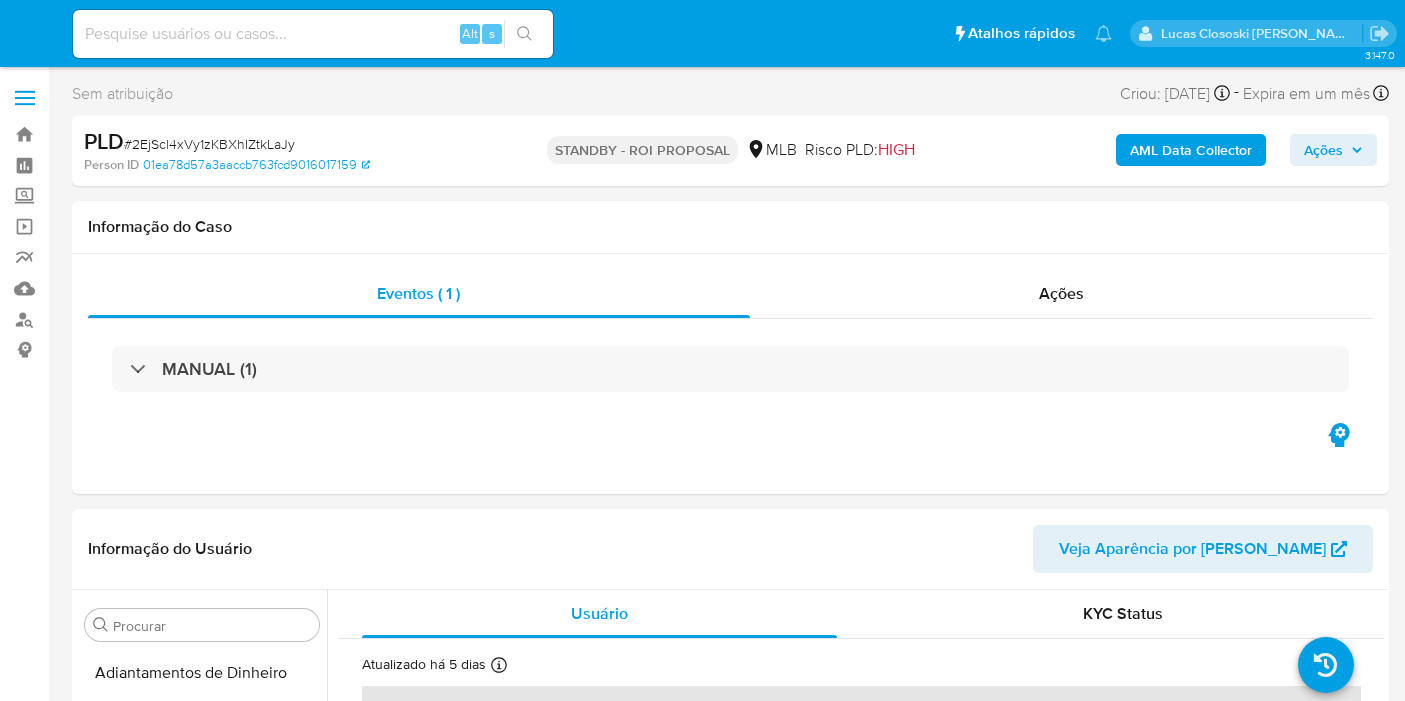 select on "10" 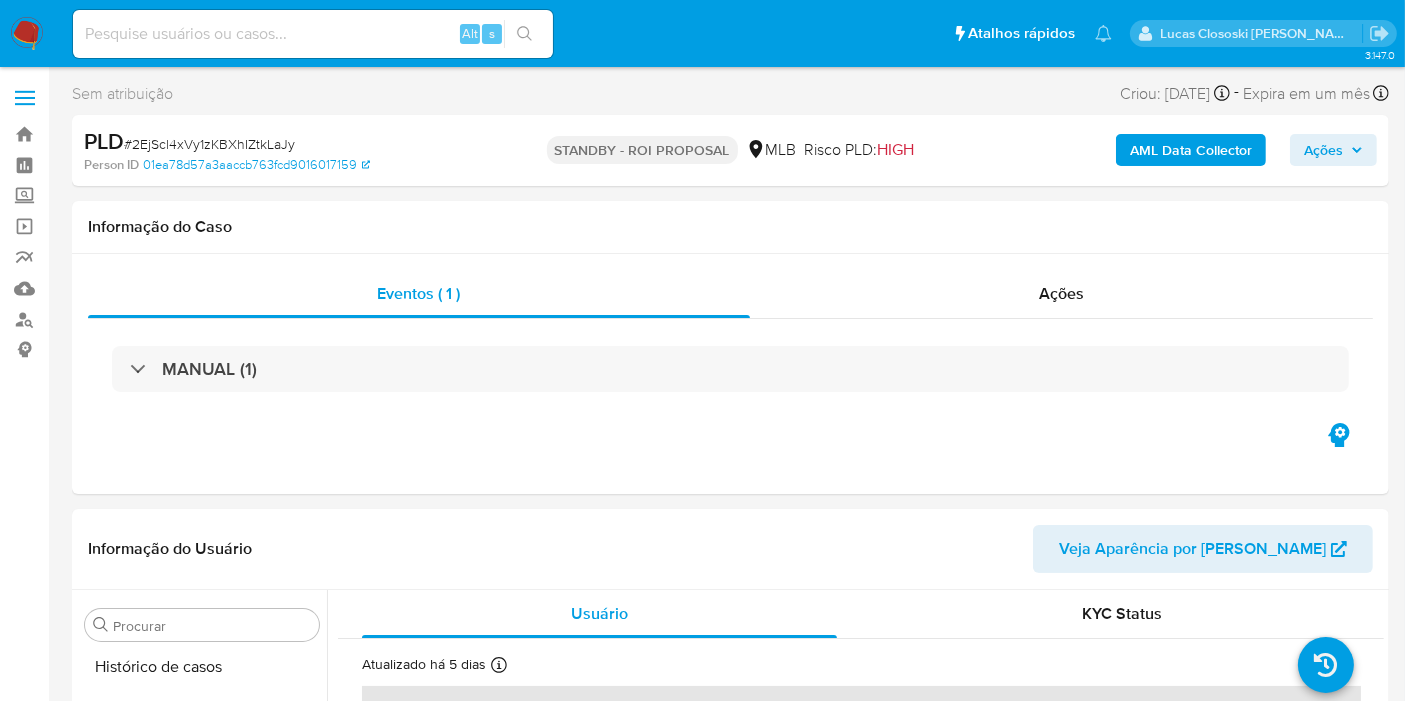 scroll, scrollTop: 844, scrollLeft: 0, axis: vertical 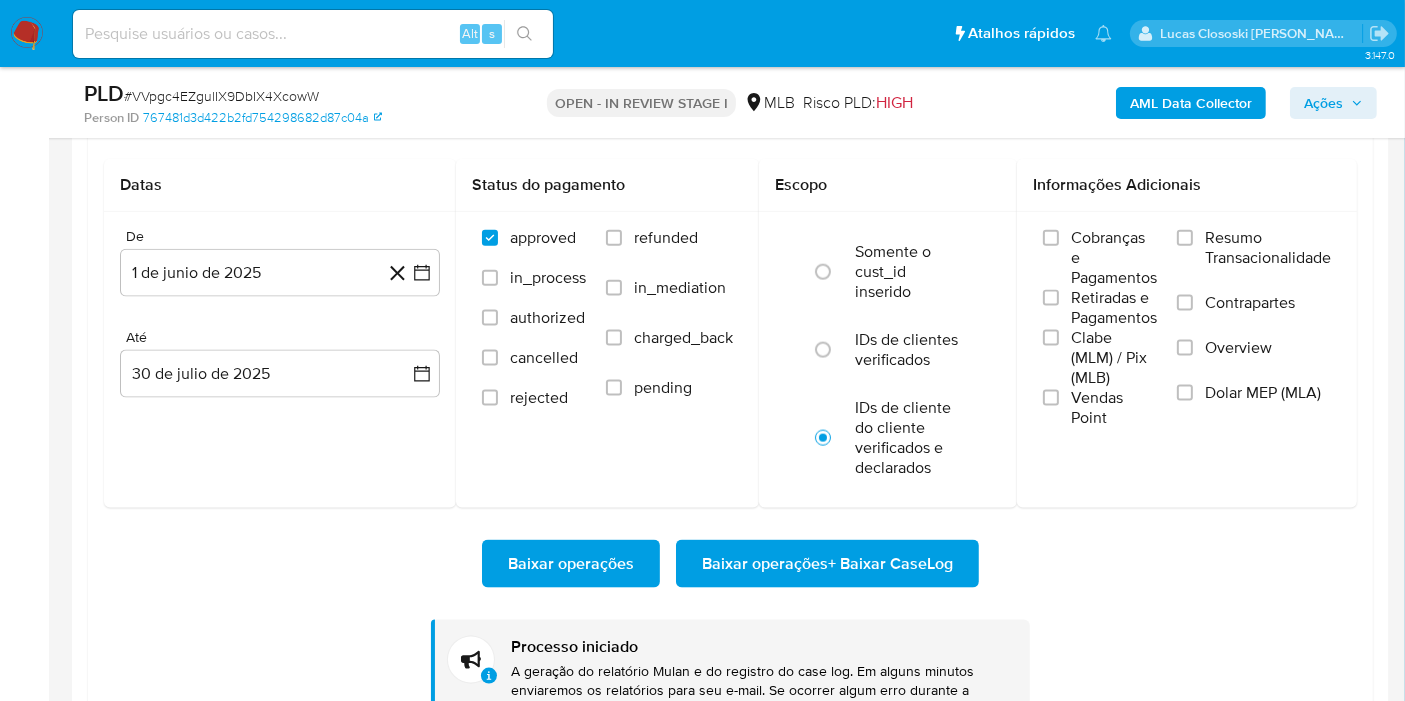 type 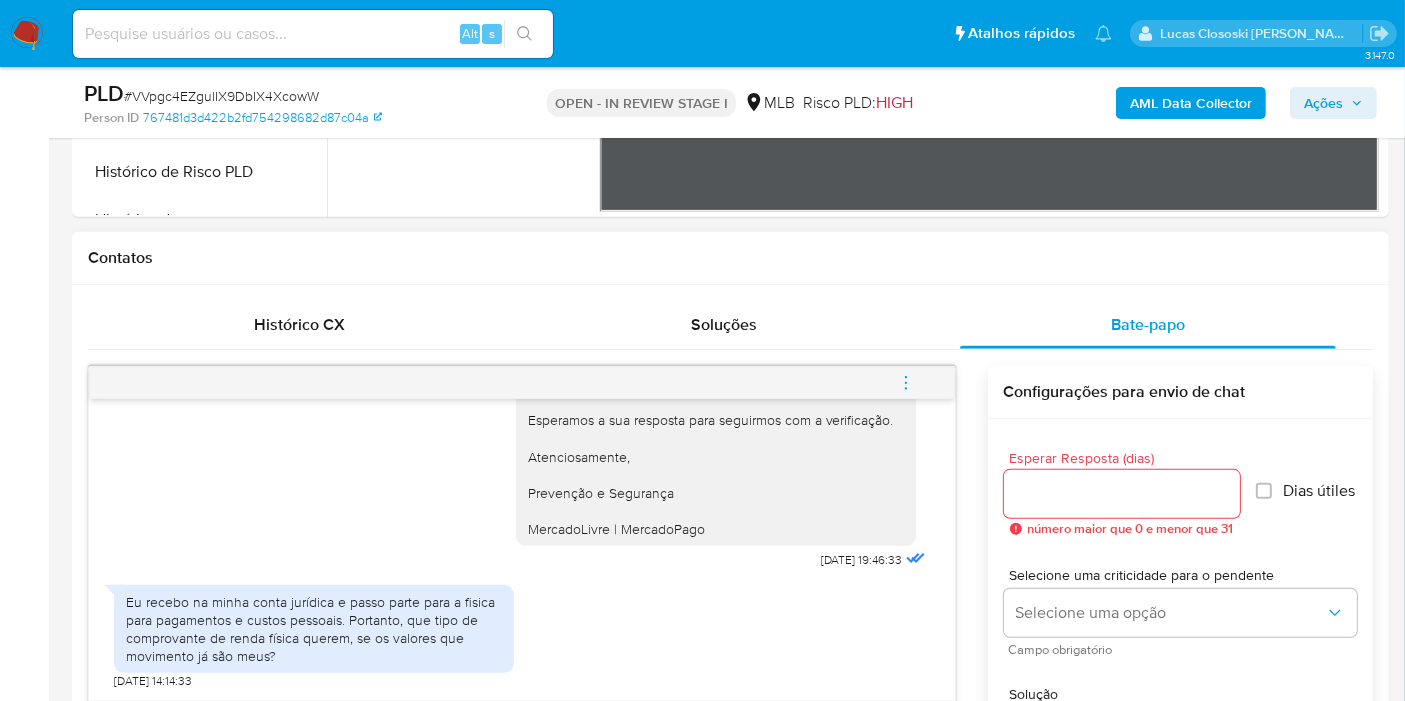 scroll, scrollTop: 888, scrollLeft: 0, axis: vertical 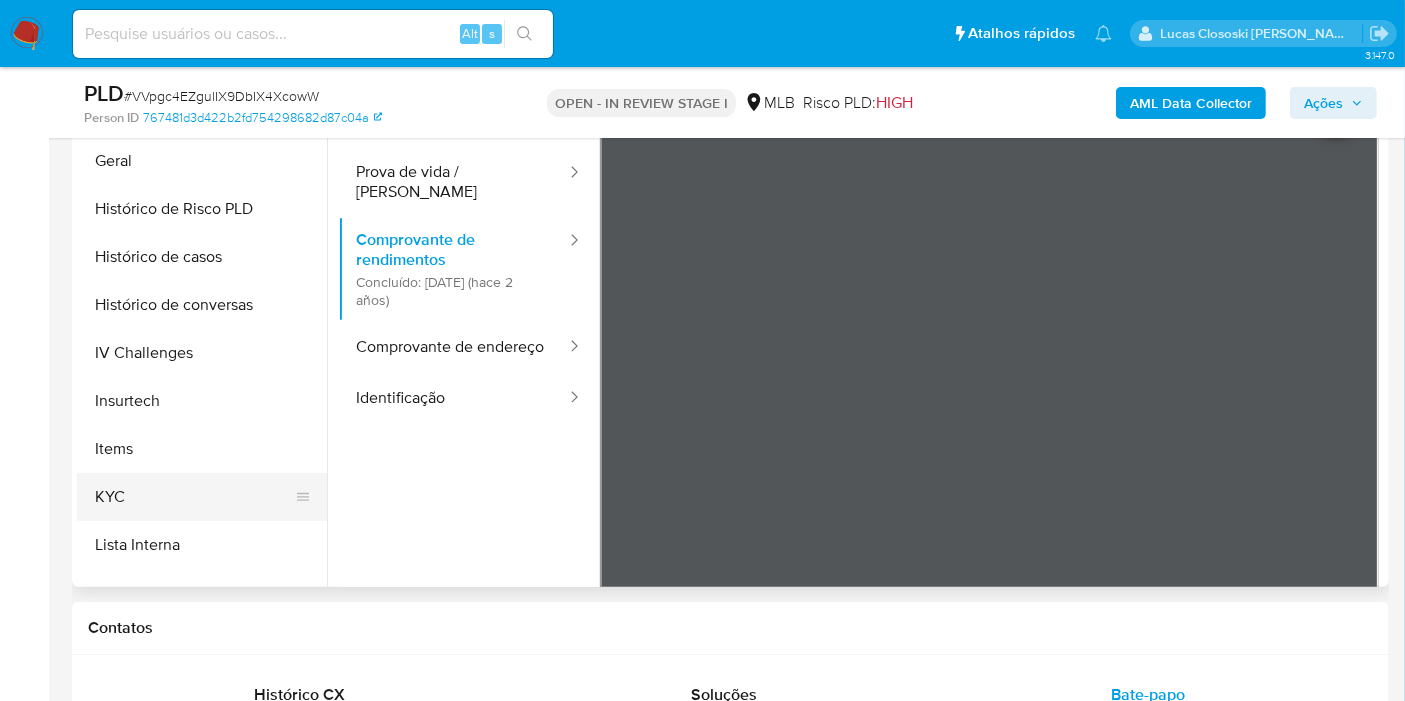 click on "KYC" at bounding box center [194, 497] 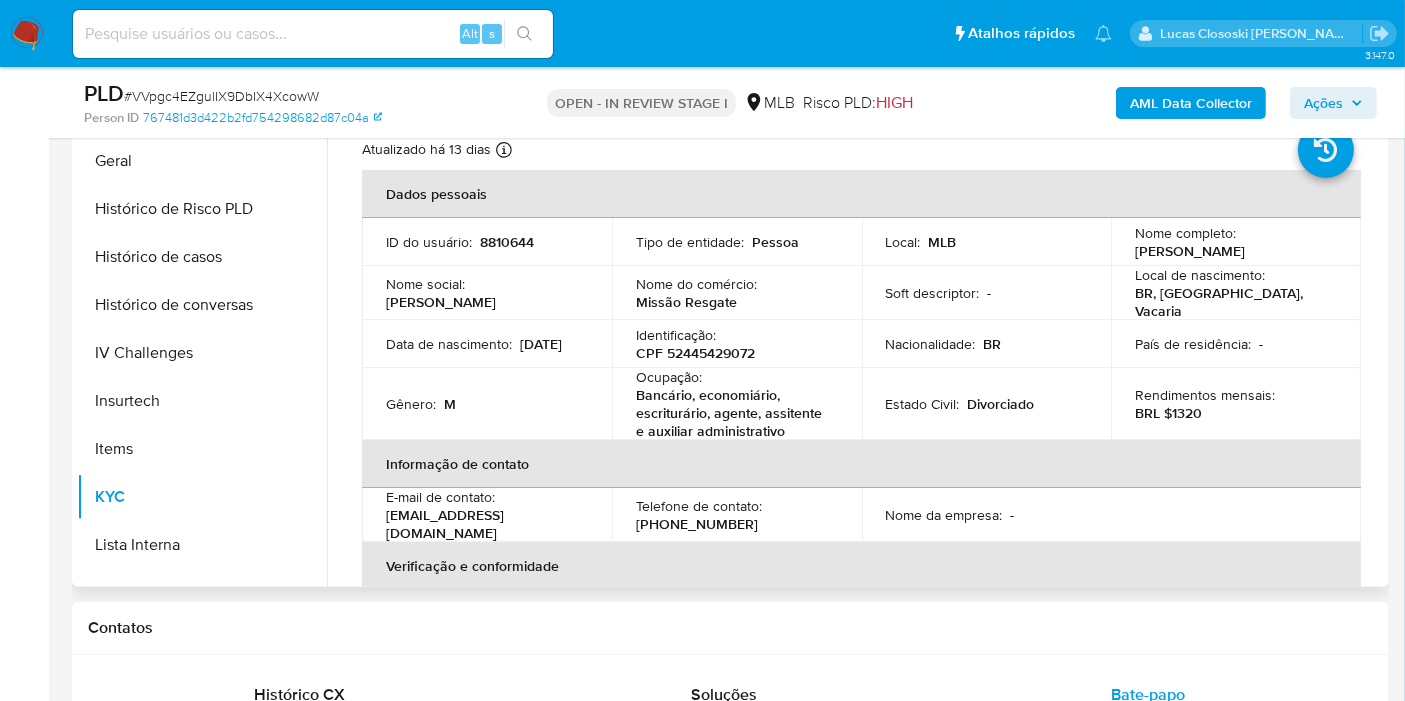 click on "Identificação :    CPF 52445429072" at bounding box center [737, 344] 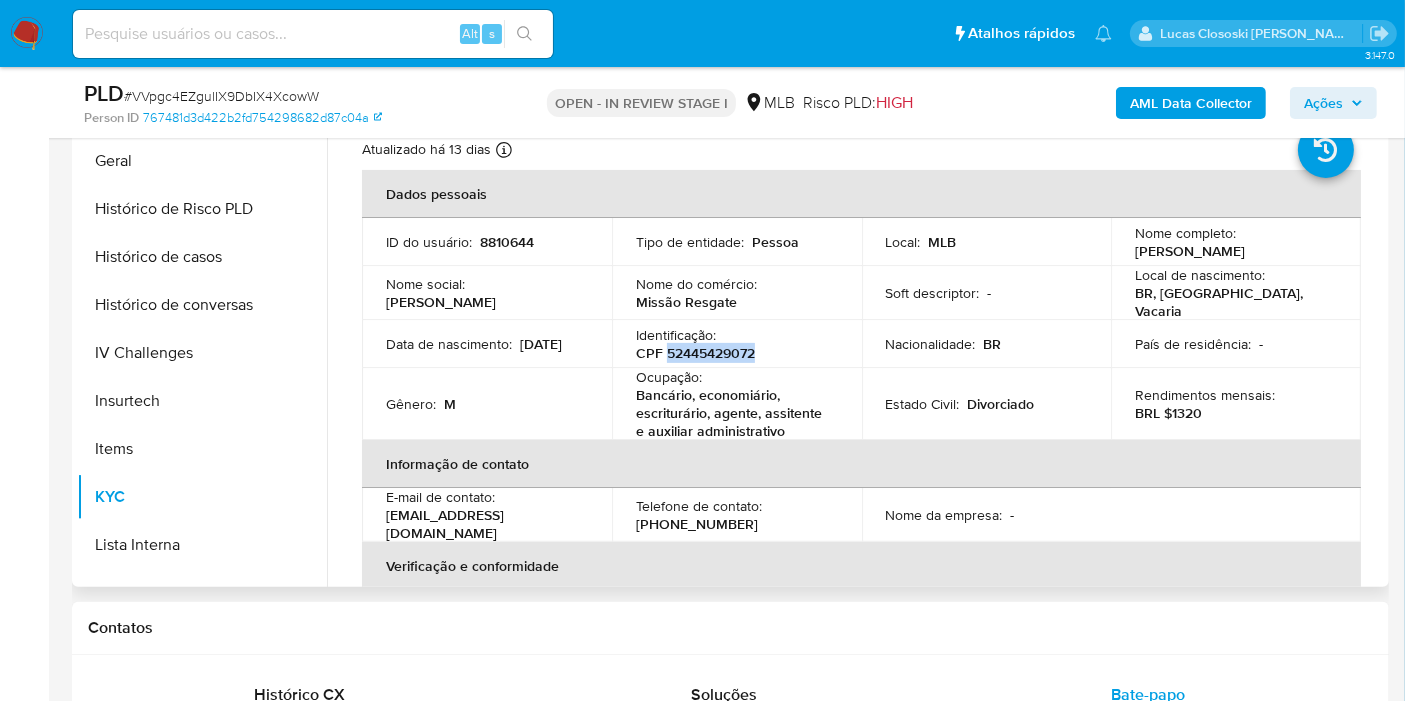click on "CPF 52445429072" at bounding box center (695, 353) 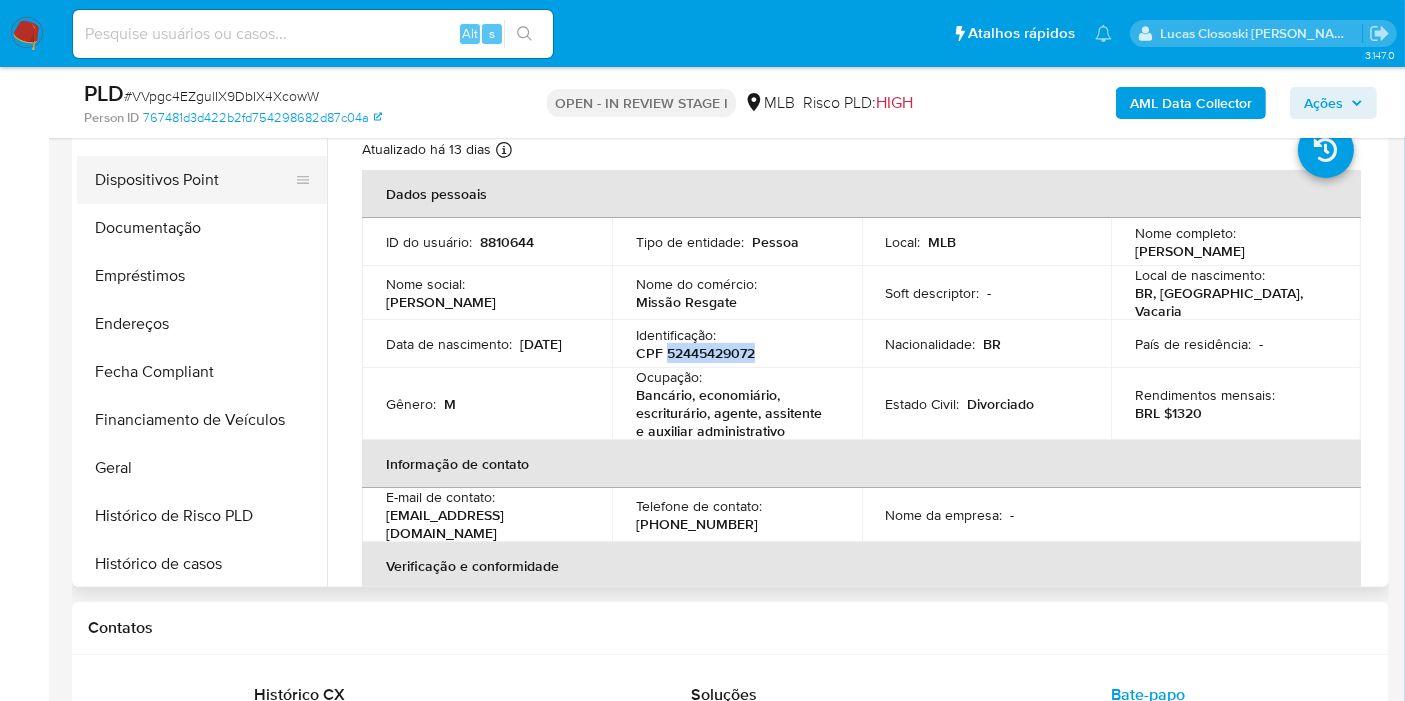 scroll, scrollTop: 177, scrollLeft: 0, axis: vertical 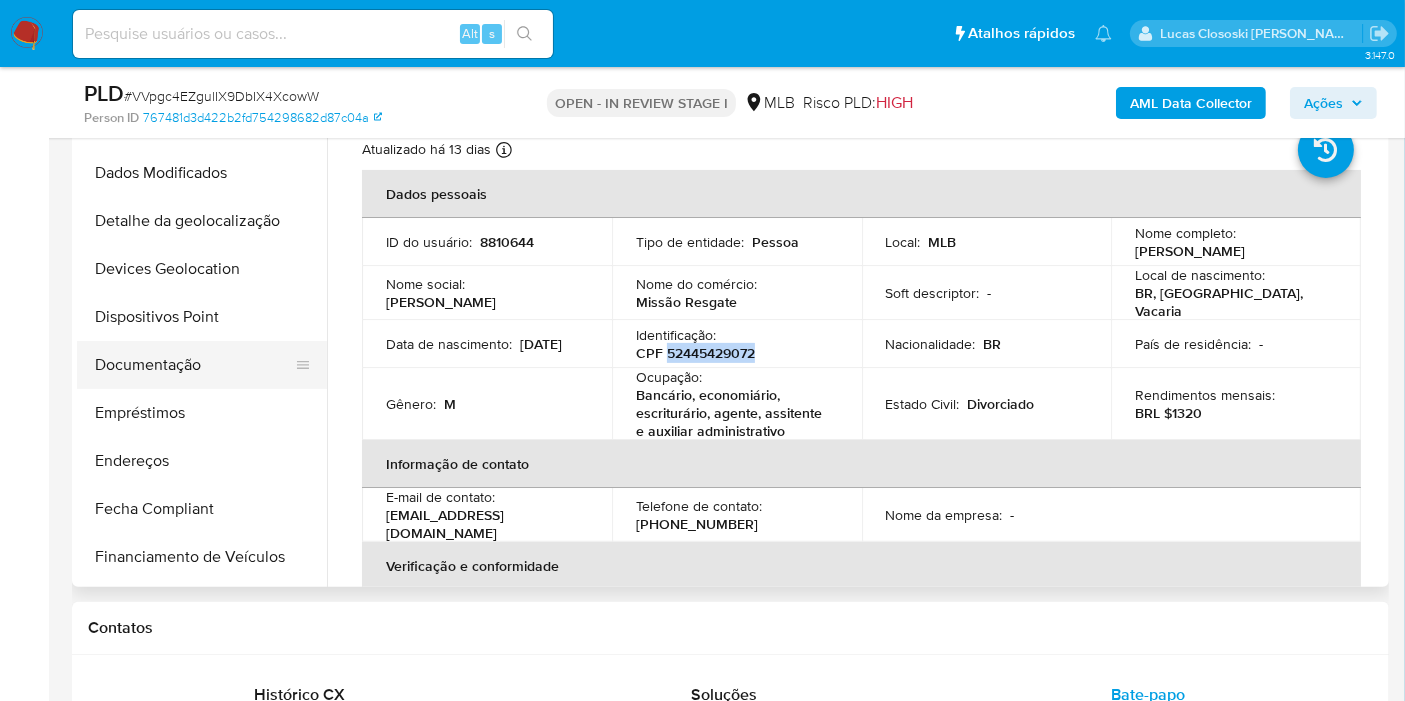 click on "Documentação" at bounding box center [194, 365] 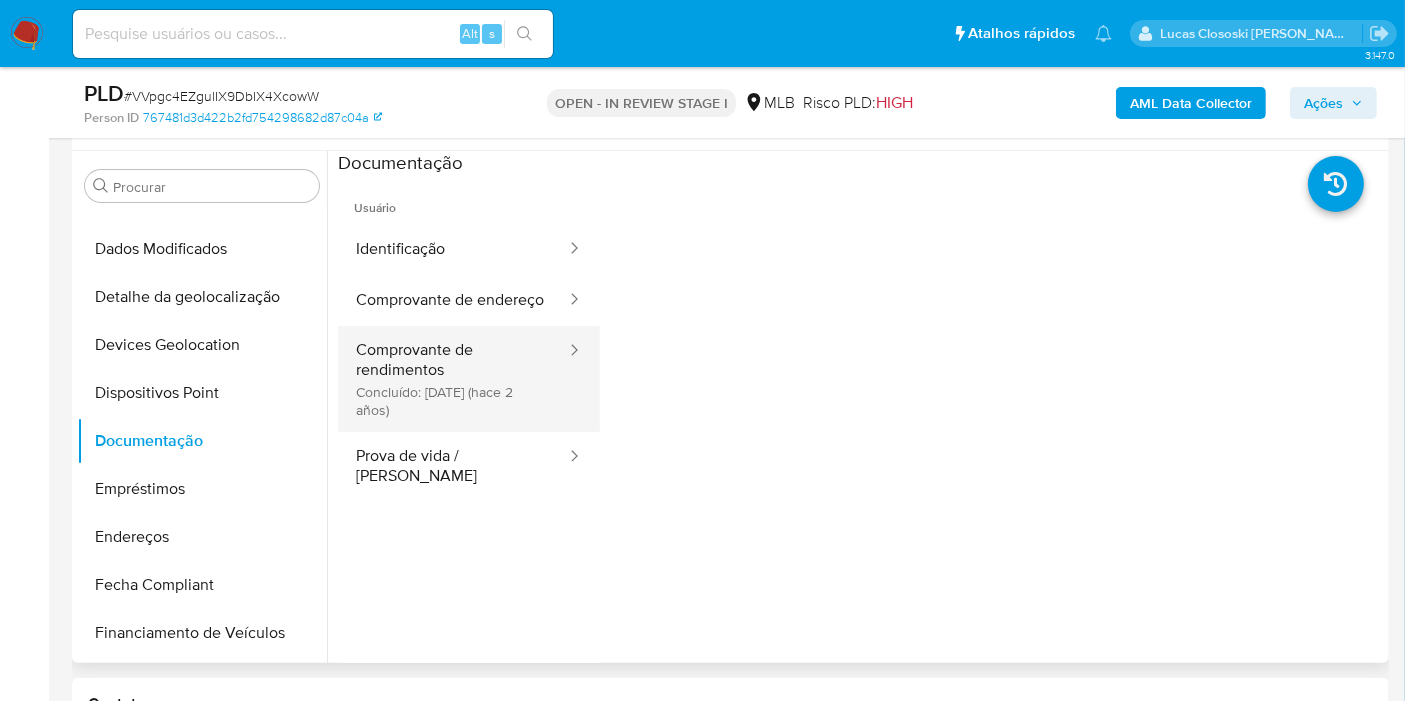 scroll, scrollTop: 333, scrollLeft: 0, axis: vertical 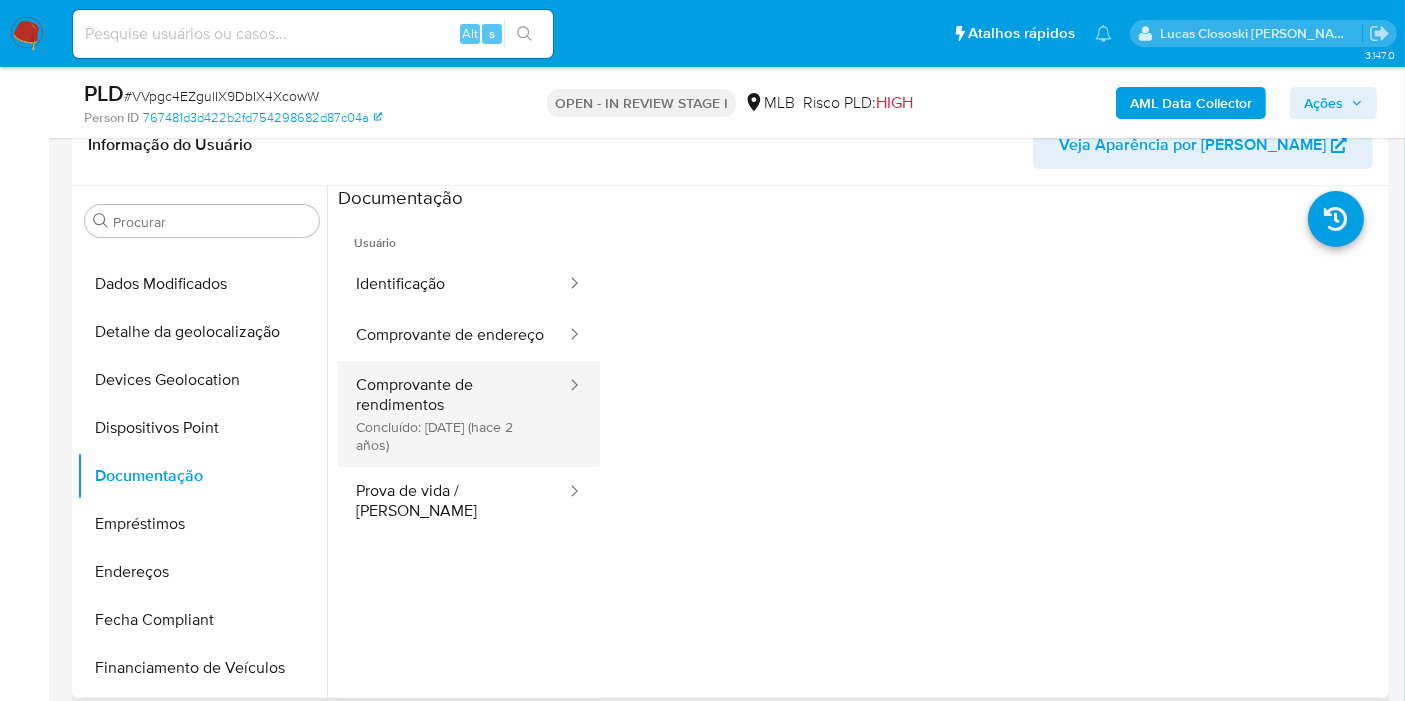 click on "Comprovante de rendimentos Concluído: 22/01/2024 (hace 2 años)" at bounding box center [453, 414] 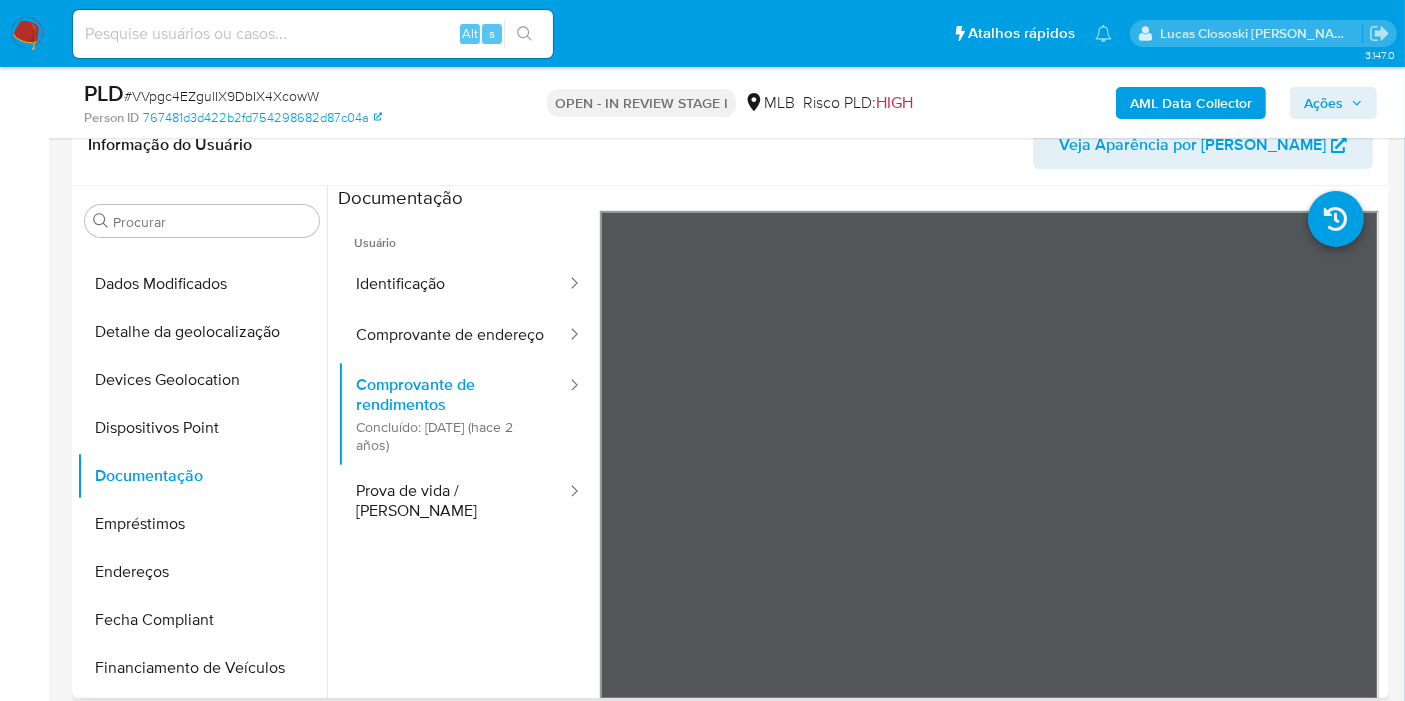 click on "Usuário Identificação Comprovante de endereço Comprovante de rendimentos Concluído: 22/01/2024 (hace 2 años) Prova de vida / Selfie" at bounding box center [469, 499] 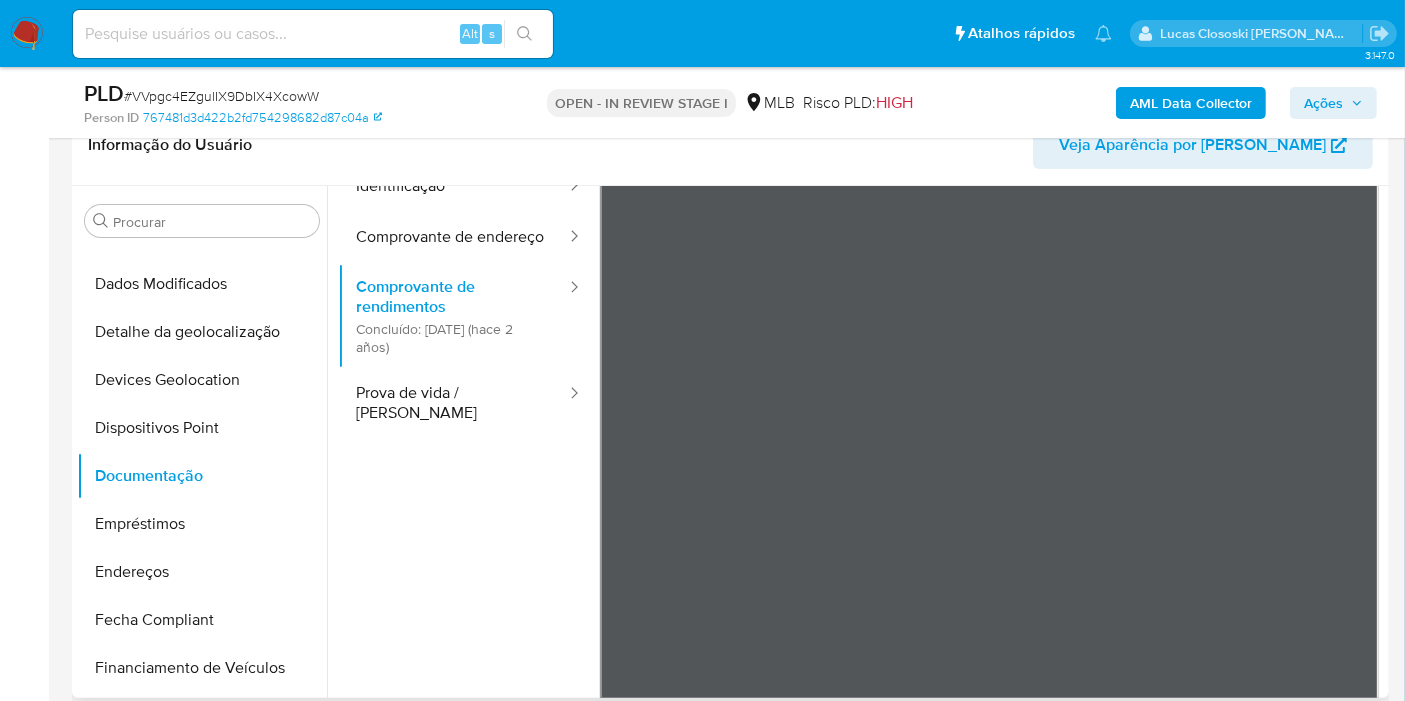 scroll, scrollTop: 63, scrollLeft: 0, axis: vertical 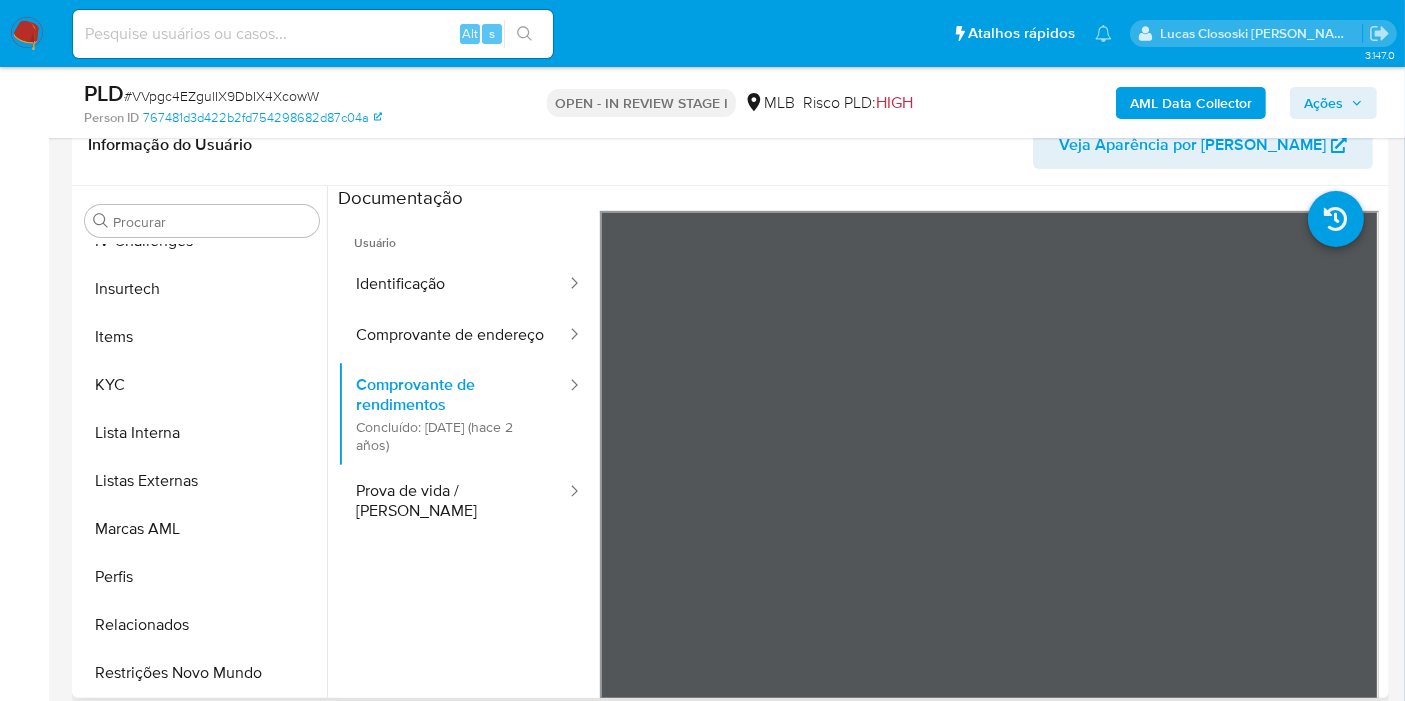 click on "Usuário Identificação Comprovante de endereço Comprovante de rendimentos Concluído: 22/01/2024 (hace 2 años) Prova de vida / Selfie" at bounding box center (469, 499) 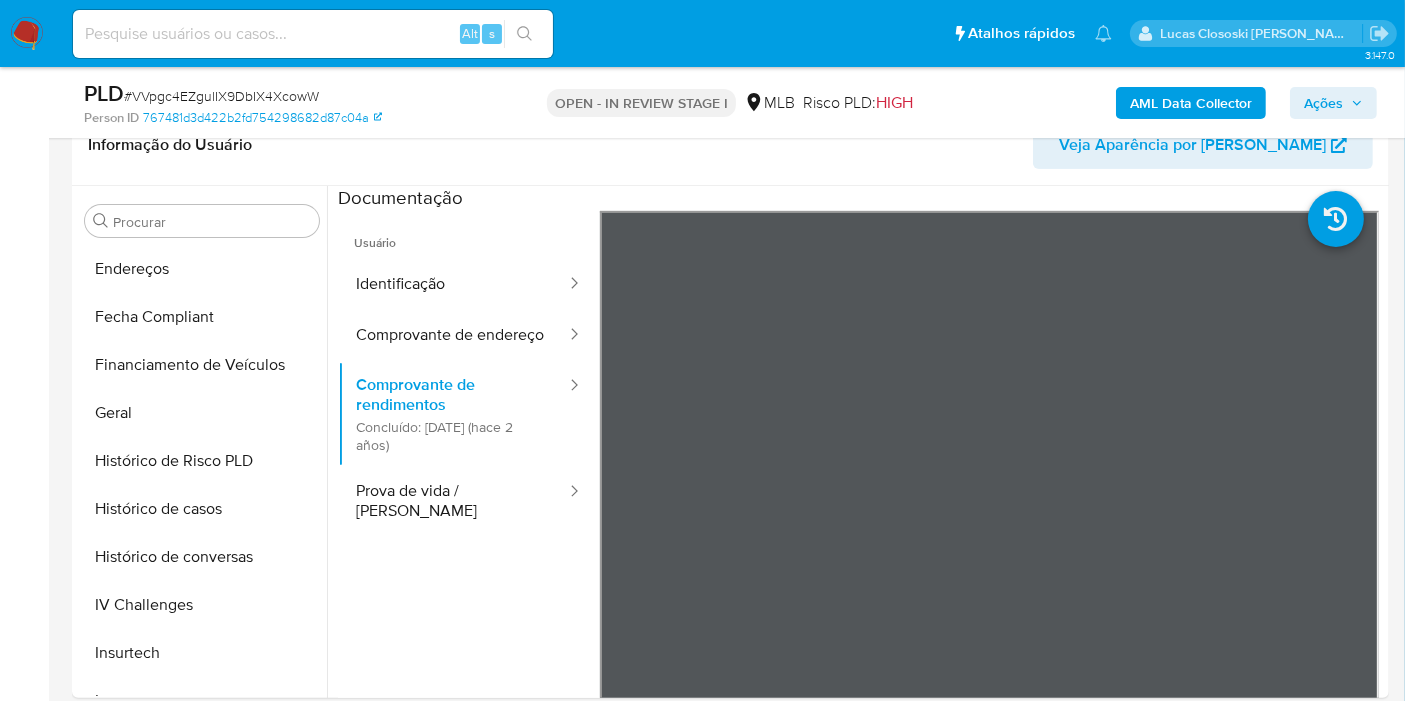 scroll, scrollTop: 400, scrollLeft: 0, axis: vertical 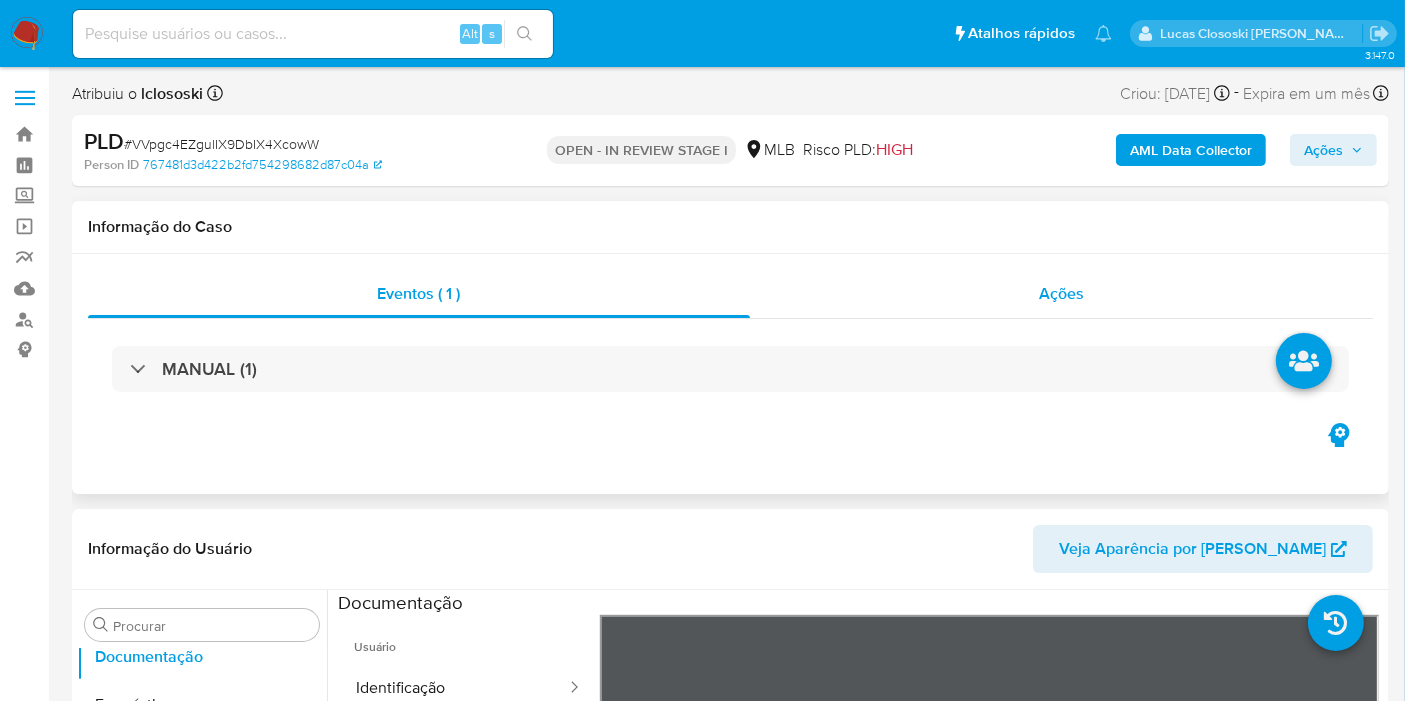 click on "Ações" at bounding box center [1062, 294] 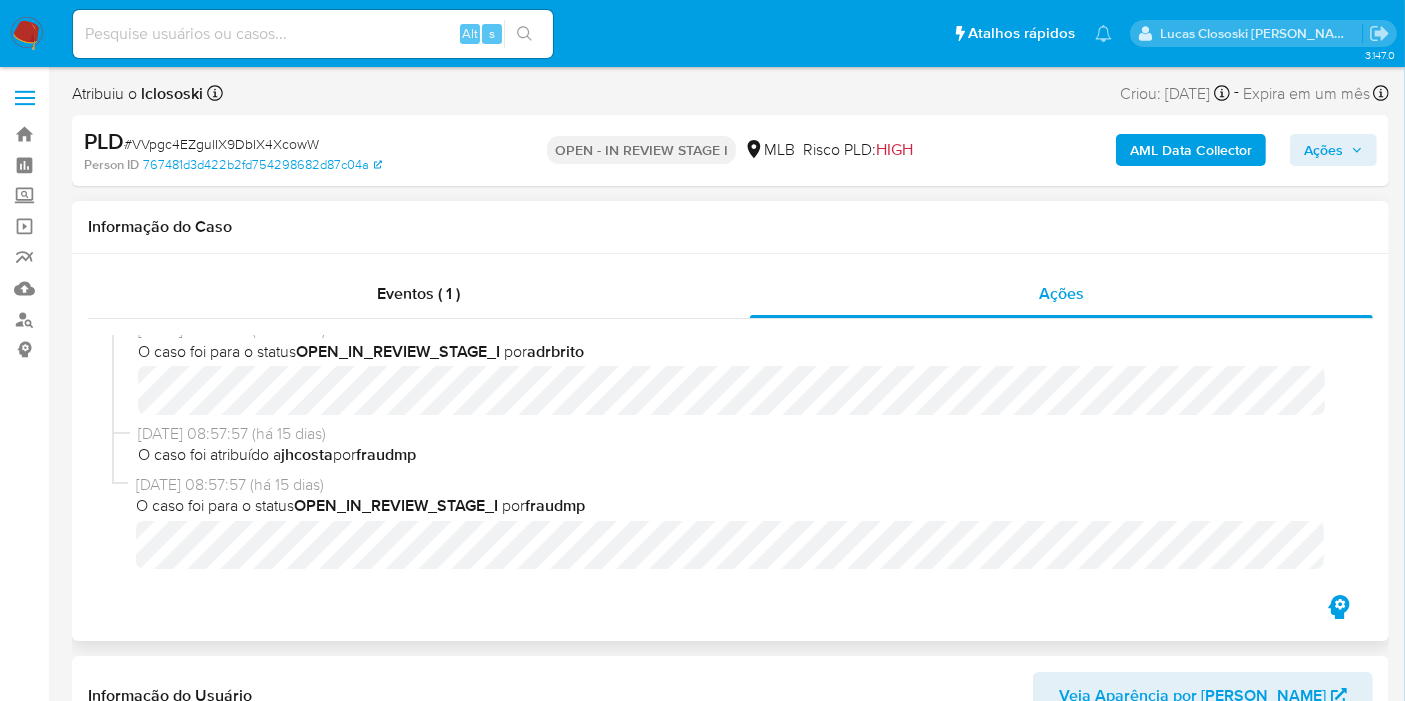 scroll, scrollTop: 1046, scrollLeft: 0, axis: vertical 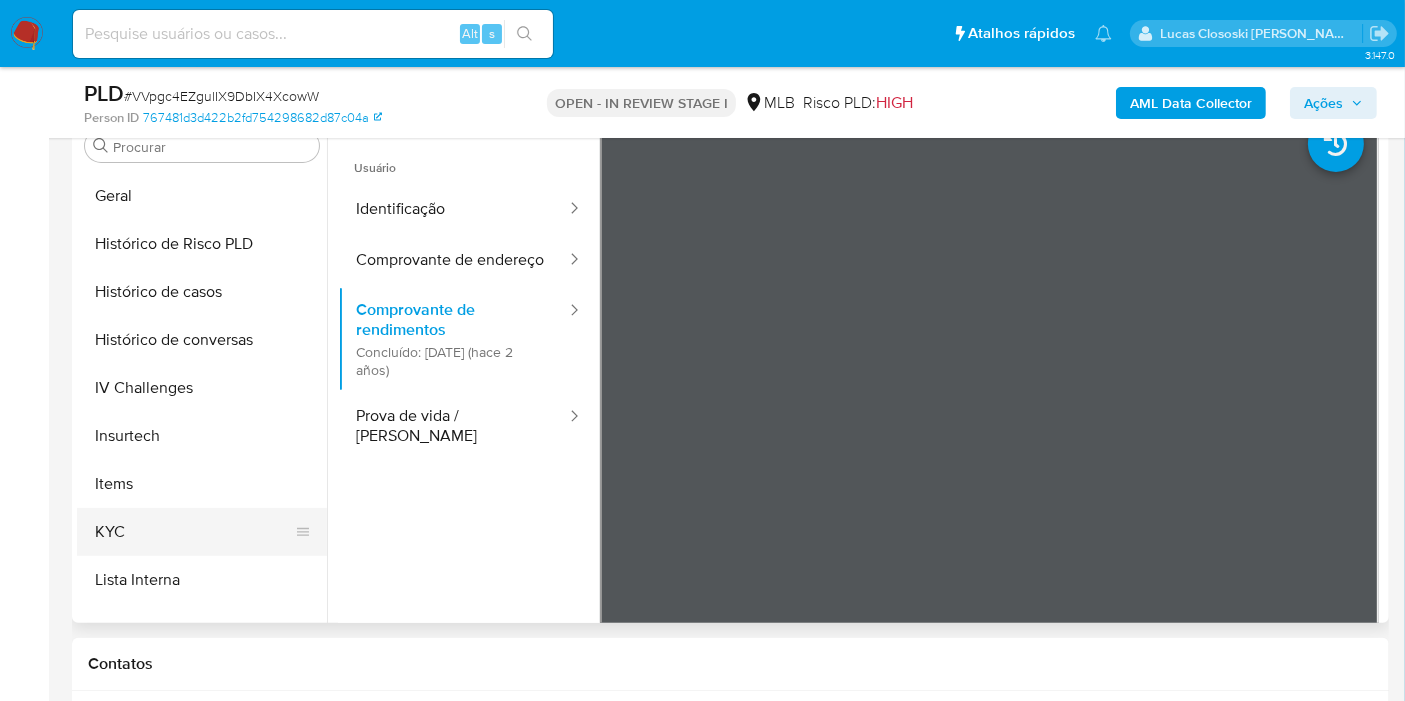 click on "KYC" at bounding box center [194, 532] 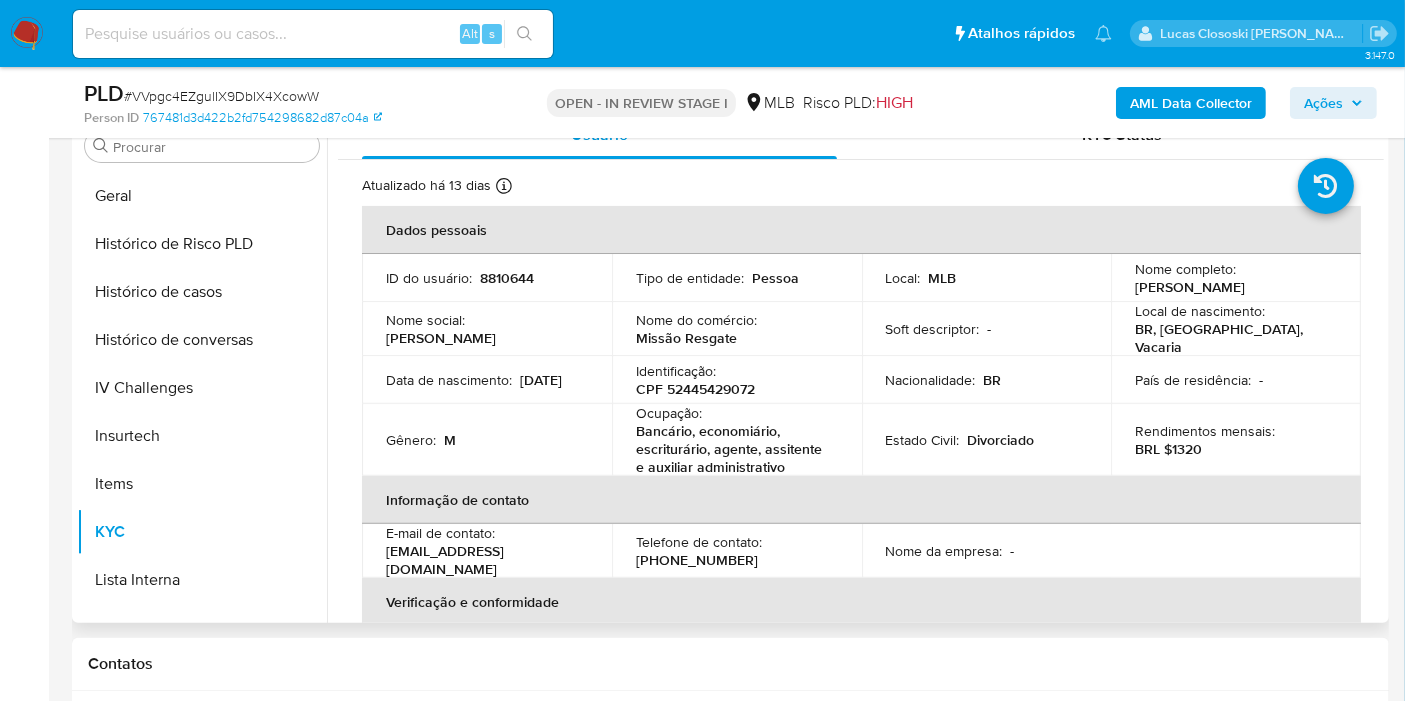 click on "CPF 52445429072" at bounding box center (695, 389) 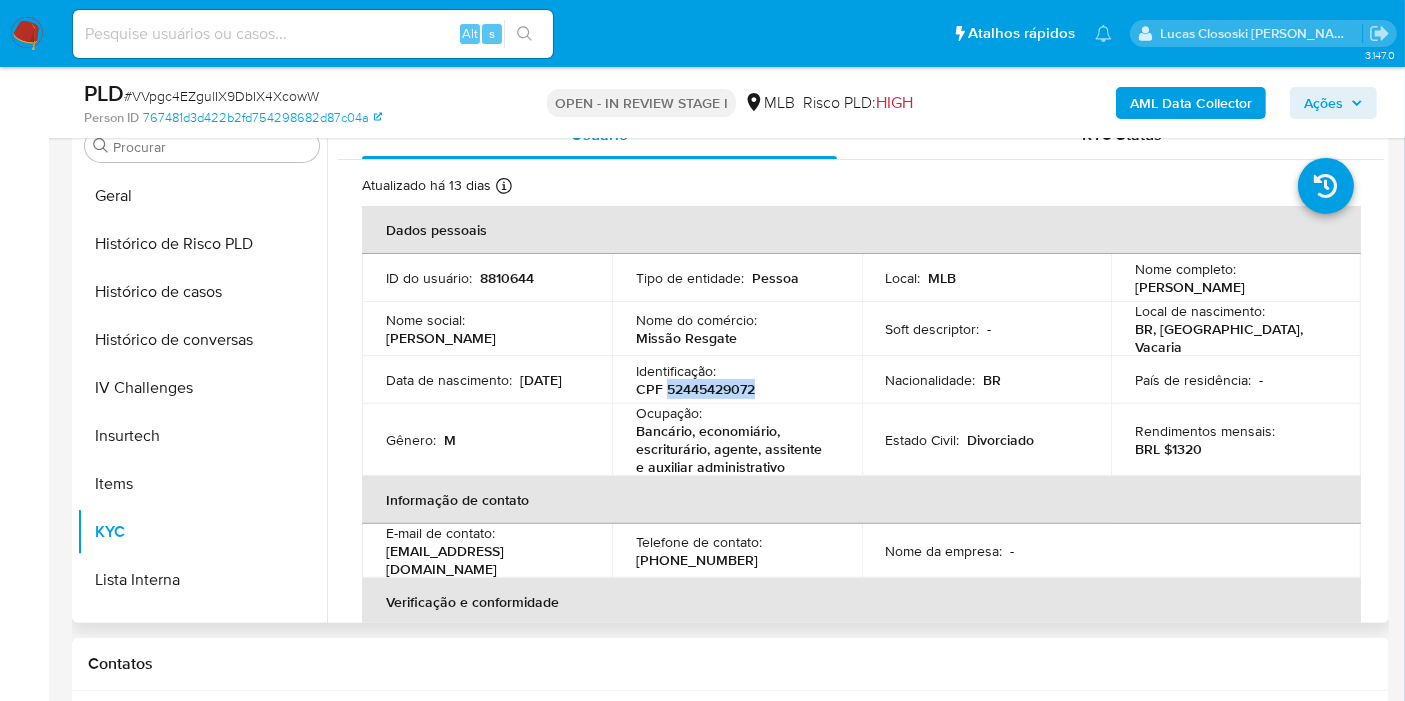 click on "CPF 52445429072" at bounding box center [695, 389] 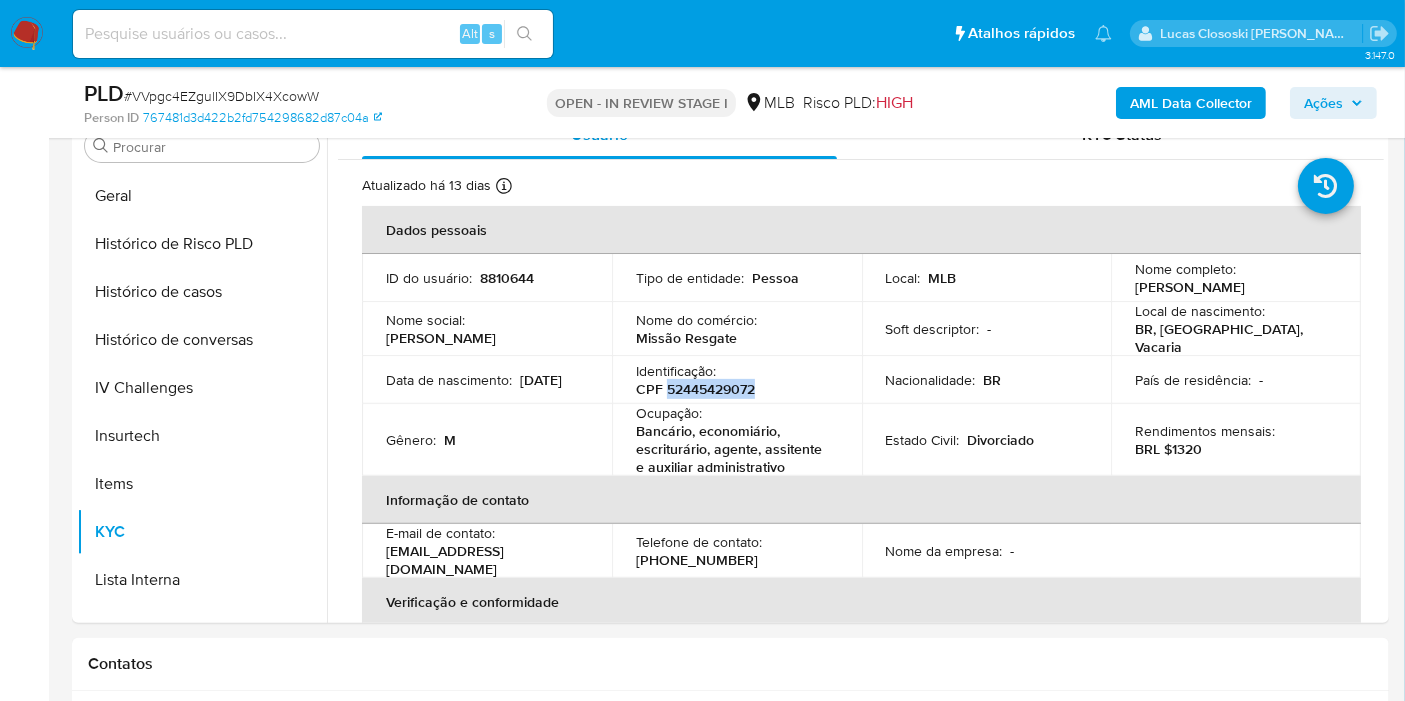 copy on "52445429072" 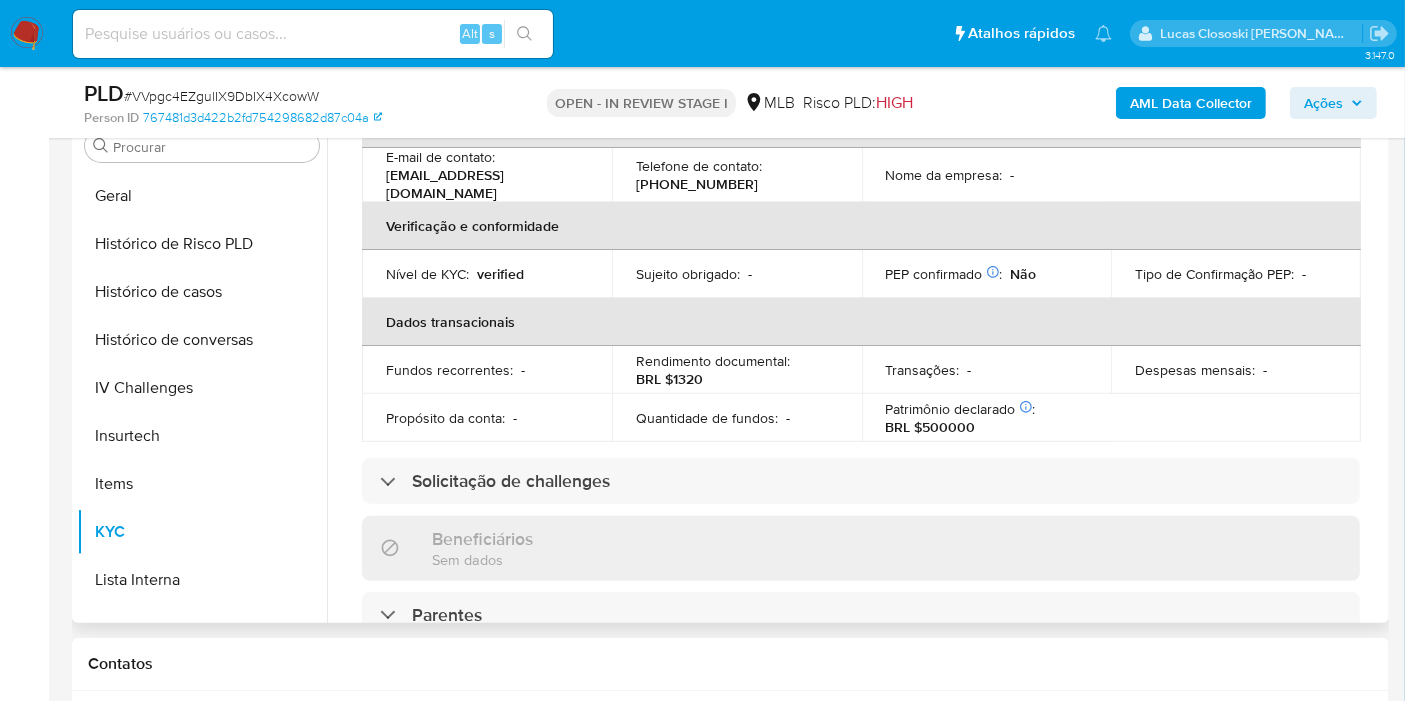 scroll, scrollTop: 0, scrollLeft: 0, axis: both 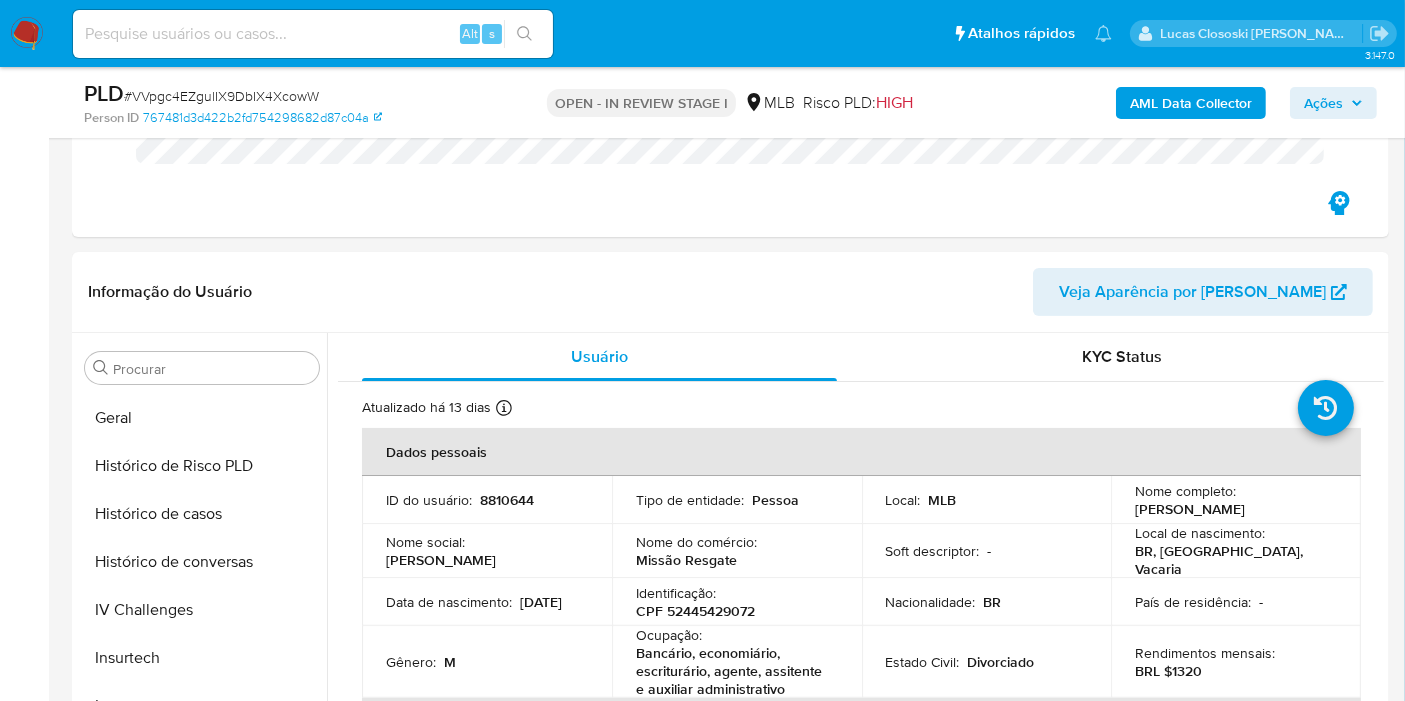 click on "AML Data Collector Ações" at bounding box center [1164, 102] 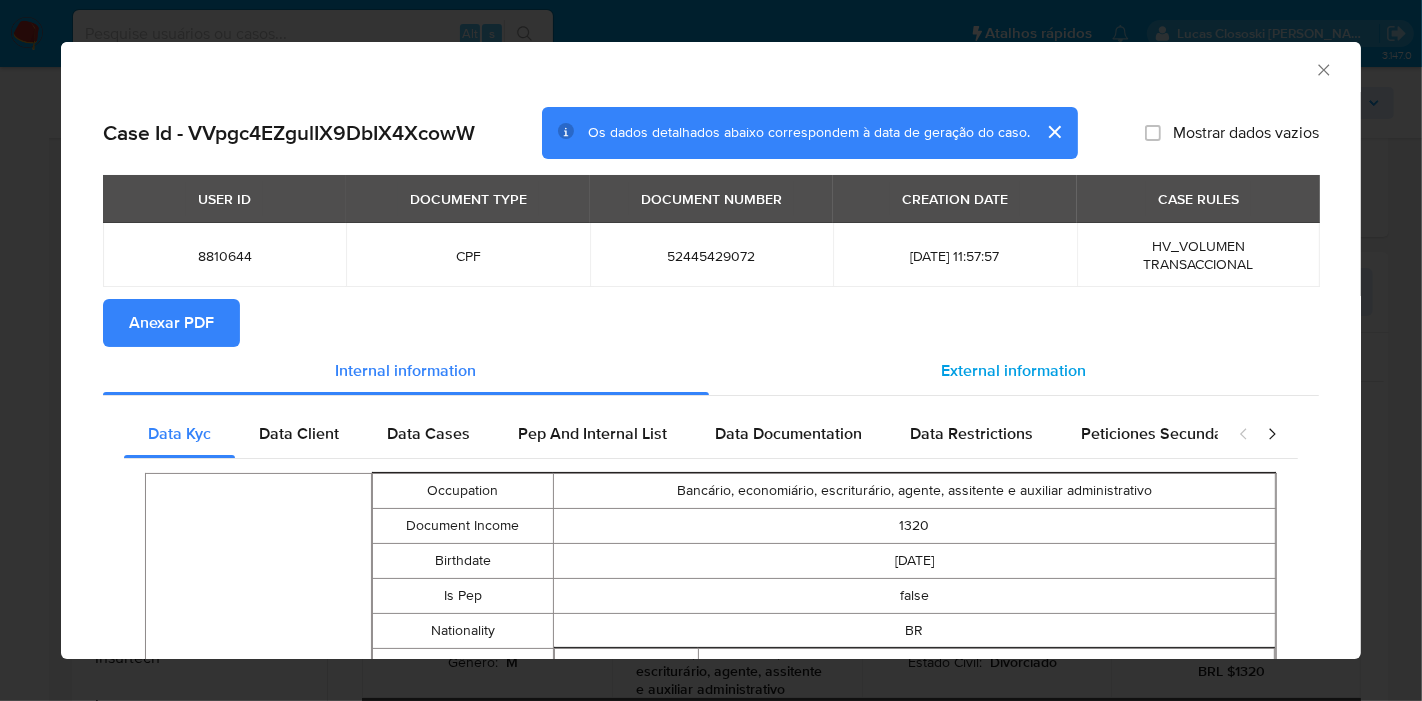 drag, startPoint x: 1134, startPoint y: 354, endPoint x: 1113, endPoint y: 367, distance: 24.698177 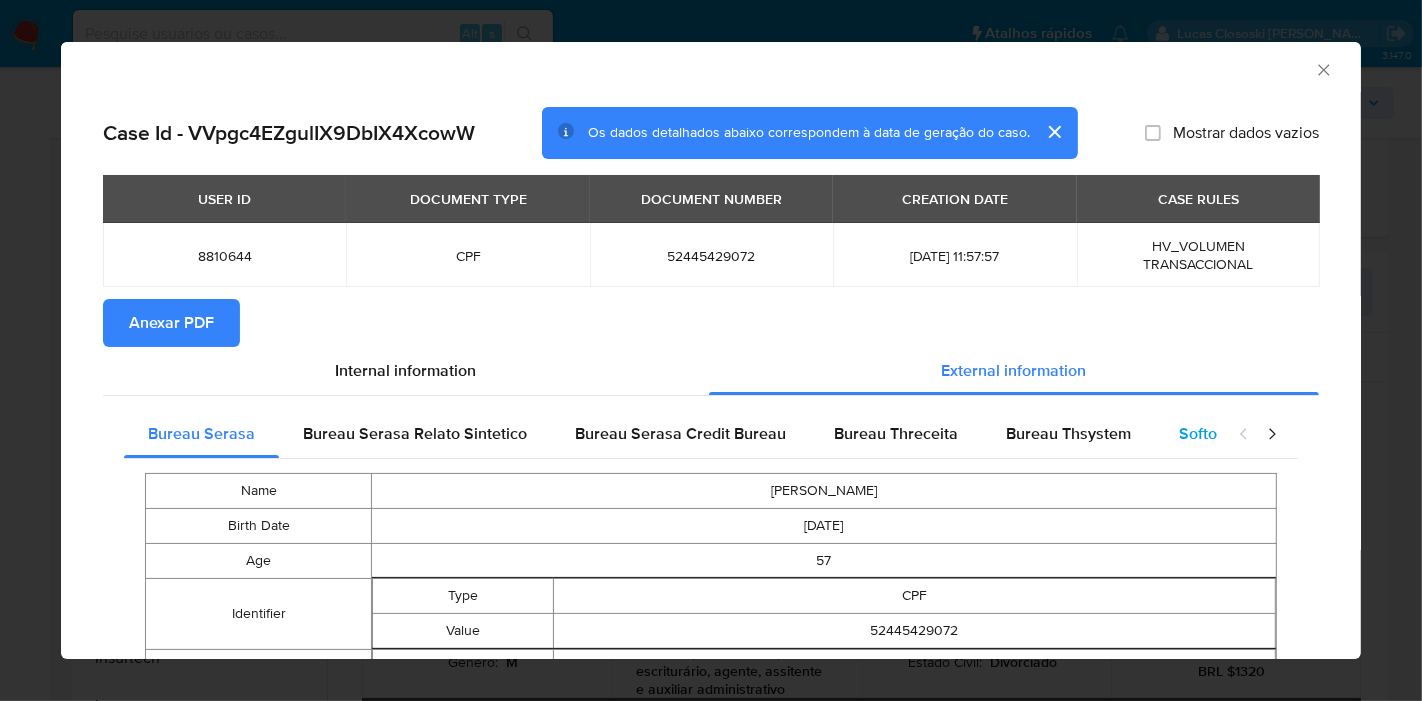 click on "Softon" at bounding box center [1202, 433] 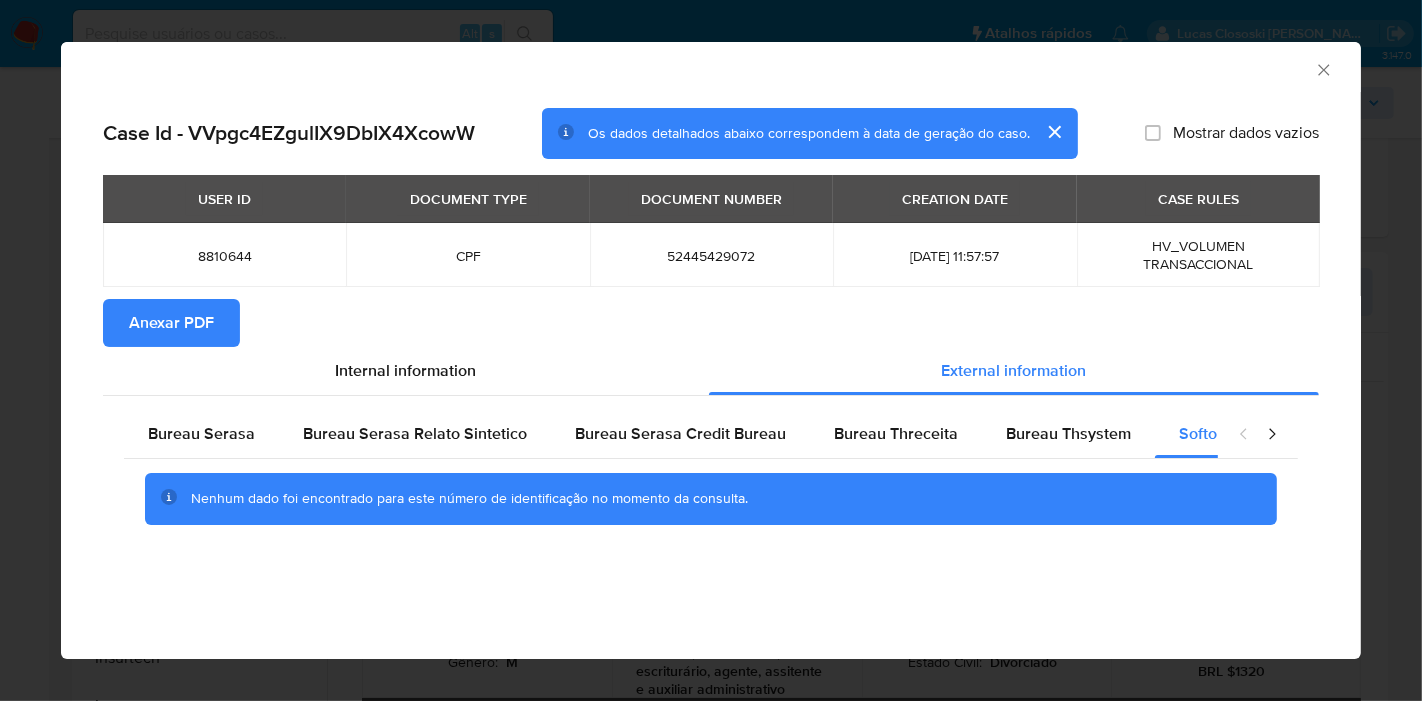 click 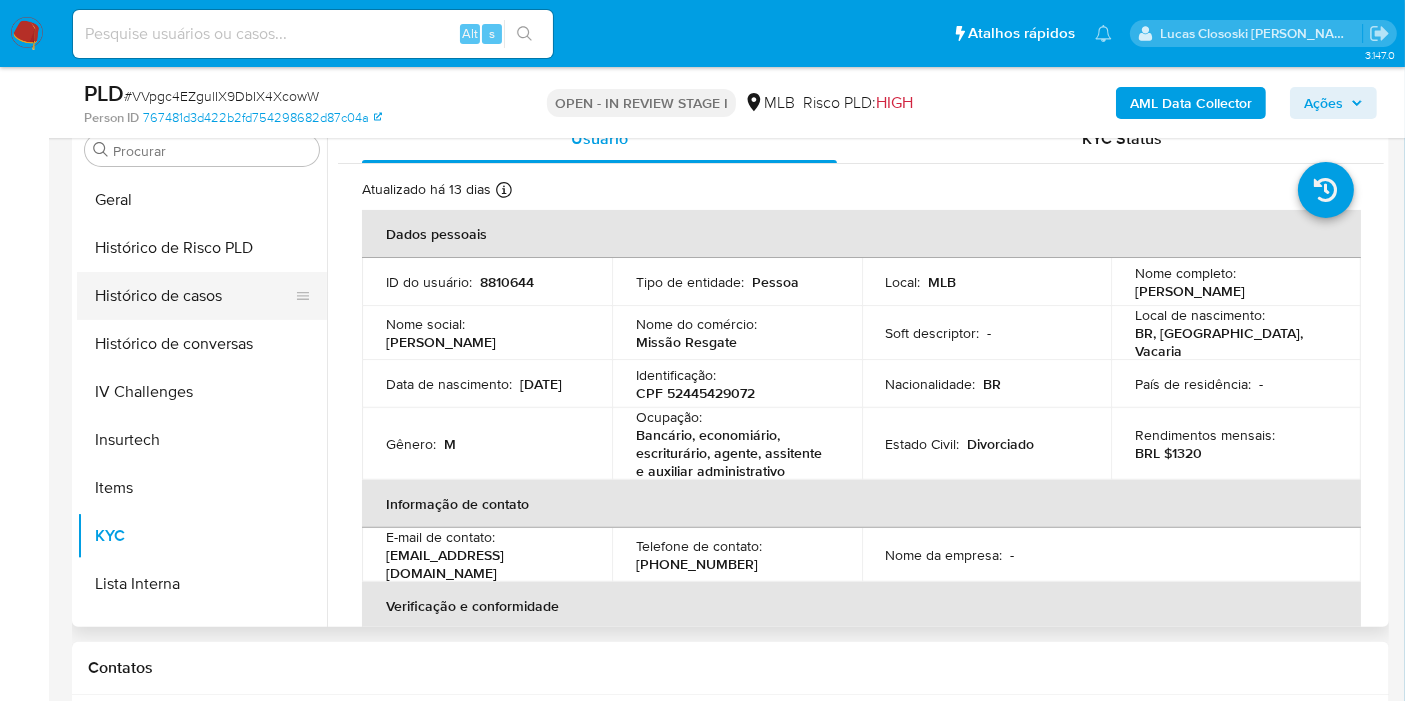 scroll, scrollTop: 555, scrollLeft: 0, axis: vertical 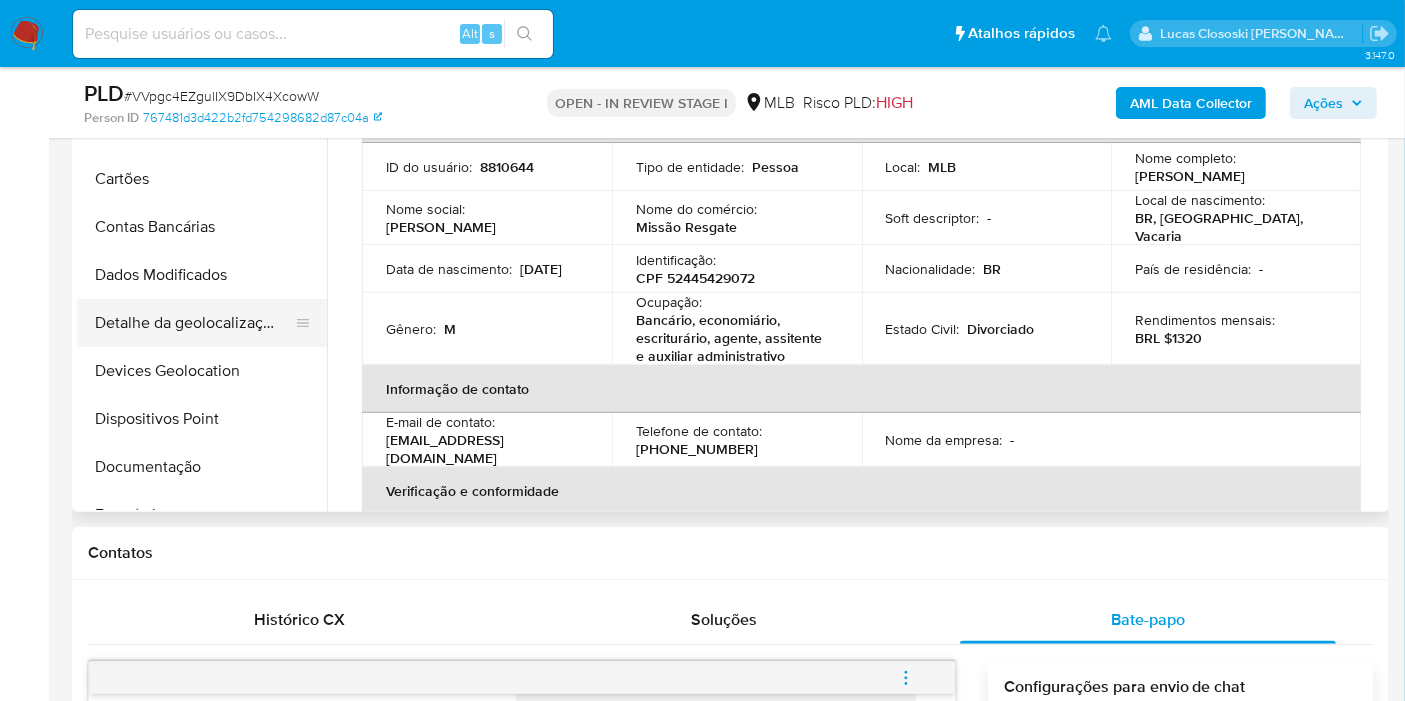 click on "Detalhe da geolocalização" at bounding box center (194, 323) 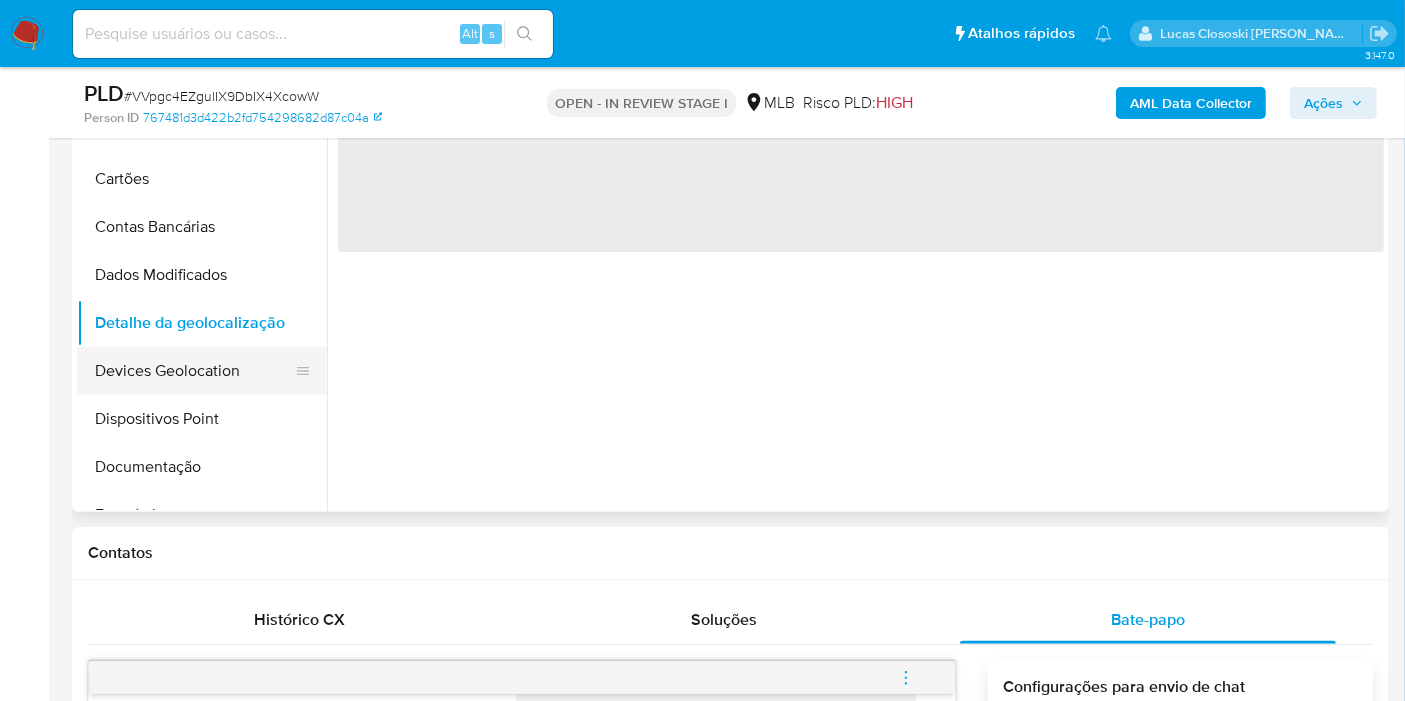click on "Devices Geolocation" at bounding box center [194, 371] 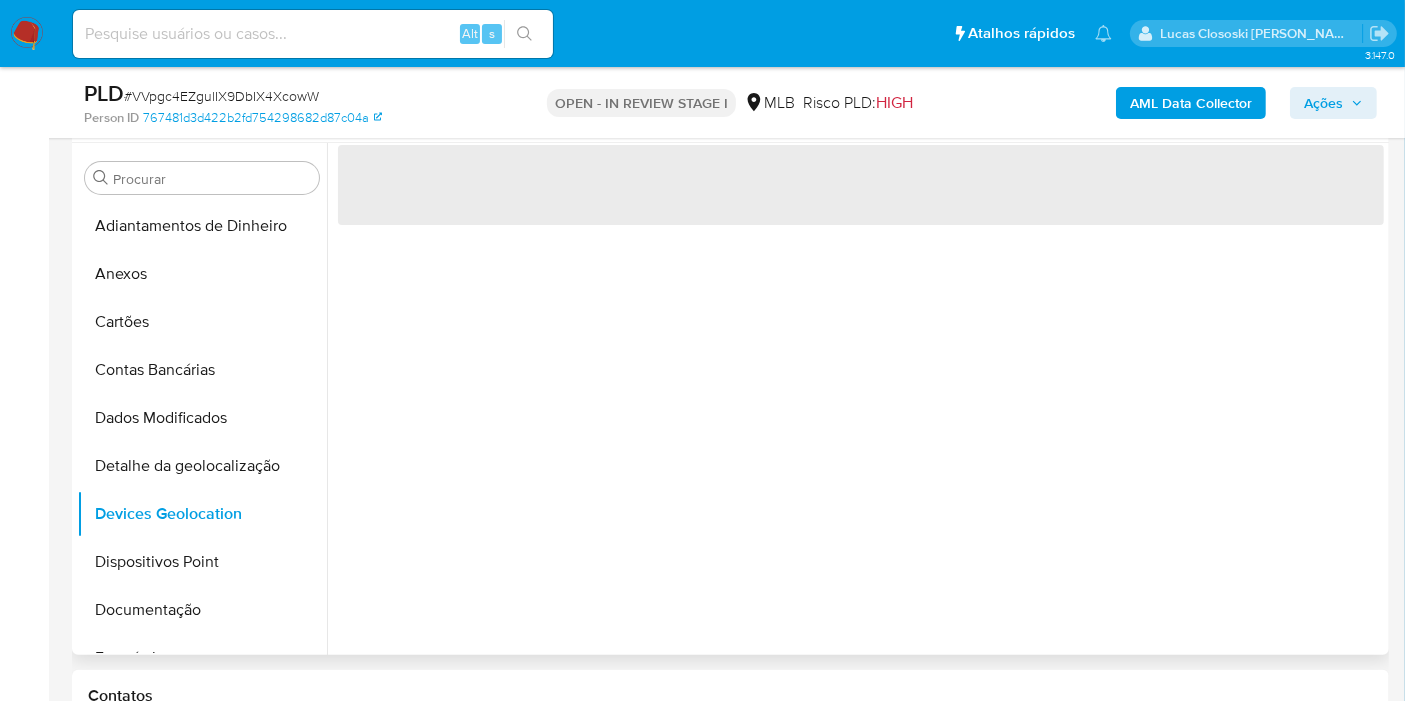 scroll, scrollTop: 444, scrollLeft: 0, axis: vertical 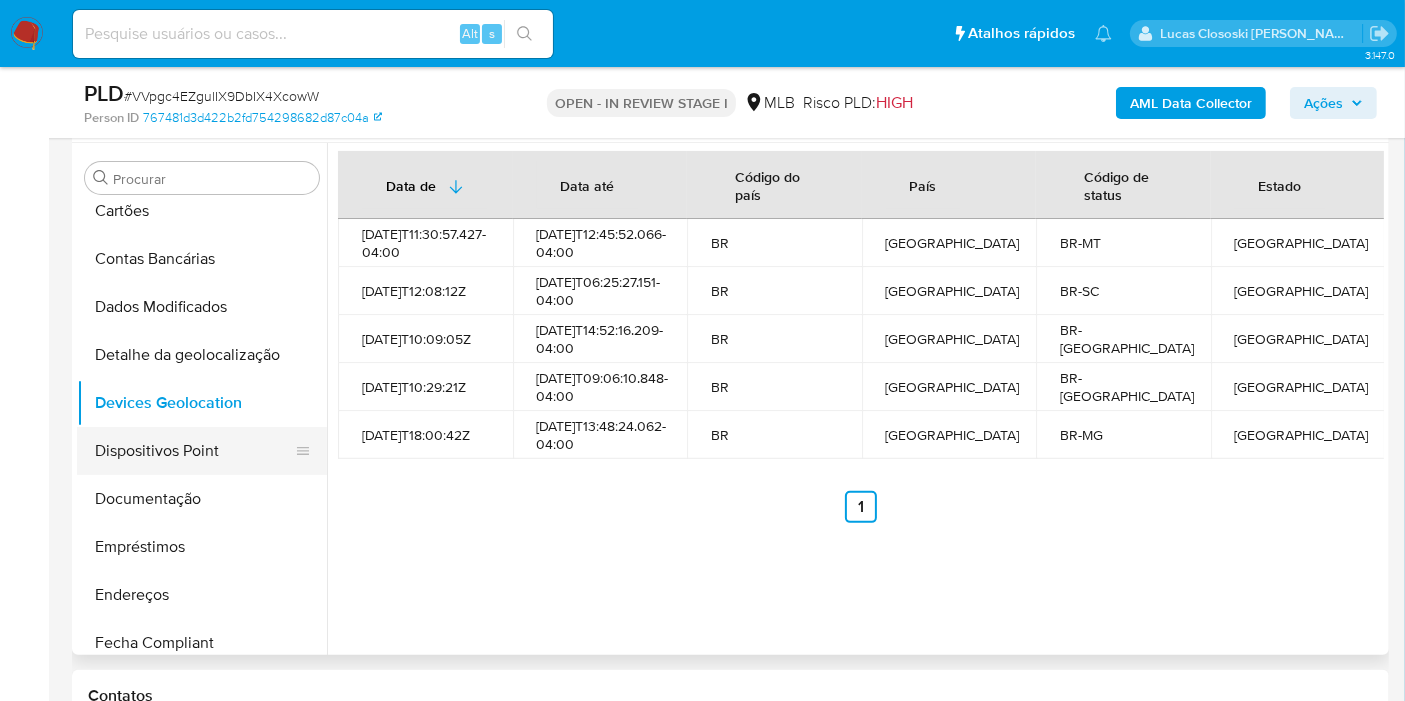 click on "Dispositivos Point" at bounding box center (194, 451) 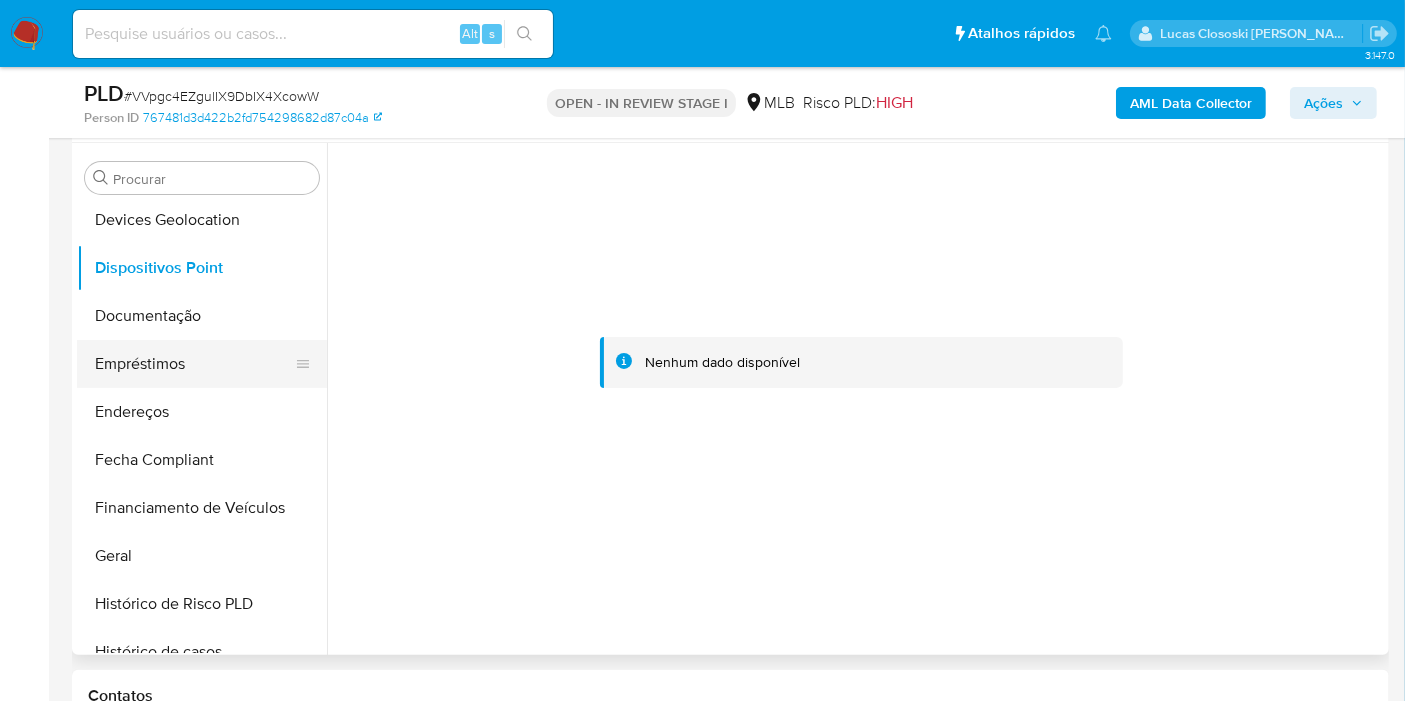scroll, scrollTop: 333, scrollLeft: 0, axis: vertical 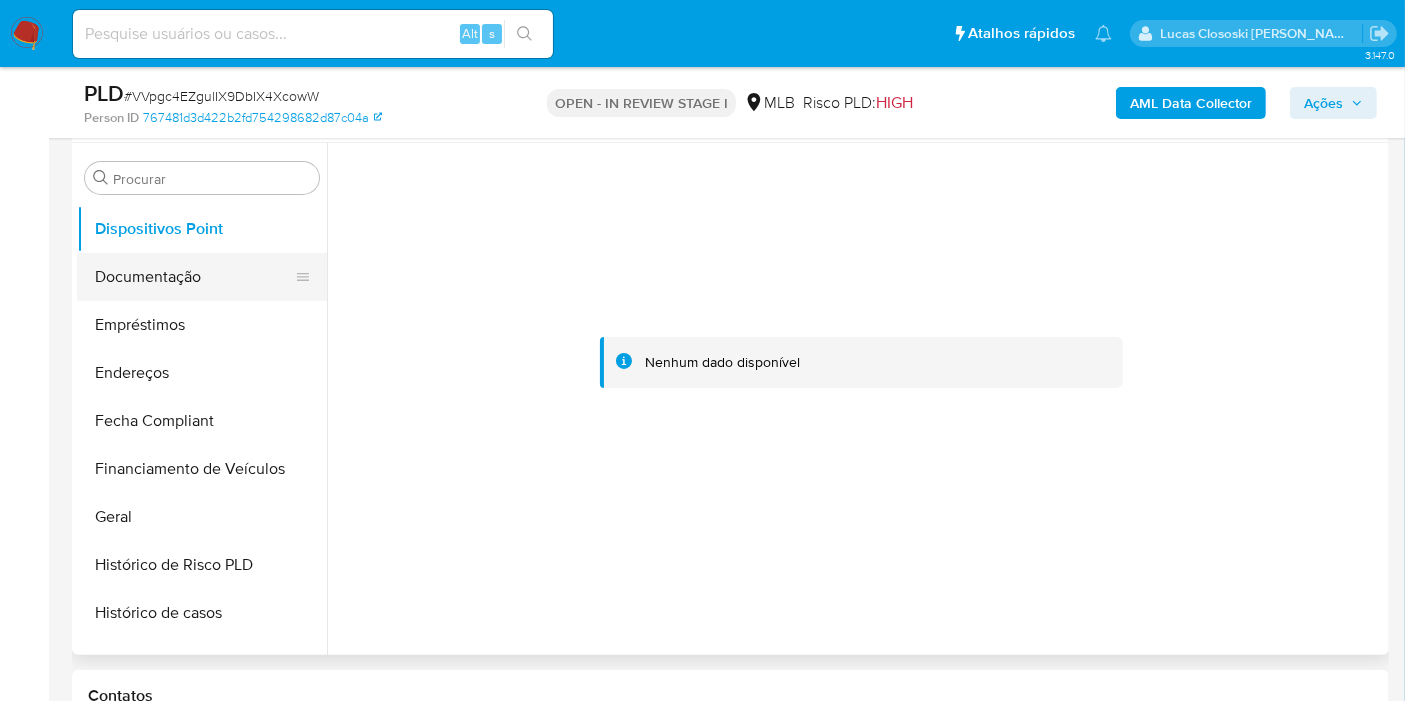 click on "Documentação" at bounding box center [194, 277] 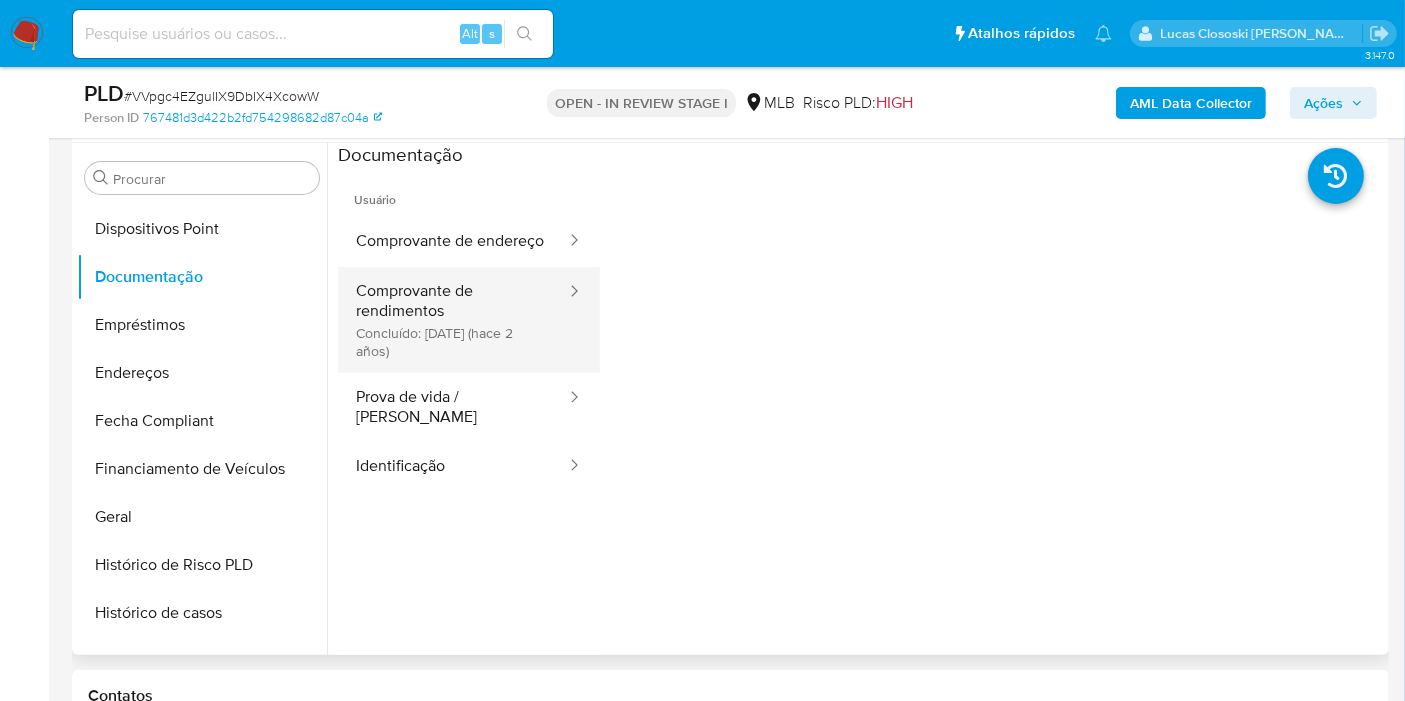 click on "Comprovante de rendimentos Concluído: 22/01/2024 (hace 2 años)" at bounding box center (453, 320) 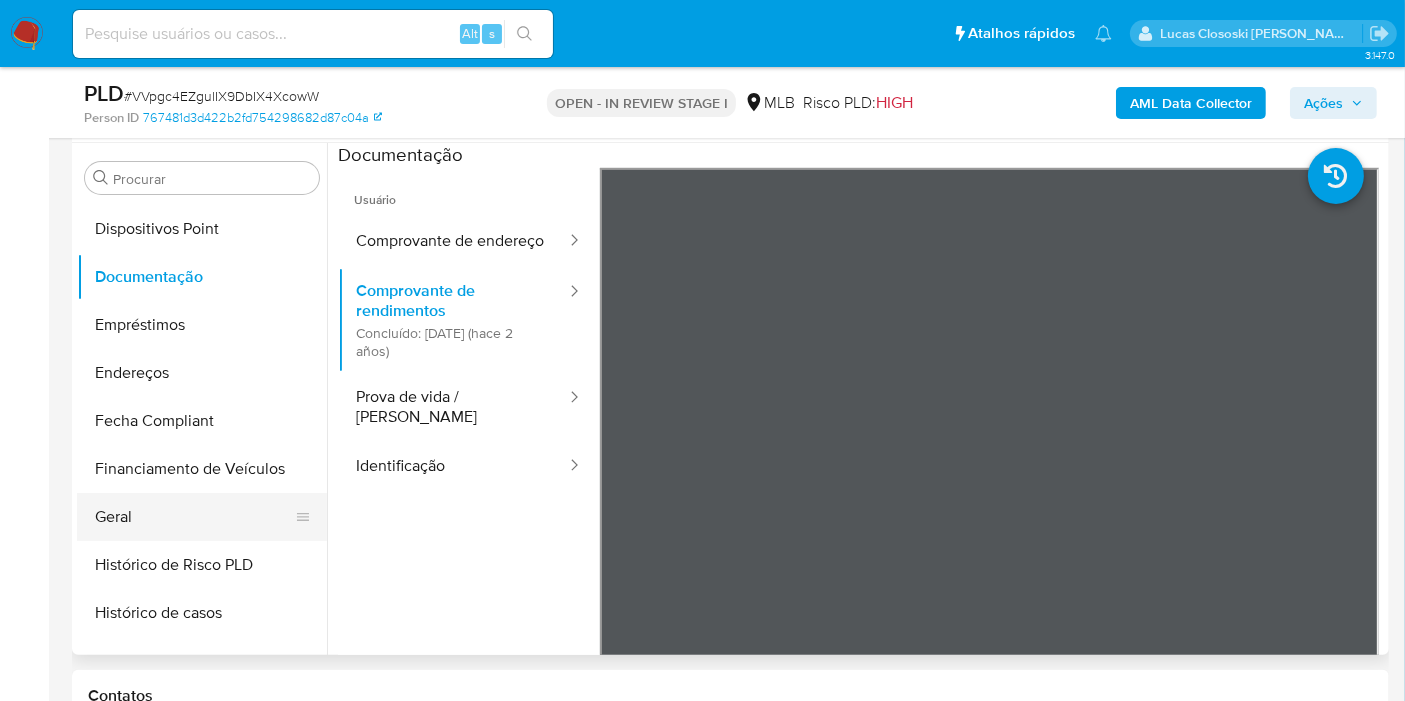 click on "Geral" at bounding box center (194, 517) 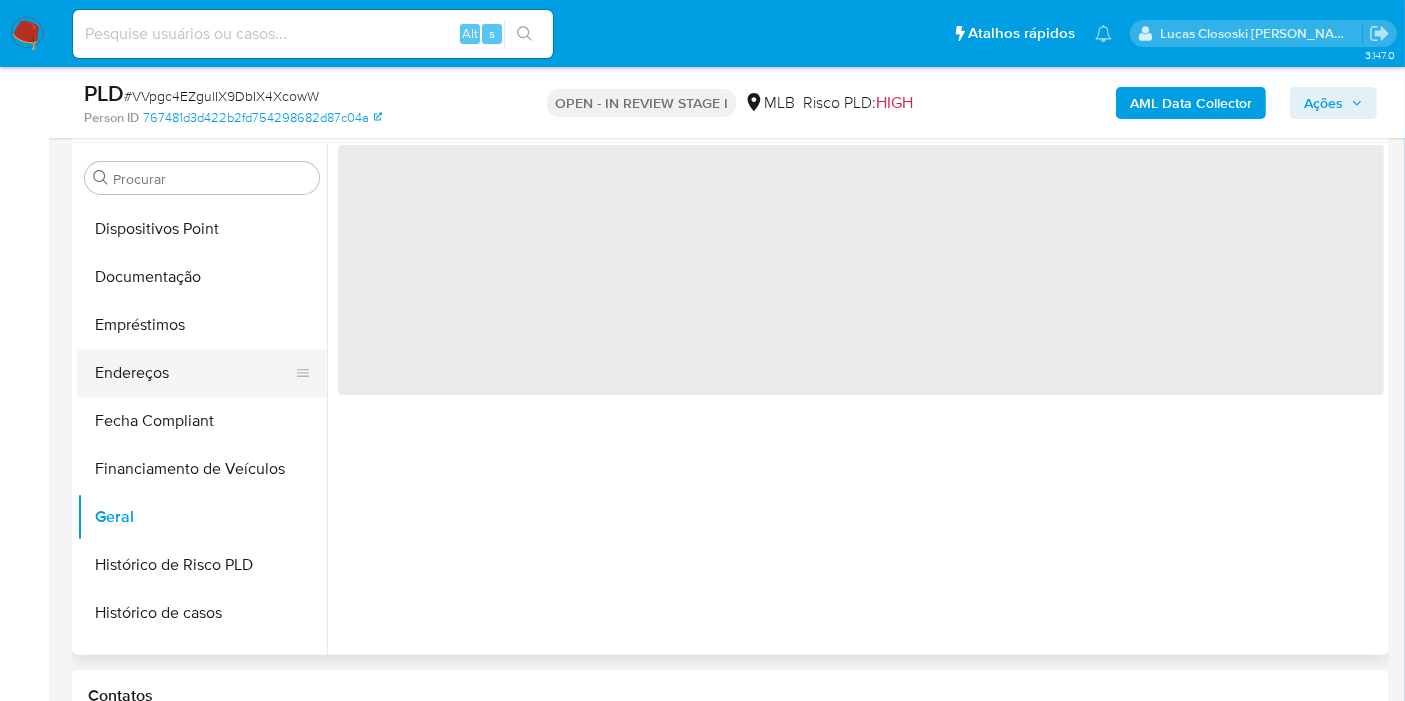 drag, startPoint x: 138, startPoint y: 372, endPoint x: 161, endPoint y: 361, distance: 25.495098 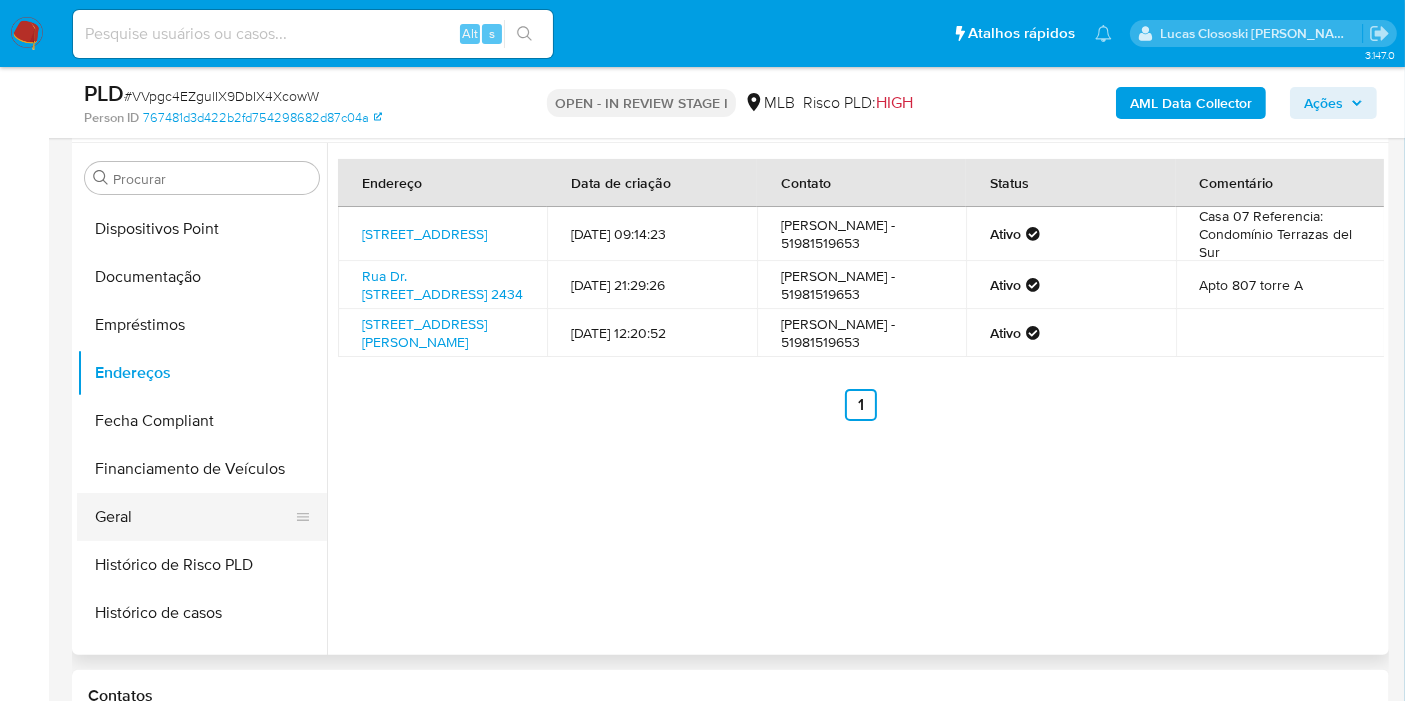 click on "Geral" at bounding box center [194, 517] 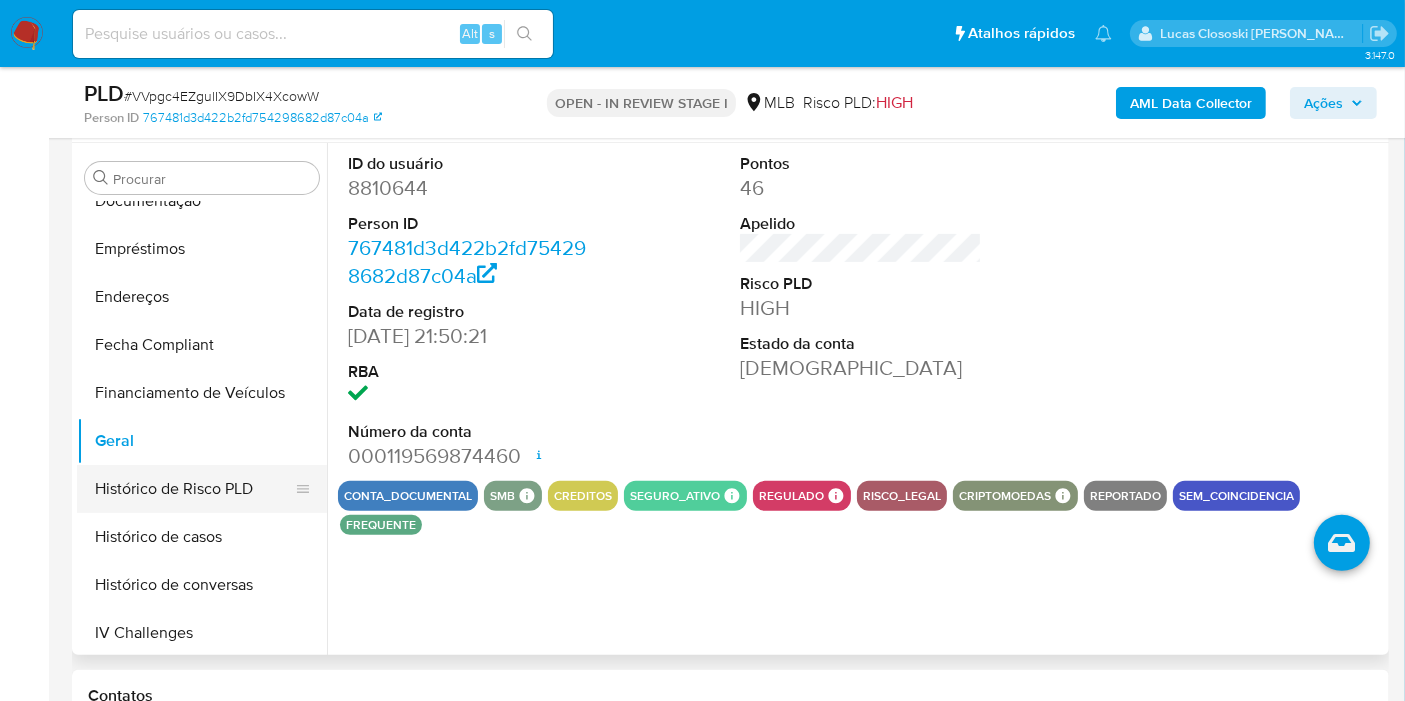 scroll, scrollTop: 444, scrollLeft: 0, axis: vertical 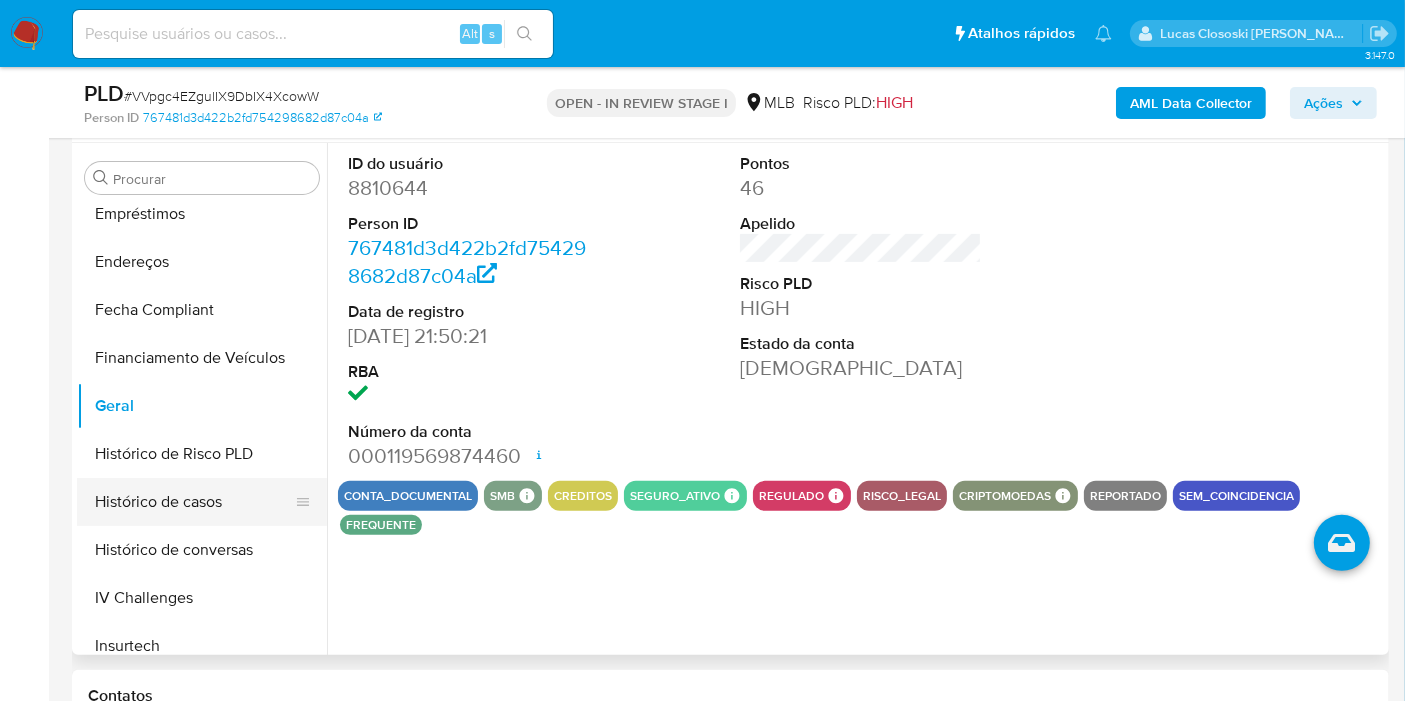 click on "Histórico de casos" at bounding box center [194, 502] 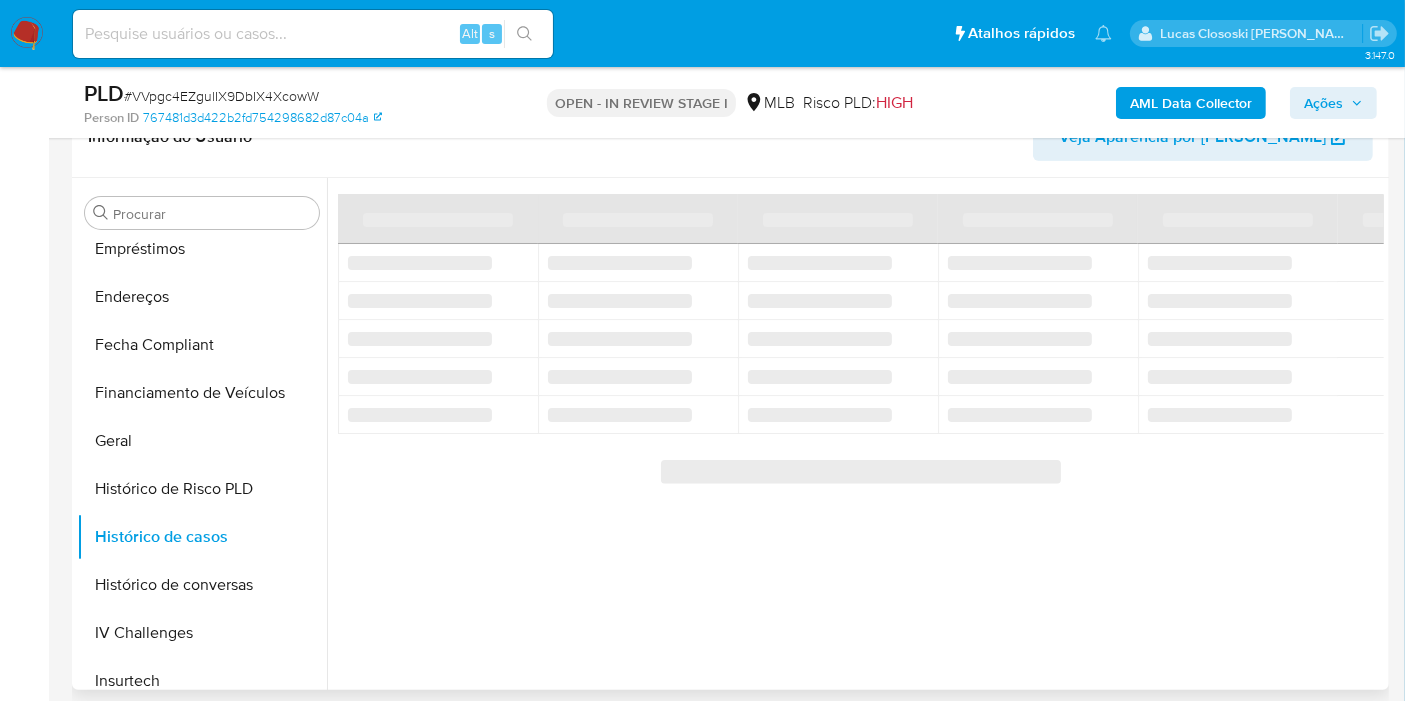 scroll, scrollTop: 523, scrollLeft: 0, axis: vertical 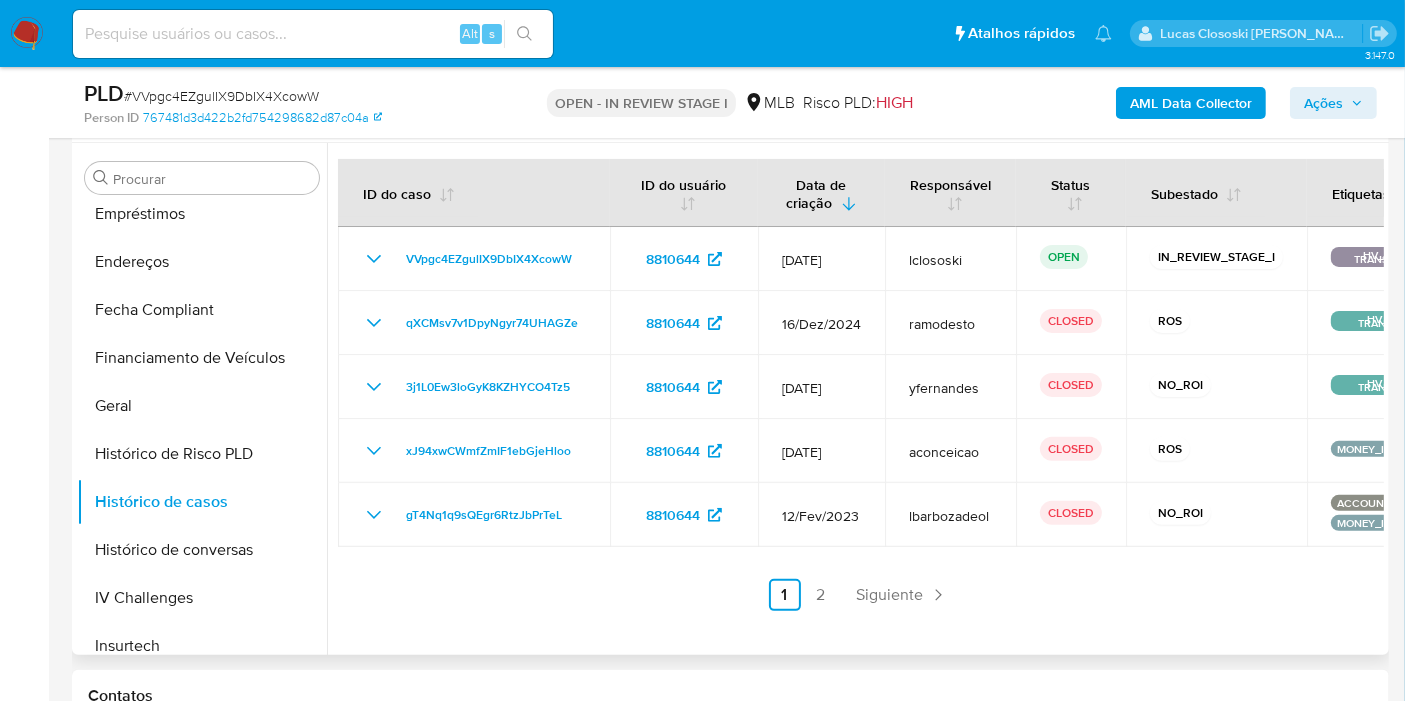 click on "Anterior 1 2 Siguiente" at bounding box center [861, 595] 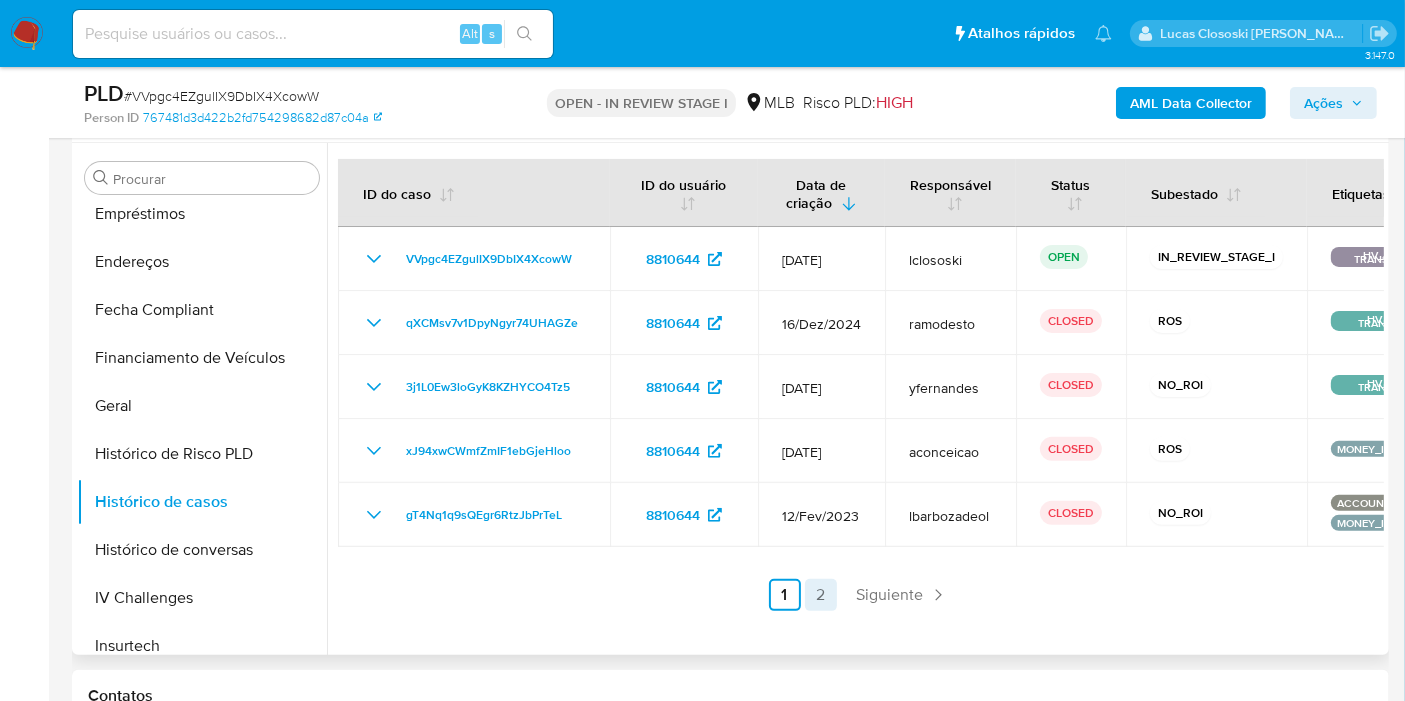 click on "2" at bounding box center (821, 595) 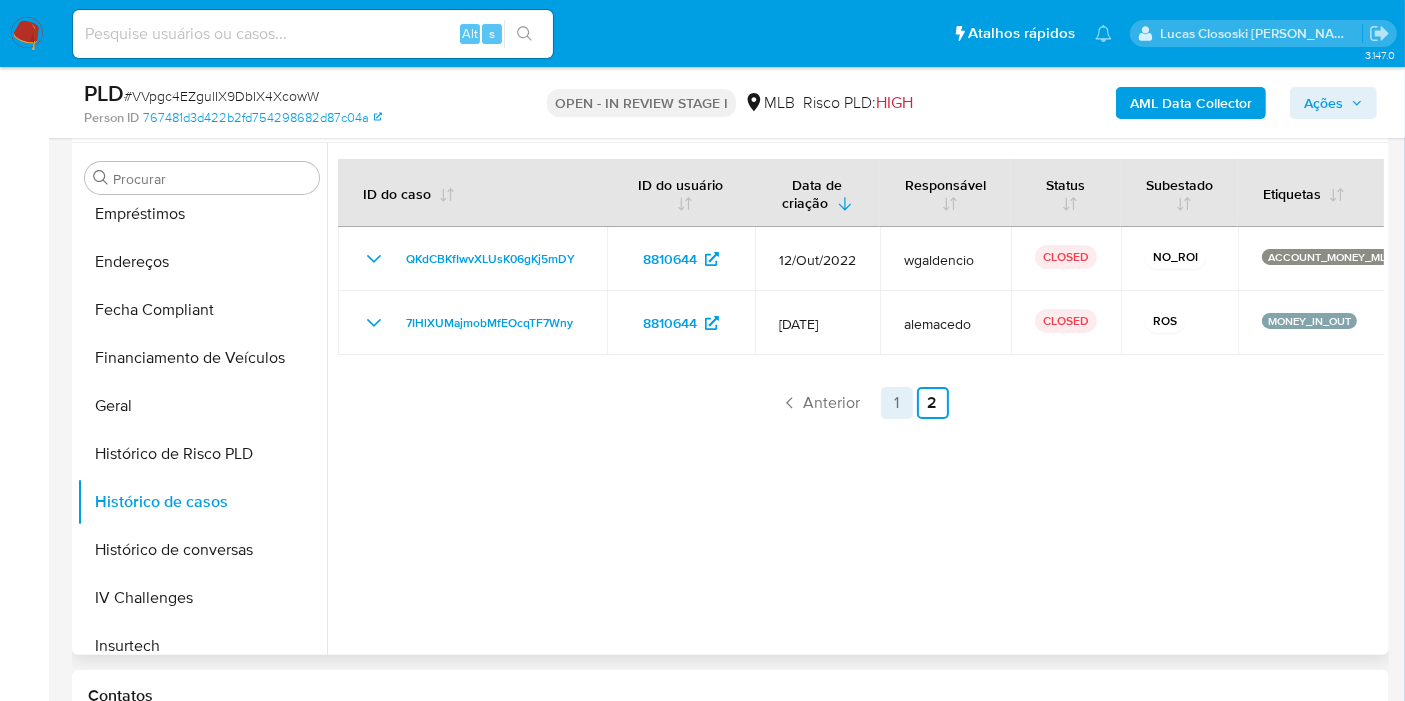 click on "1" at bounding box center (897, 403) 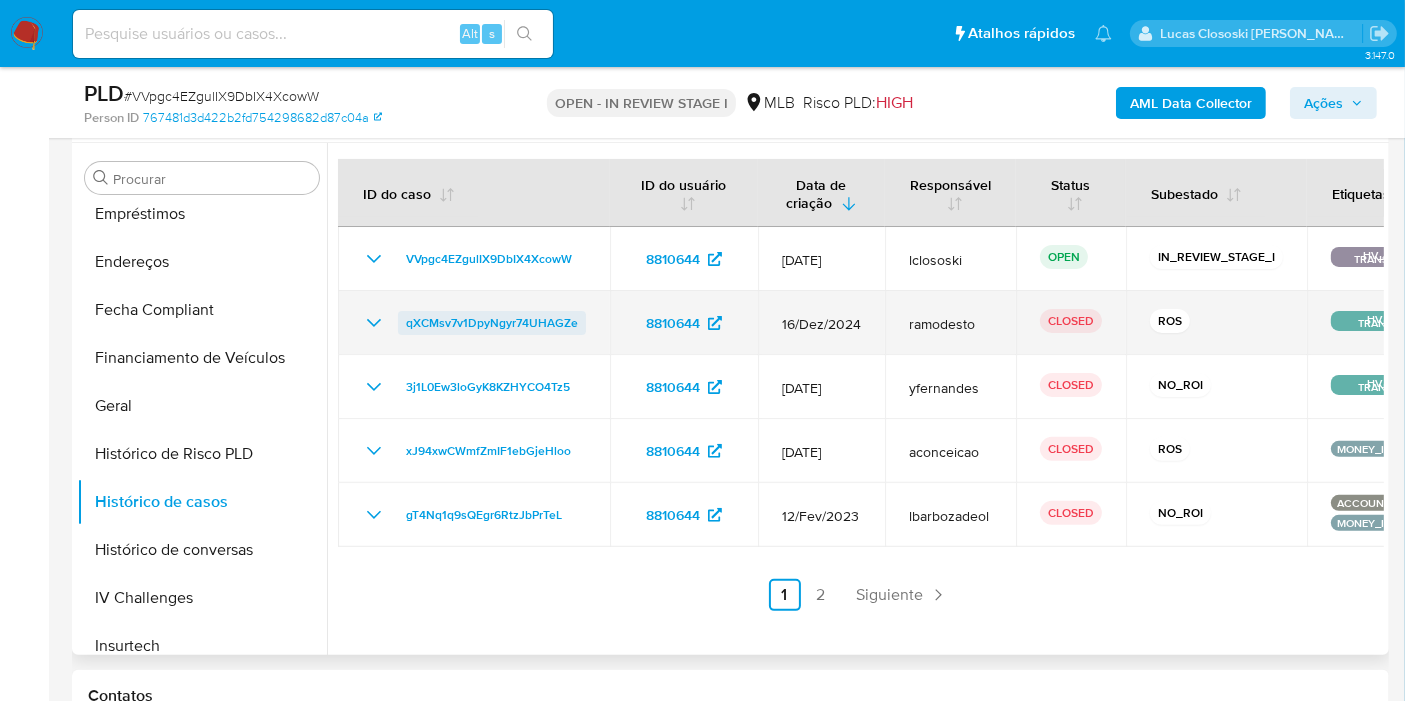 drag, startPoint x: 602, startPoint y: 320, endPoint x: 405, endPoint y: 318, distance: 197.01015 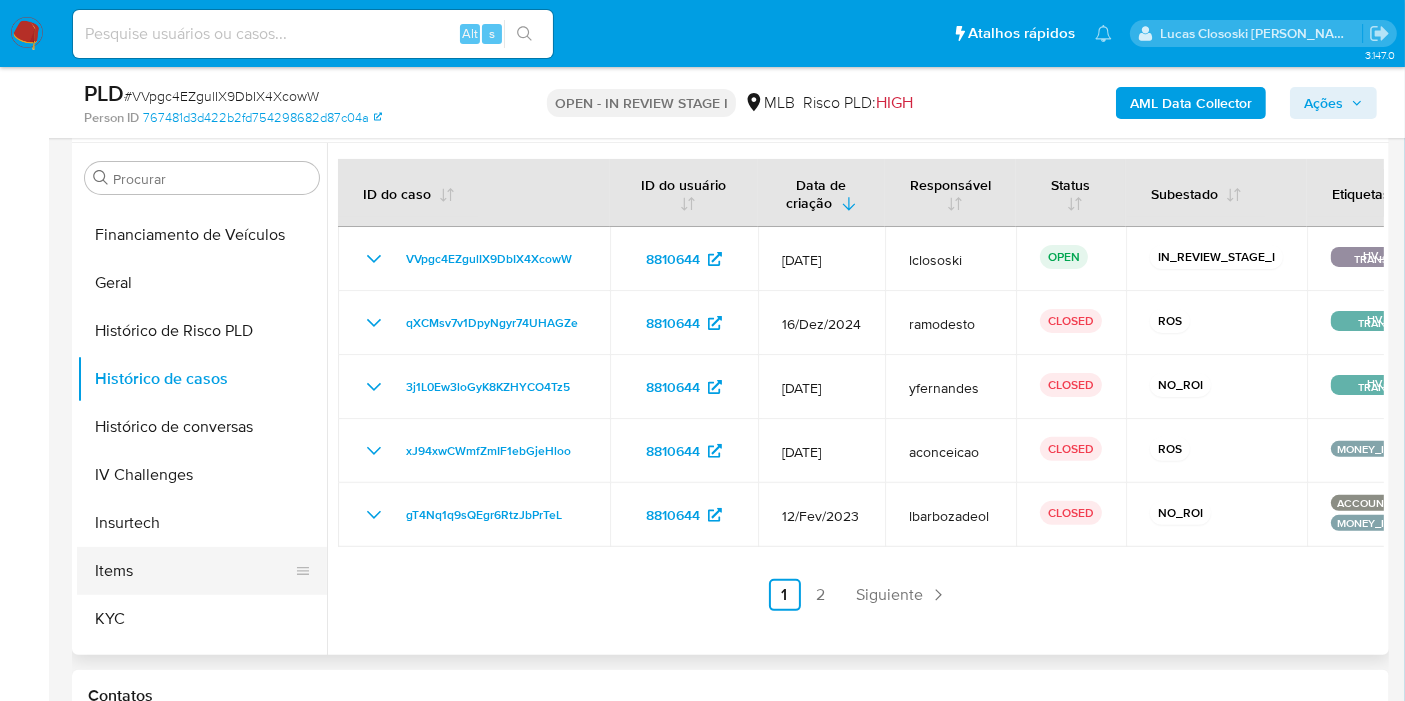 scroll, scrollTop: 666, scrollLeft: 0, axis: vertical 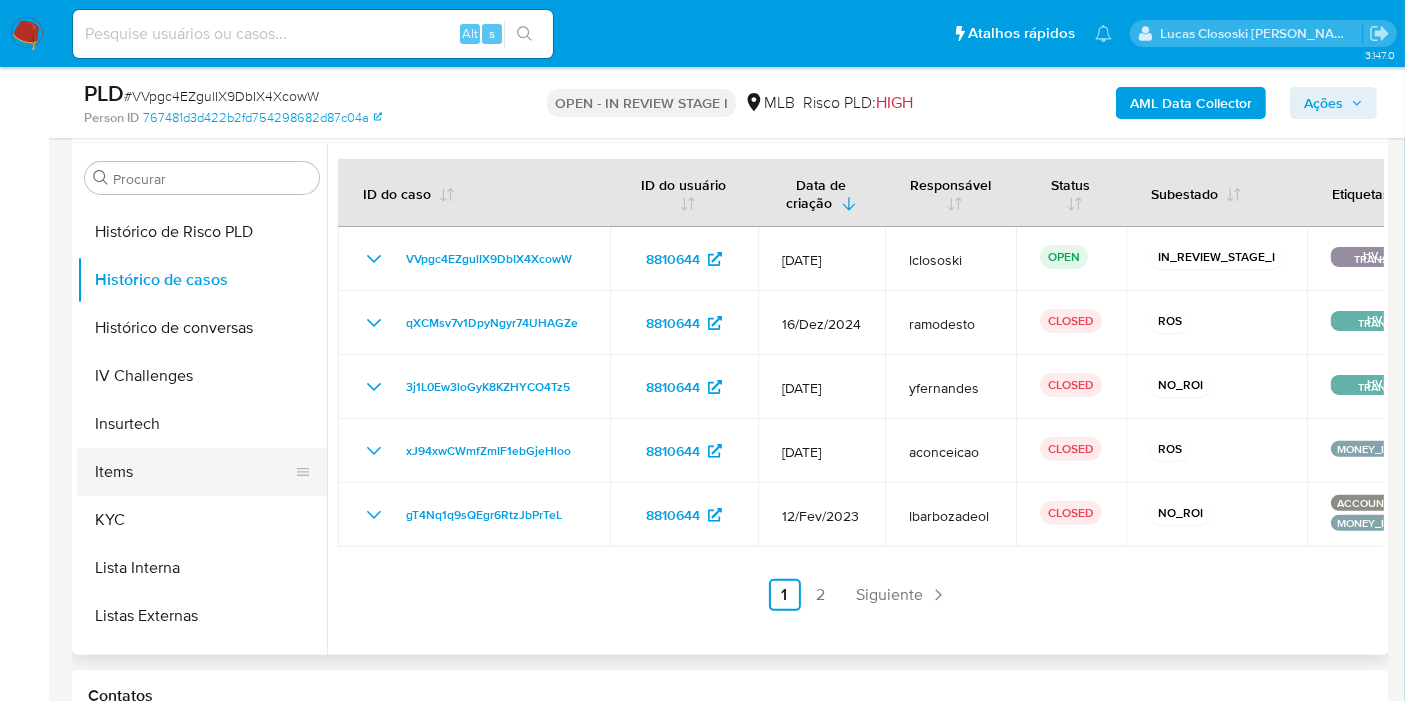 click on "Items" at bounding box center [194, 472] 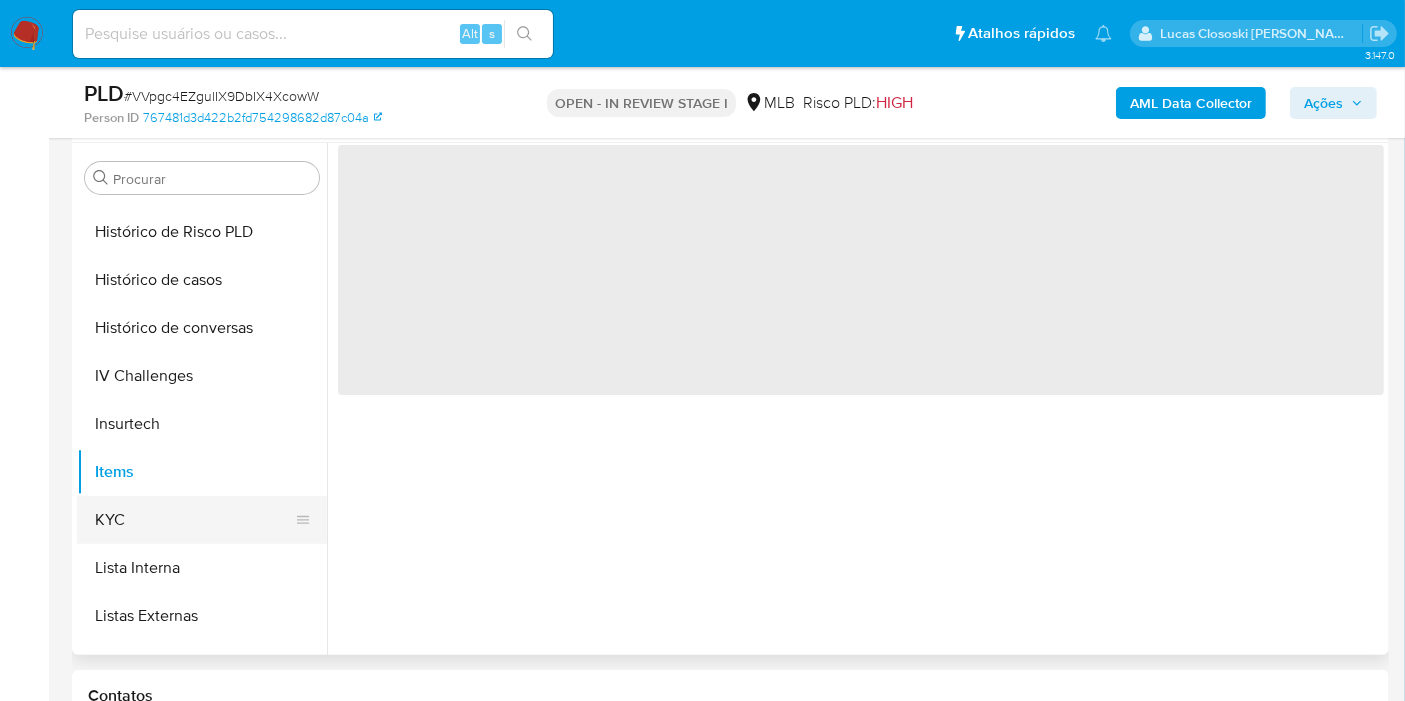 click on "KYC" at bounding box center (194, 520) 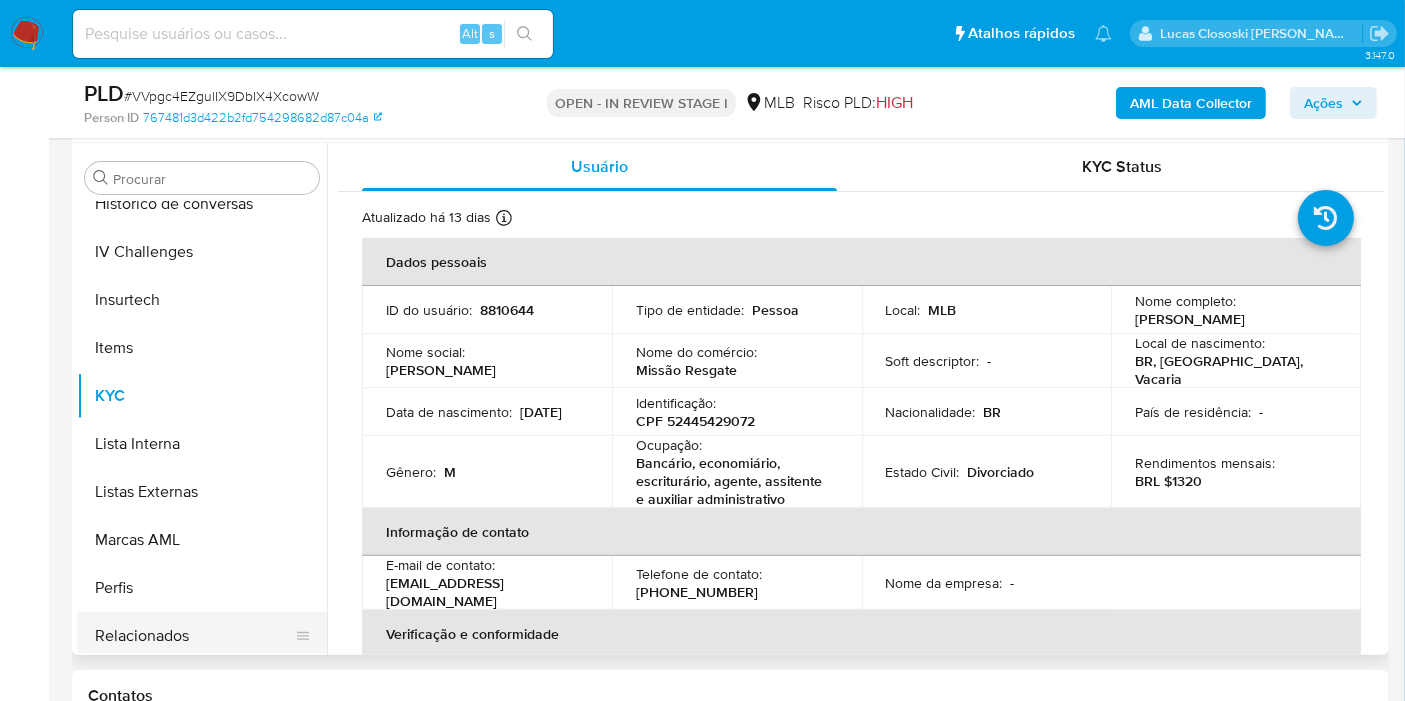 scroll, scrollTop: 844, scrollLeft: 0, axis: vertical 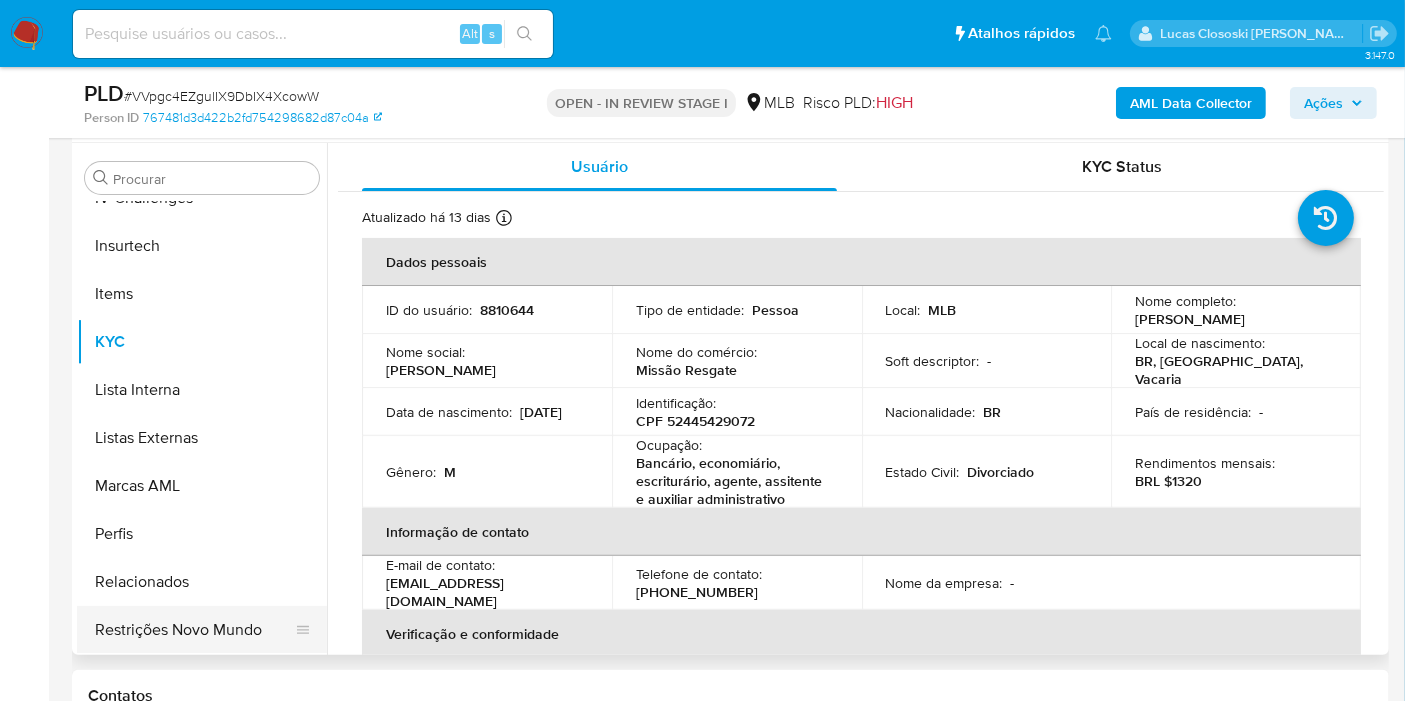 click on "Restrições Novo Mundo" at bounding box center [194, 630] 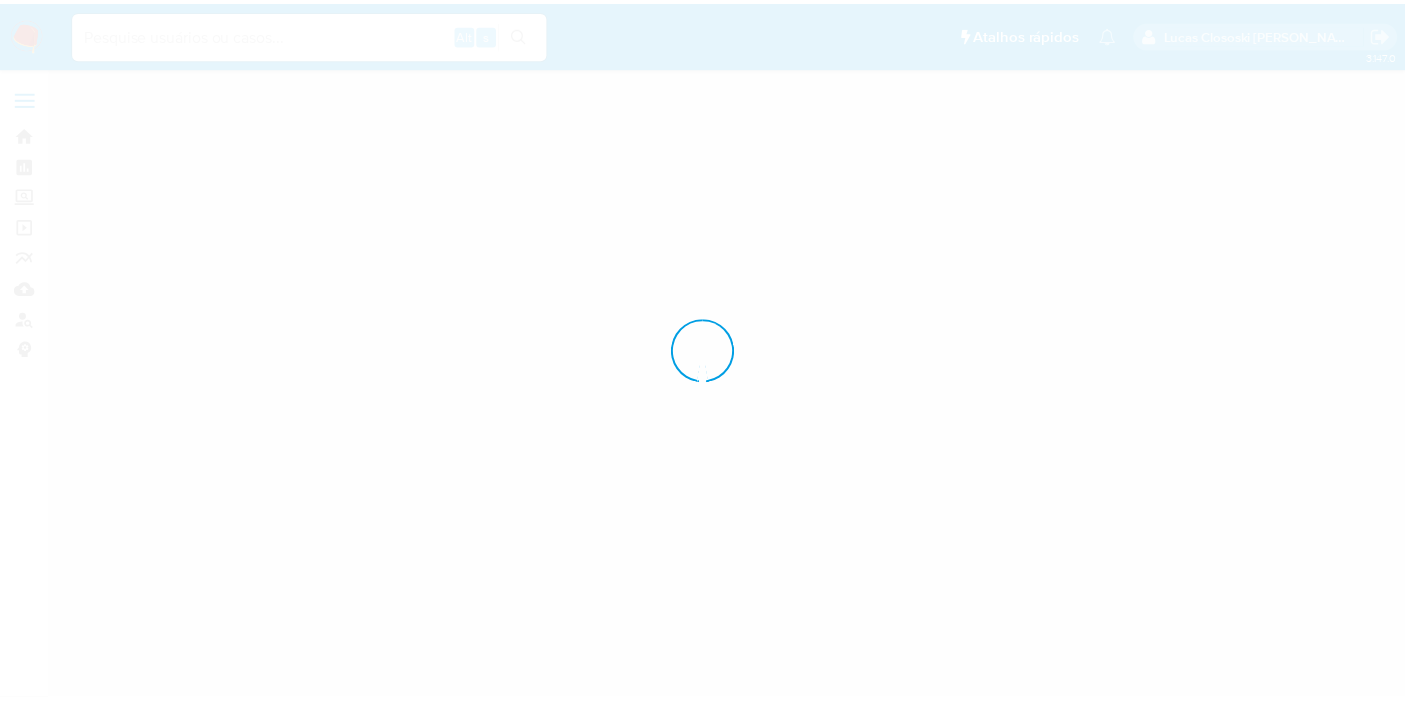scroll, scrollTop: 0, scrollLeft: 0, axis: both 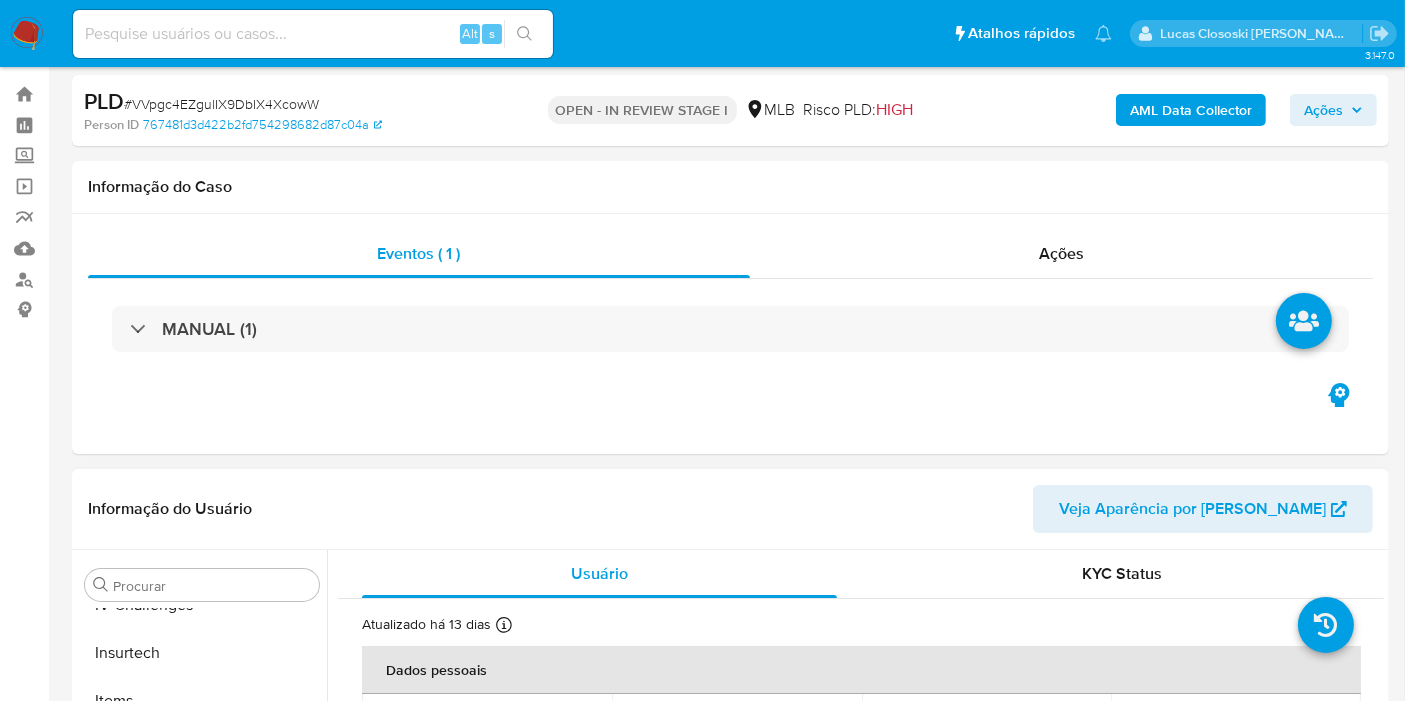 select on "10" 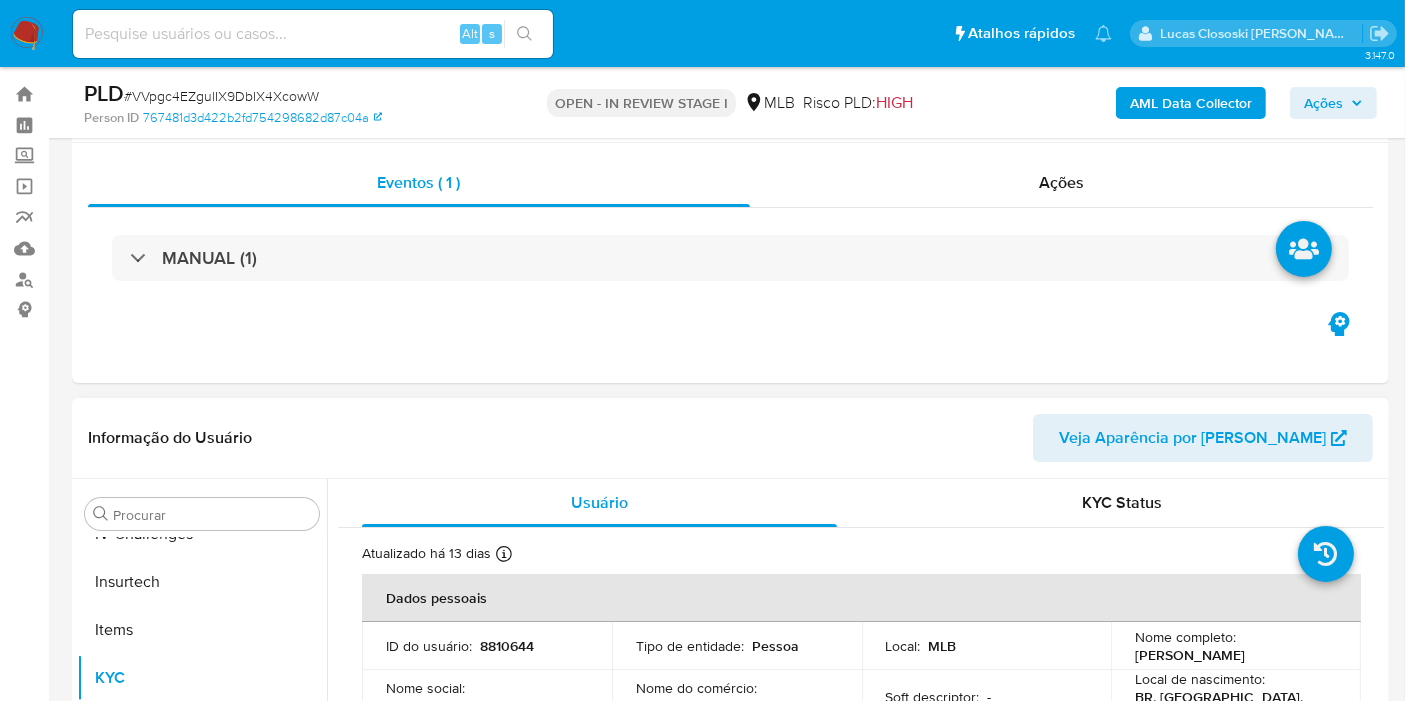scroll, scrollTop: 333, scrollLeft: 0, axis: vertical 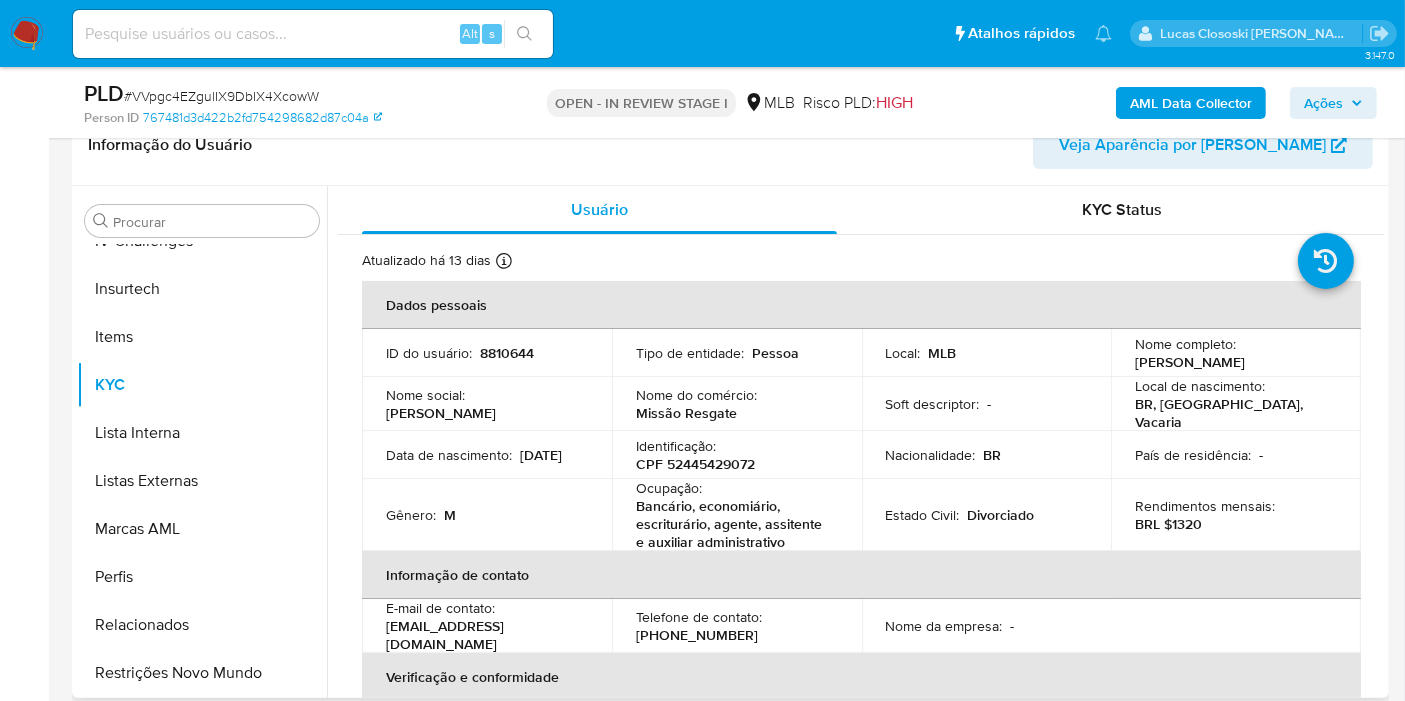 click on "Ocupação :    Bancário, economiário, escriturário, agente, assitente e auxiliar administrativo" at bounding box center [737, 515] 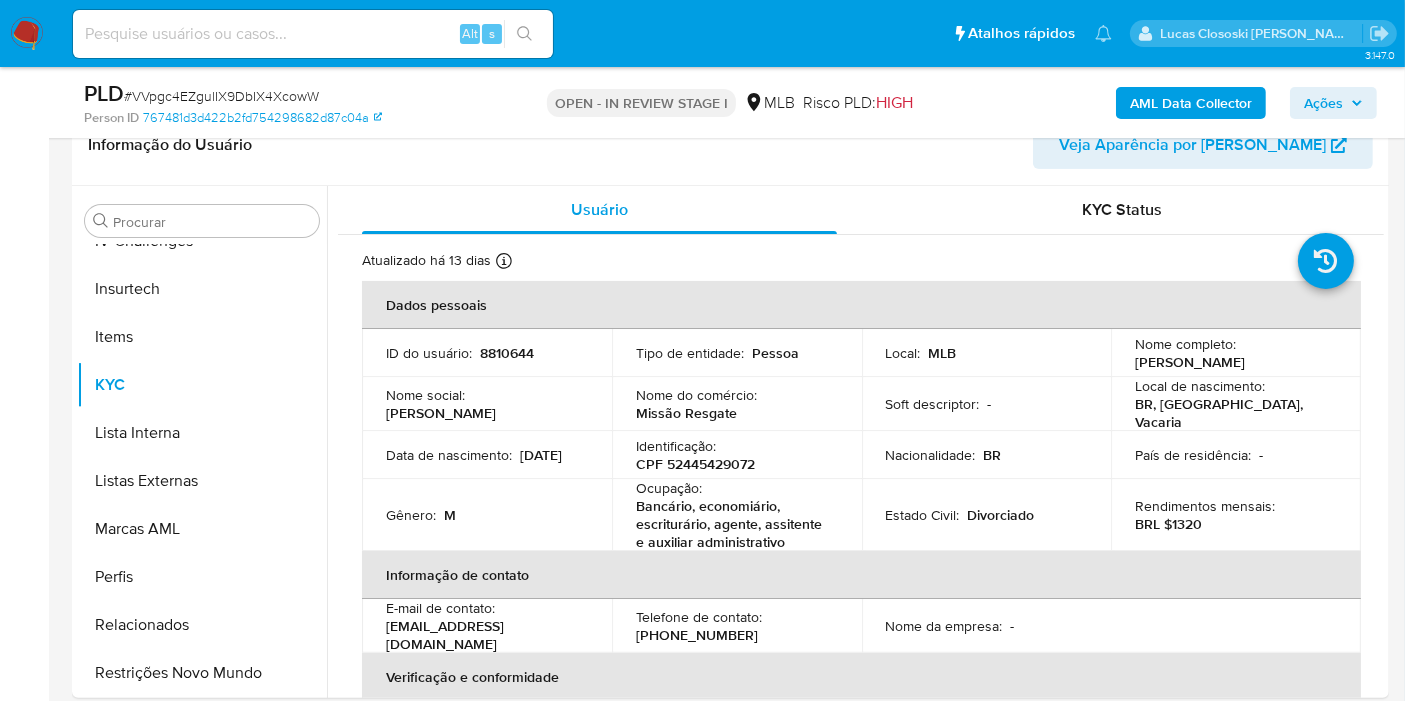 click on "# VVpgc4EZgulIX9DbIX4XcowW" at bounding box center (221, 96) 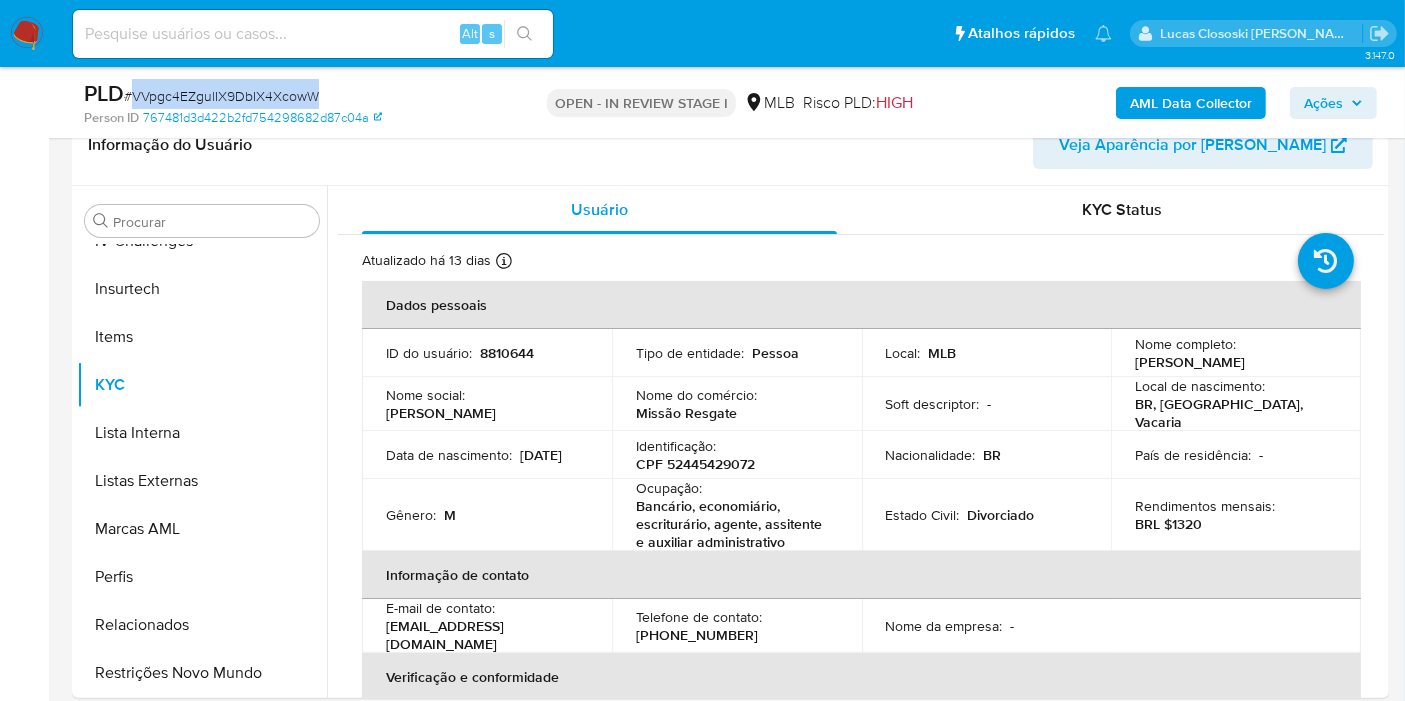 click on "# VVpgc4EZgulIX9DbIX4XcowW" at bounding box center [221, 96] 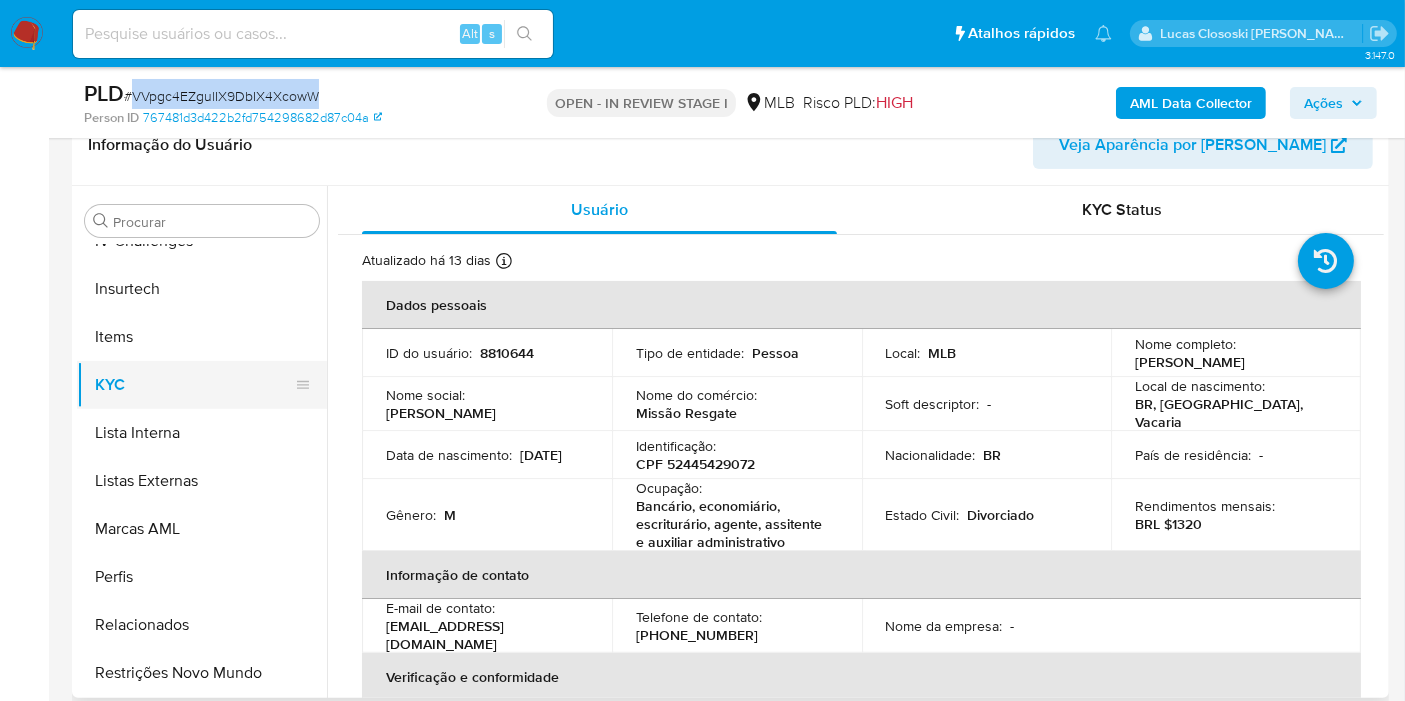 scroll, scrollTop: 511, scrollLeft: 0, axis: vertical 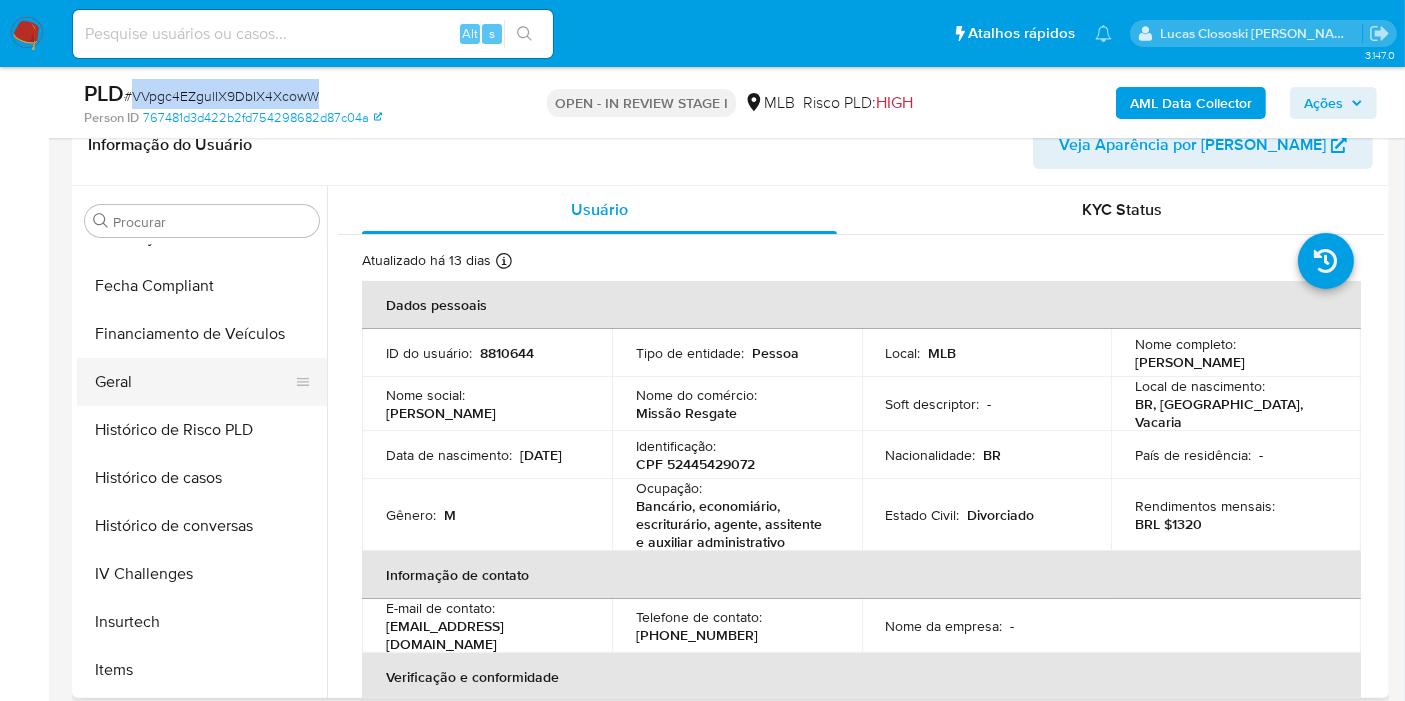 click on "Geral" at bounding box center (194, 382) 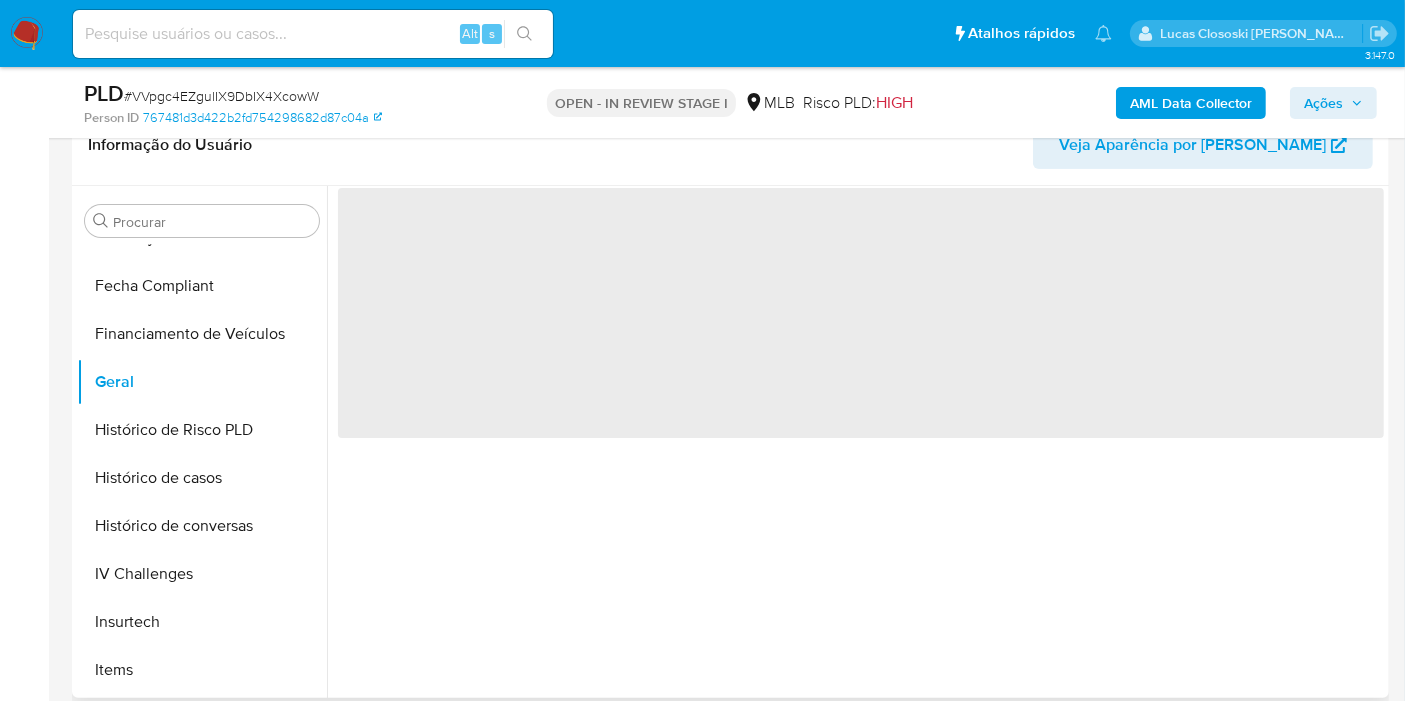 click on "Informação do Usuário Veja Aparência por [PERSON_NAME]" at bounding box center [730, 145] 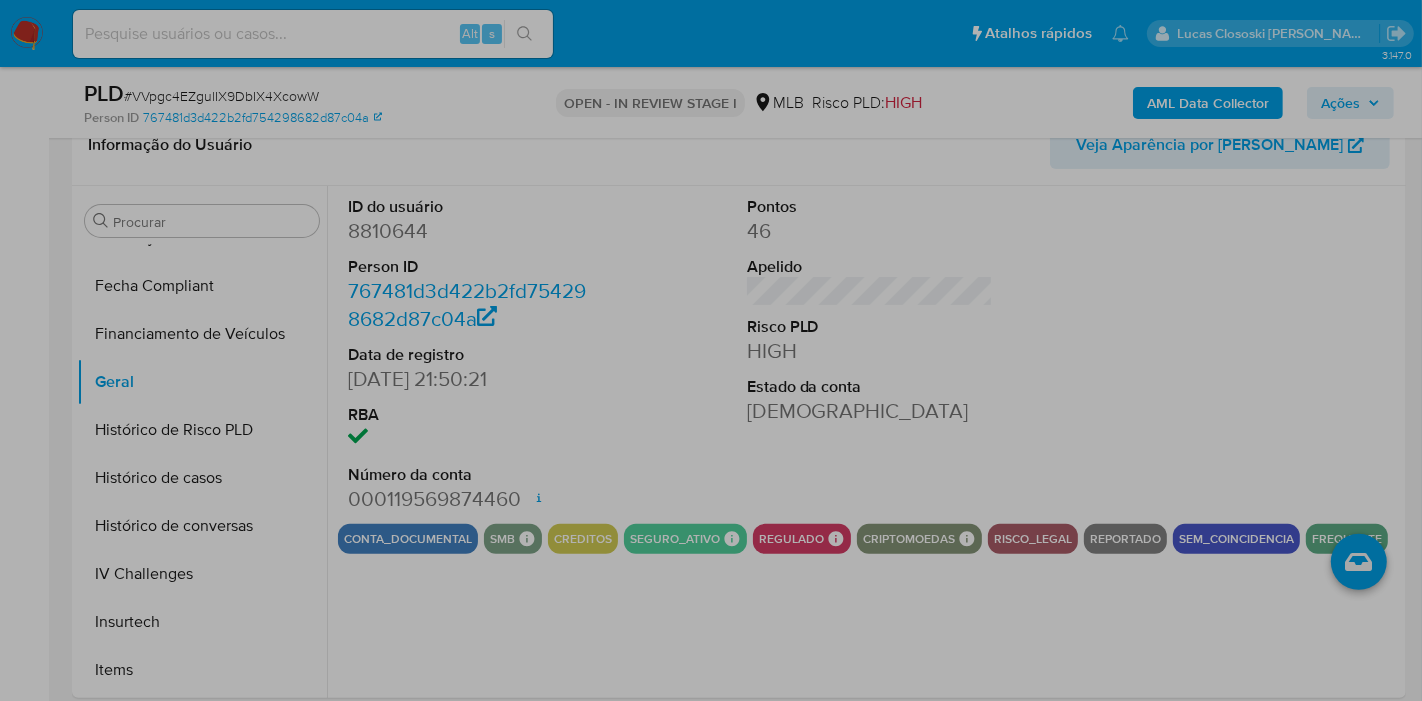 click on "0 X 0" at bounding box center [711, 1838] 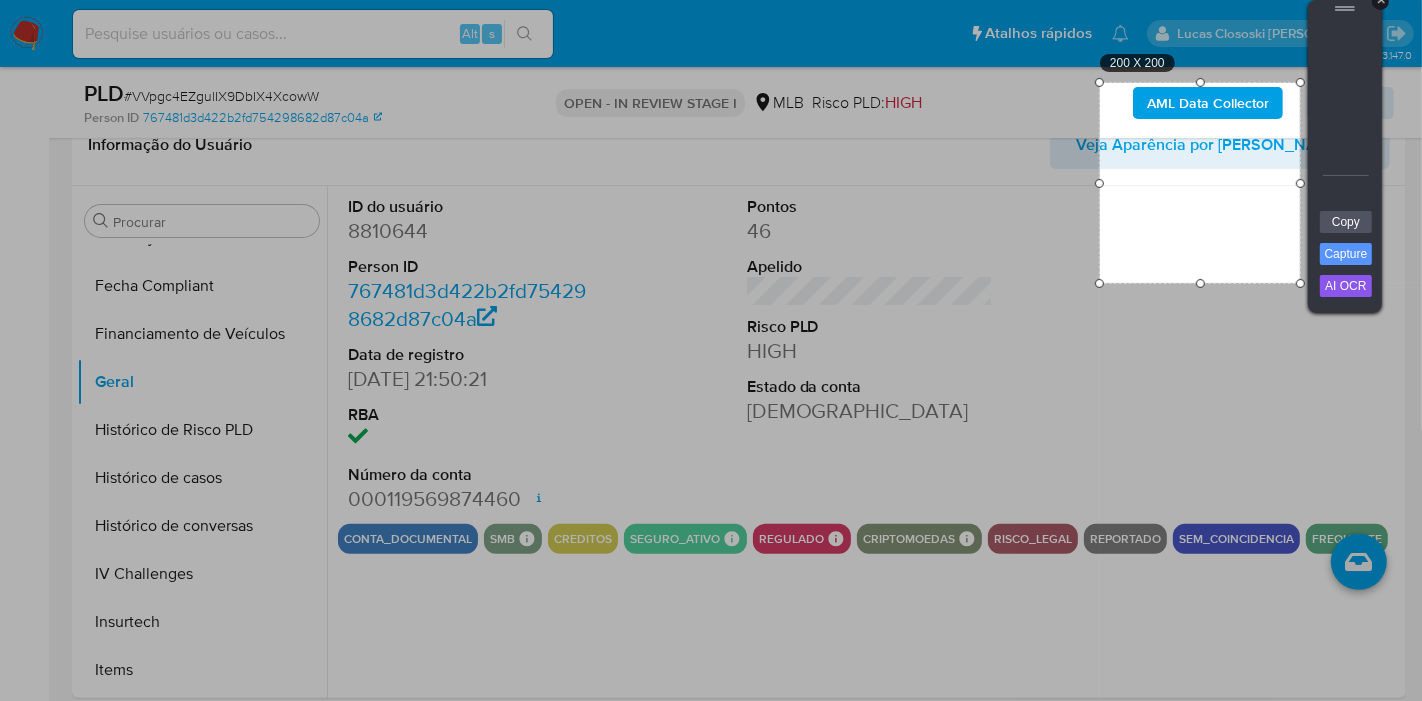 click on "+" at bounding box center (1380, 1) 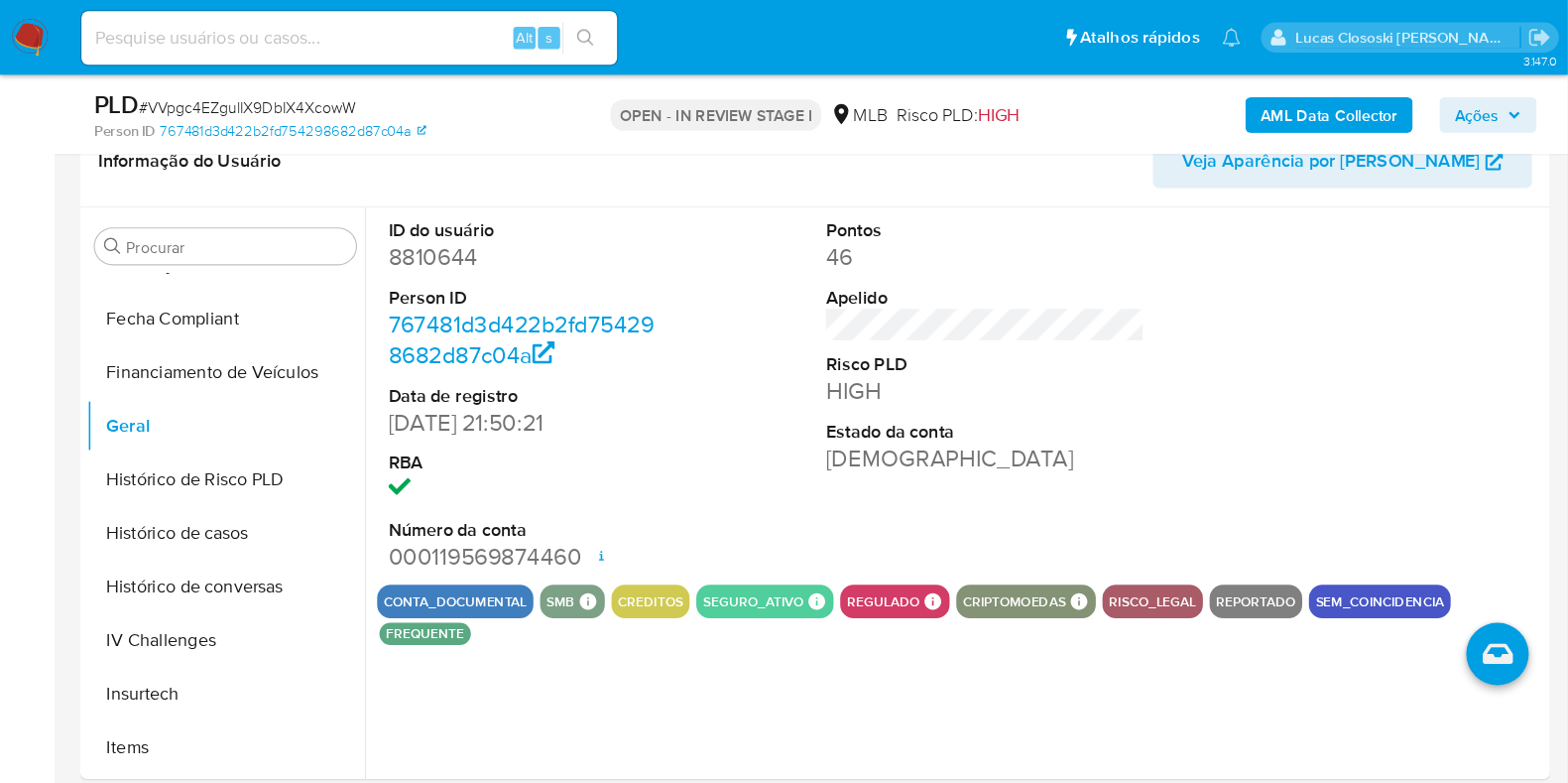 scroll, scrollTop: 330, scrollLeft: 0, axis: vertical 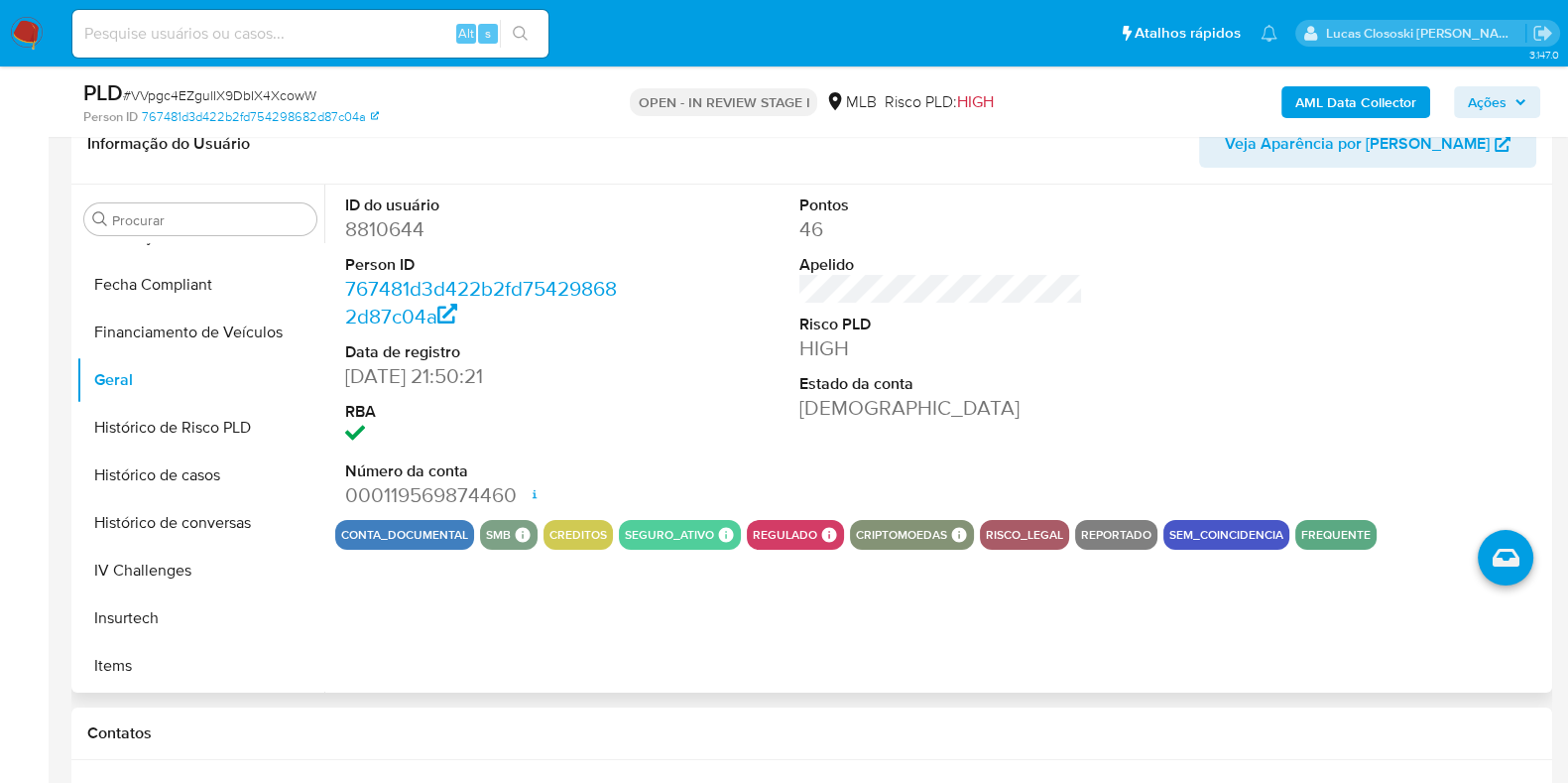 drag, startPoint x: 1227, startPoint y: 2, endPoint x: 905, endPoint y: 356, distance: 478.53944 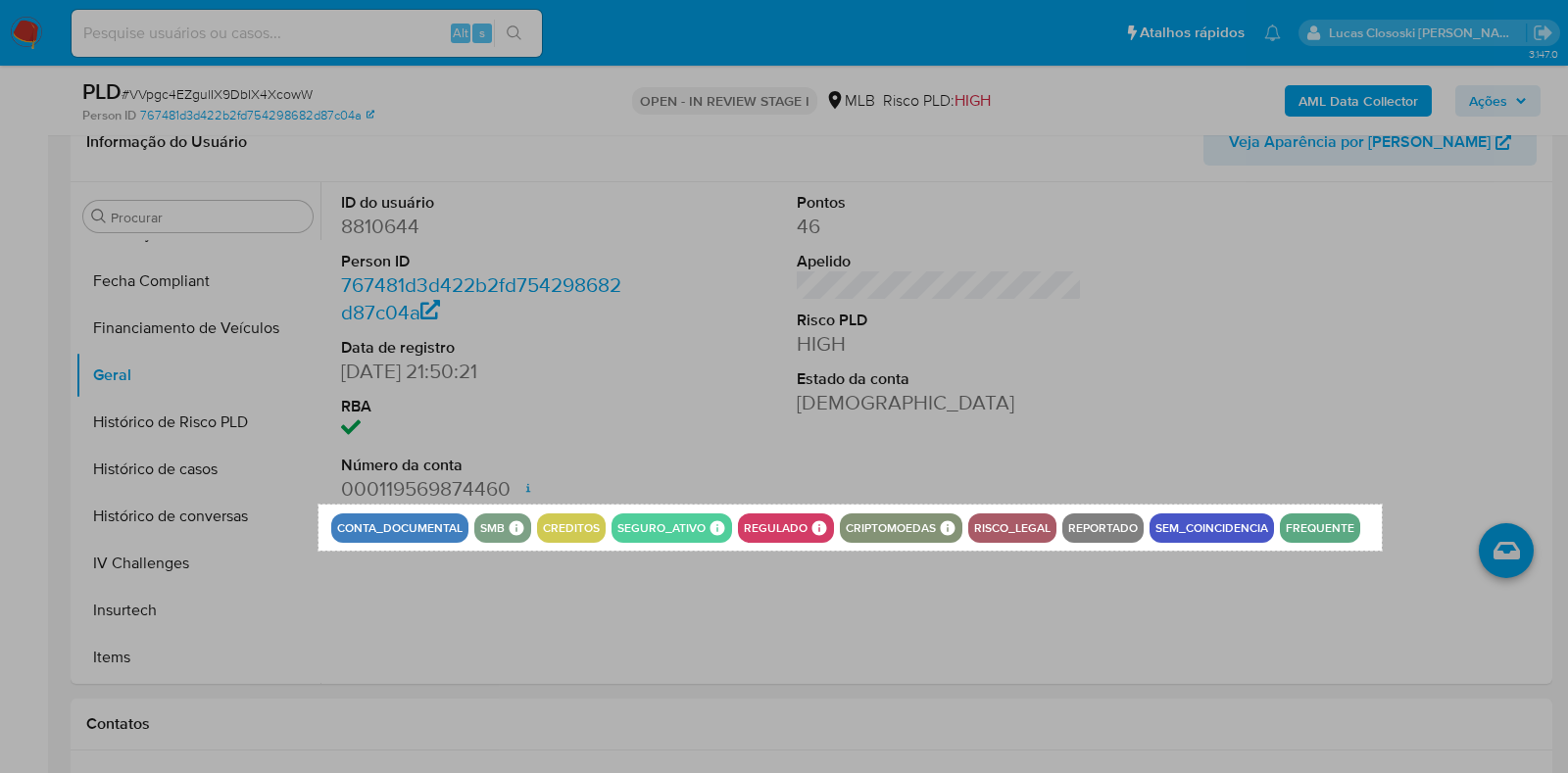 drag, startPoint x: 318, startPoint y: 505, endPoint x: 1382, endPoint y: 551, distance: 1064.9939 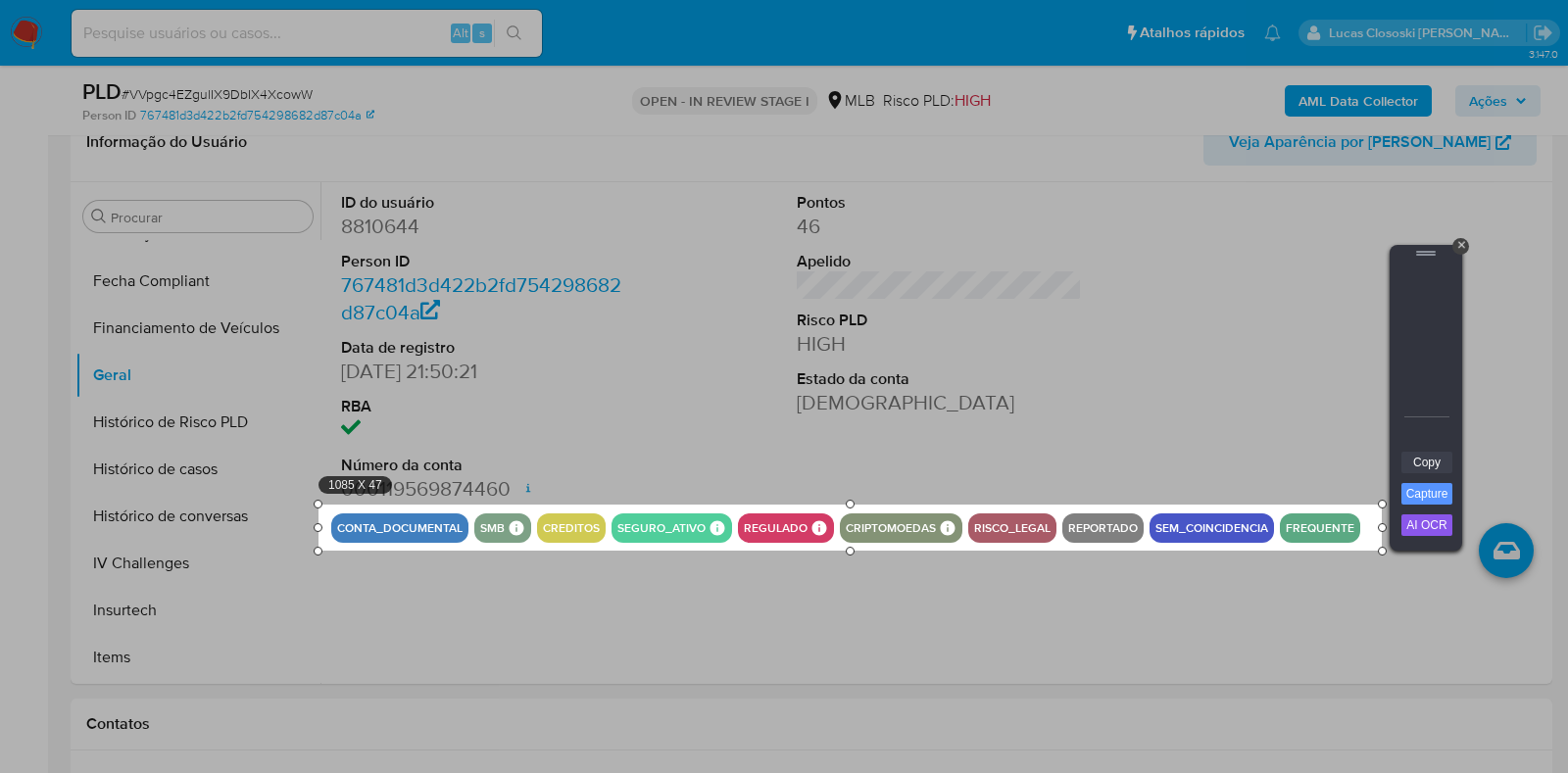 click on "Copy" at bounding box center (1427, 462) 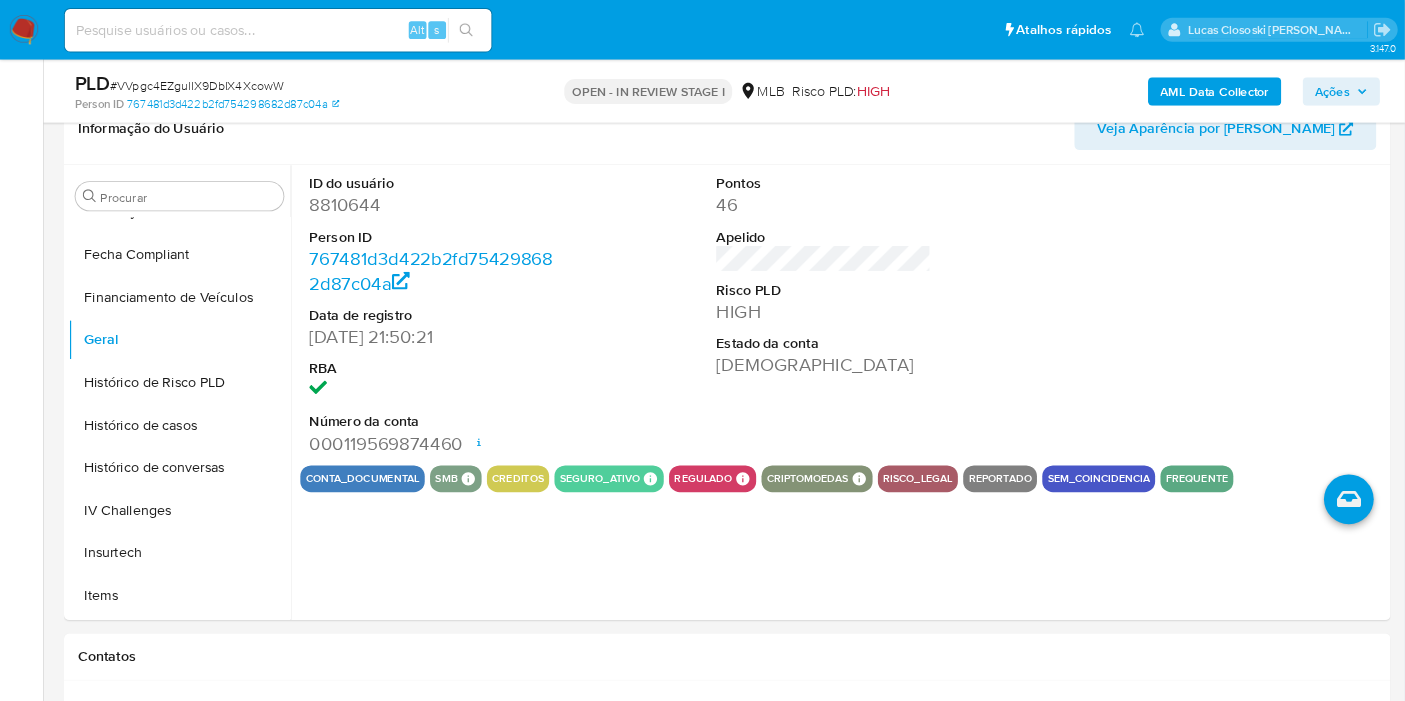scroll, scrollTop: 333, scrollLeft: 0, axis: vertical 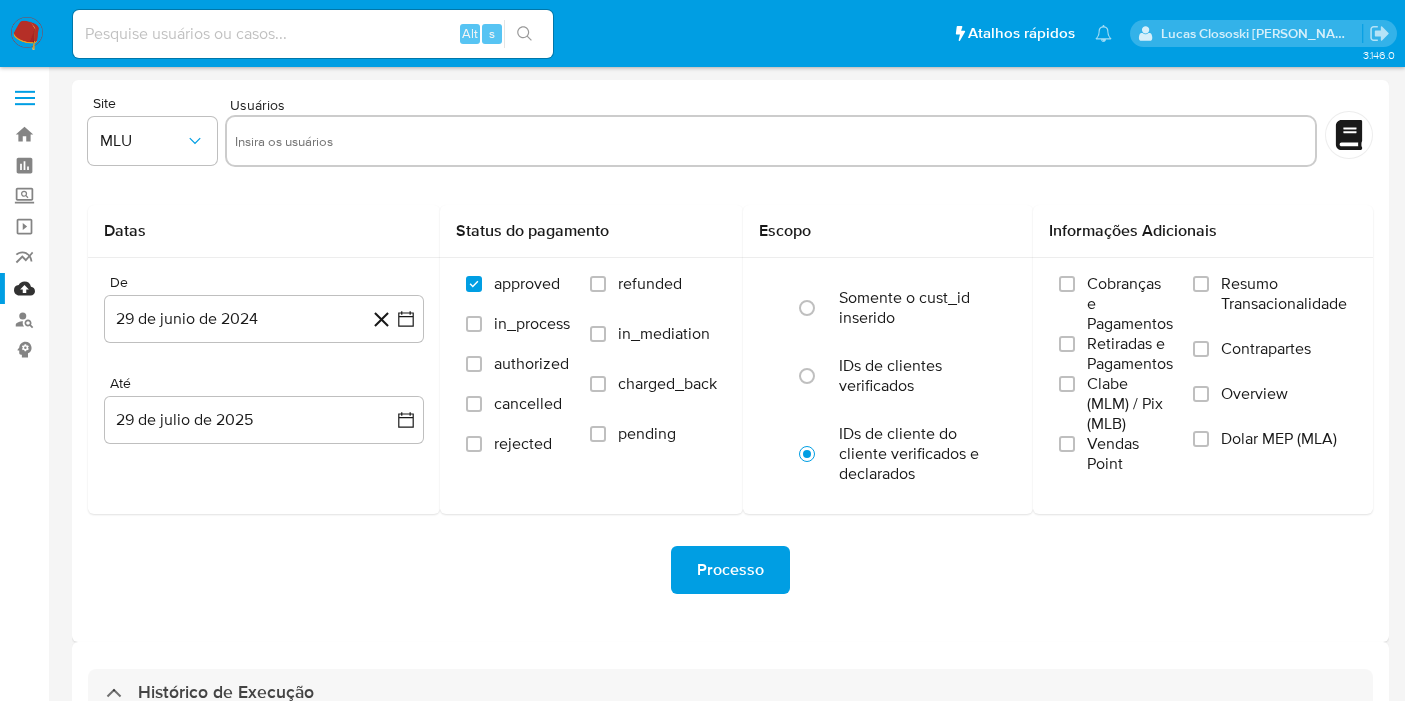 select on "10" 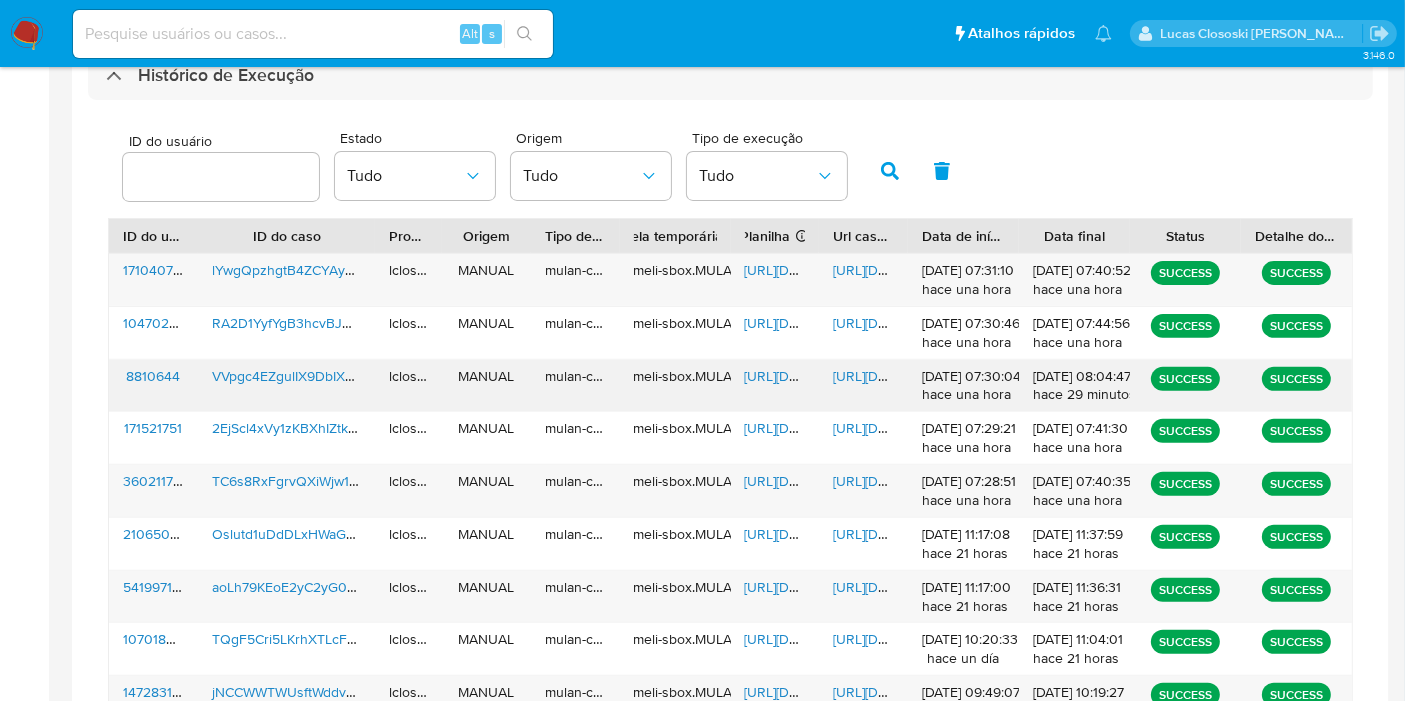 click on "[URL][DOMAIN_NAME]" at bounding box center (814, 376) 